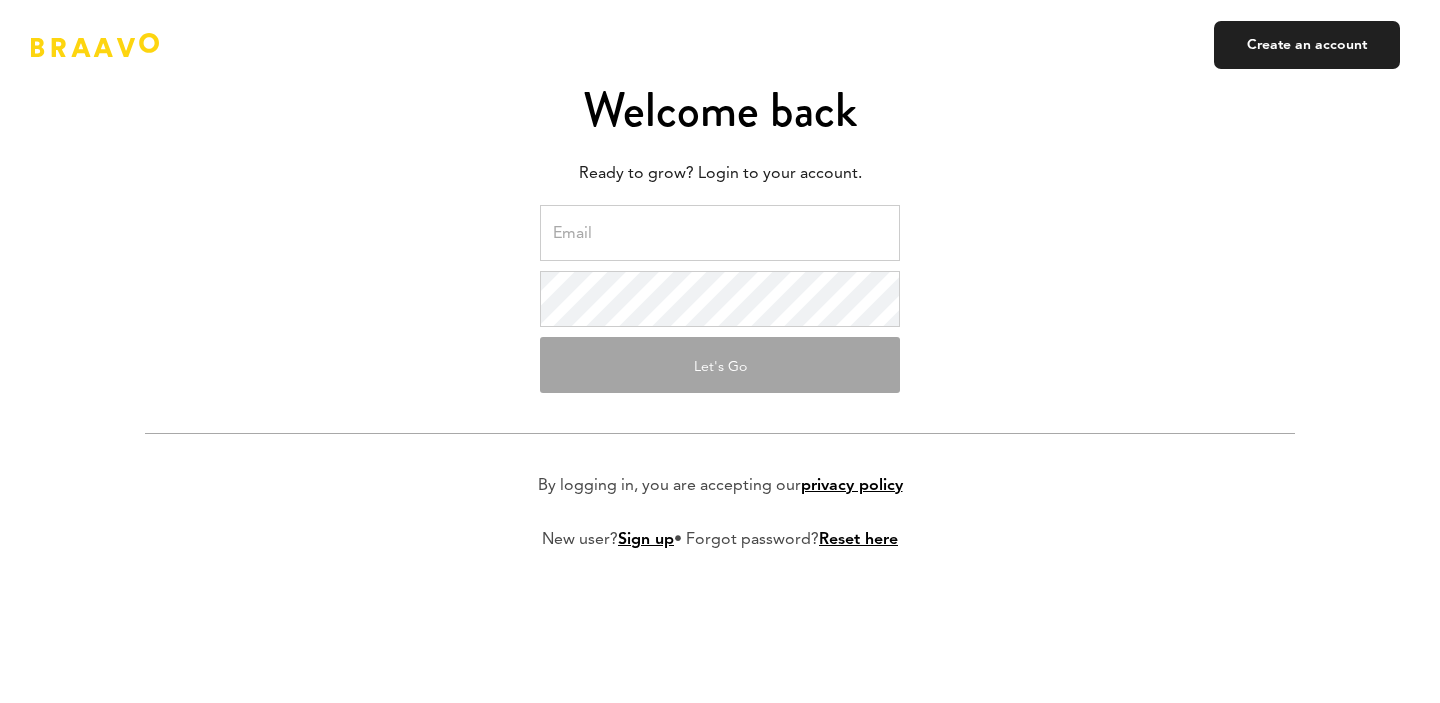 scroll, scrollTop: 0, scrollLeft: 0, axis: both 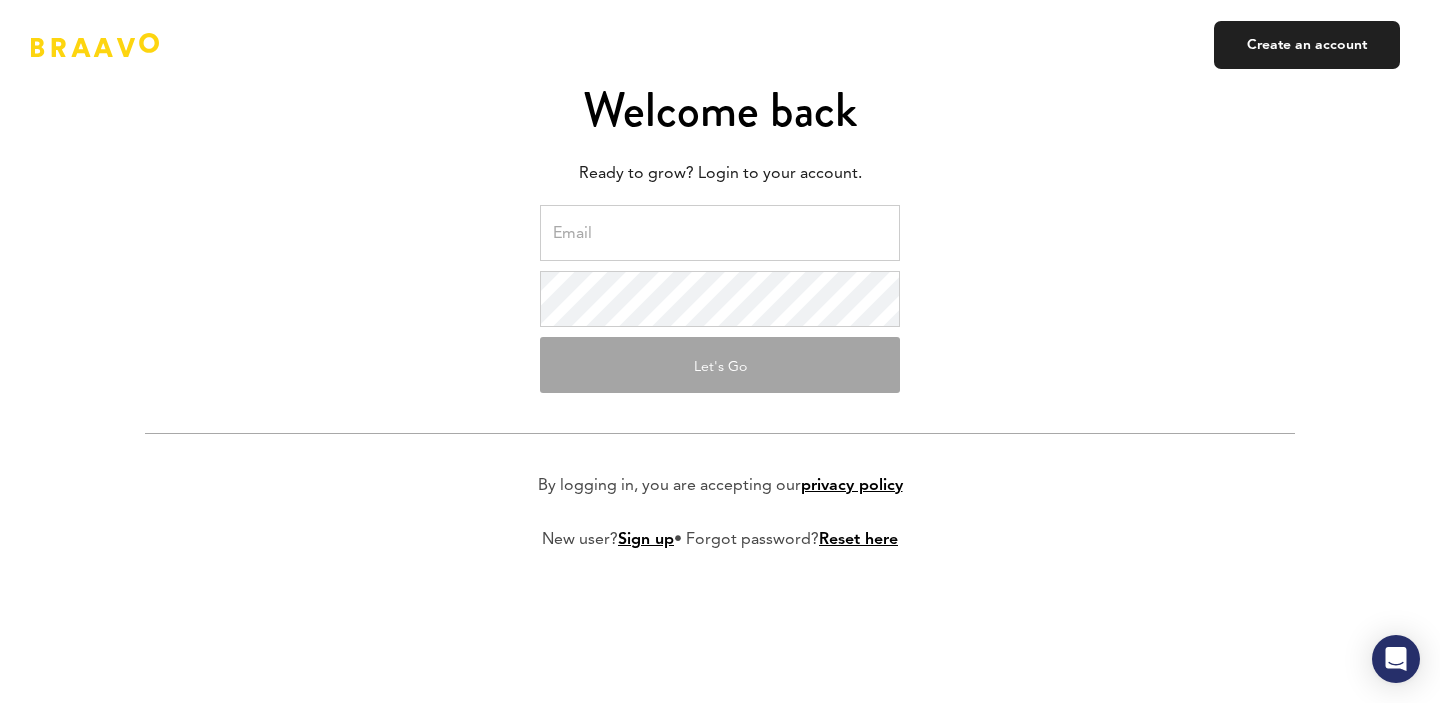 type on "d.isakovich@myorganicapps.com" 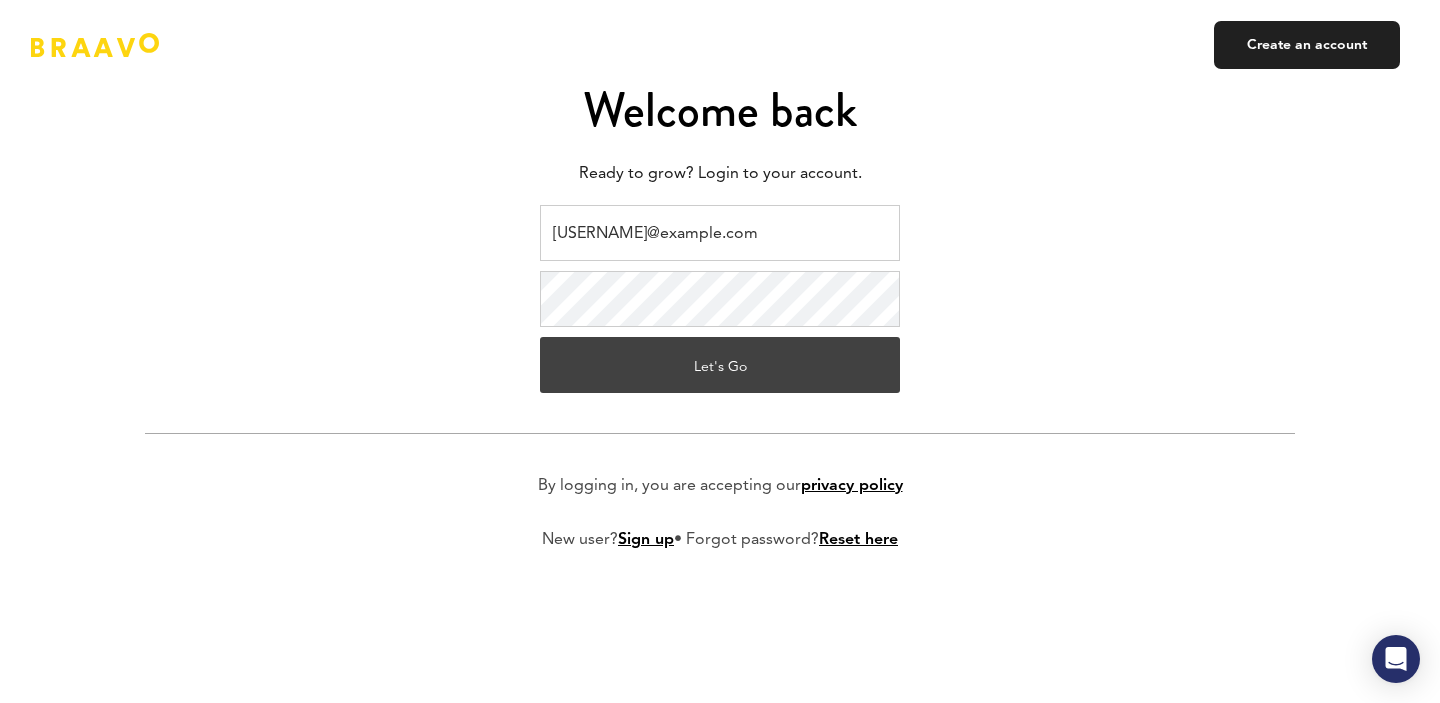 click on "Let's Go" at bounding box center (720, 365) 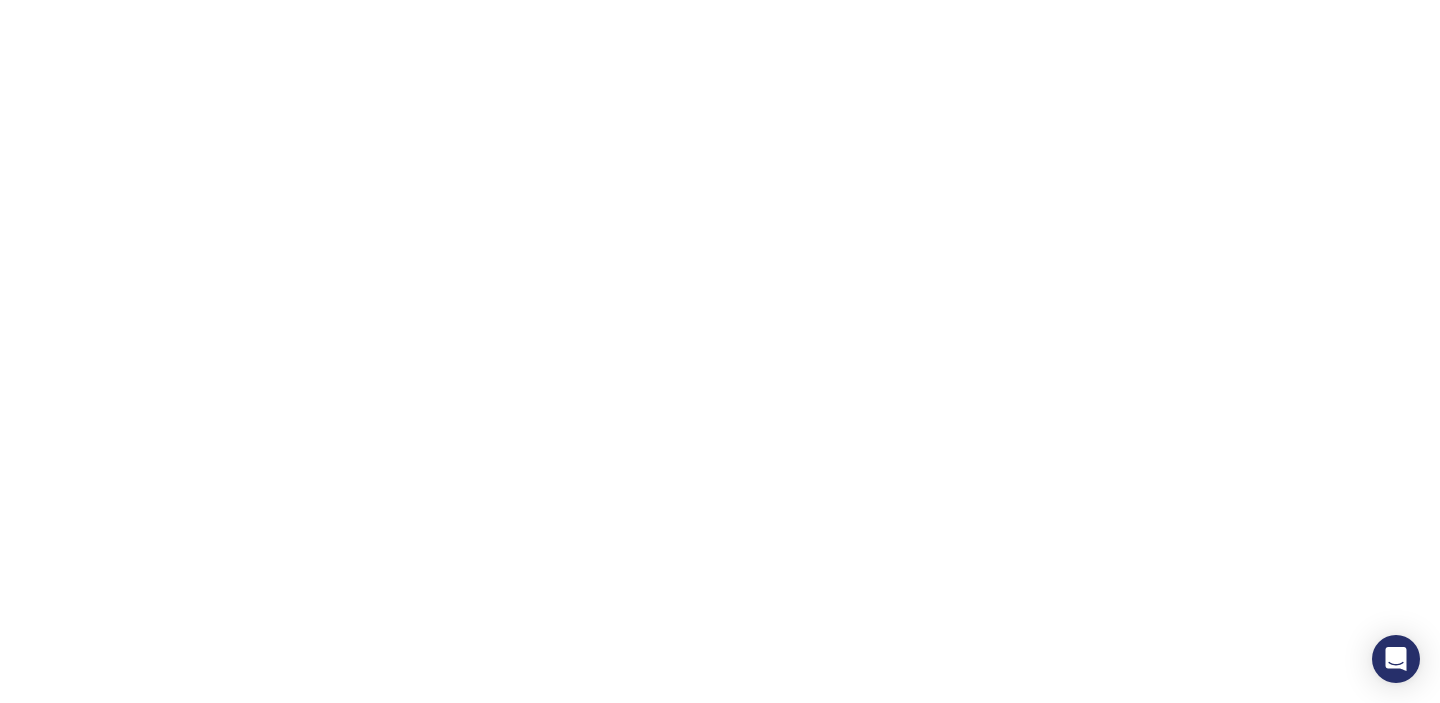 scroll, scrollTop: 0, scrollLeft: 0, axis: both 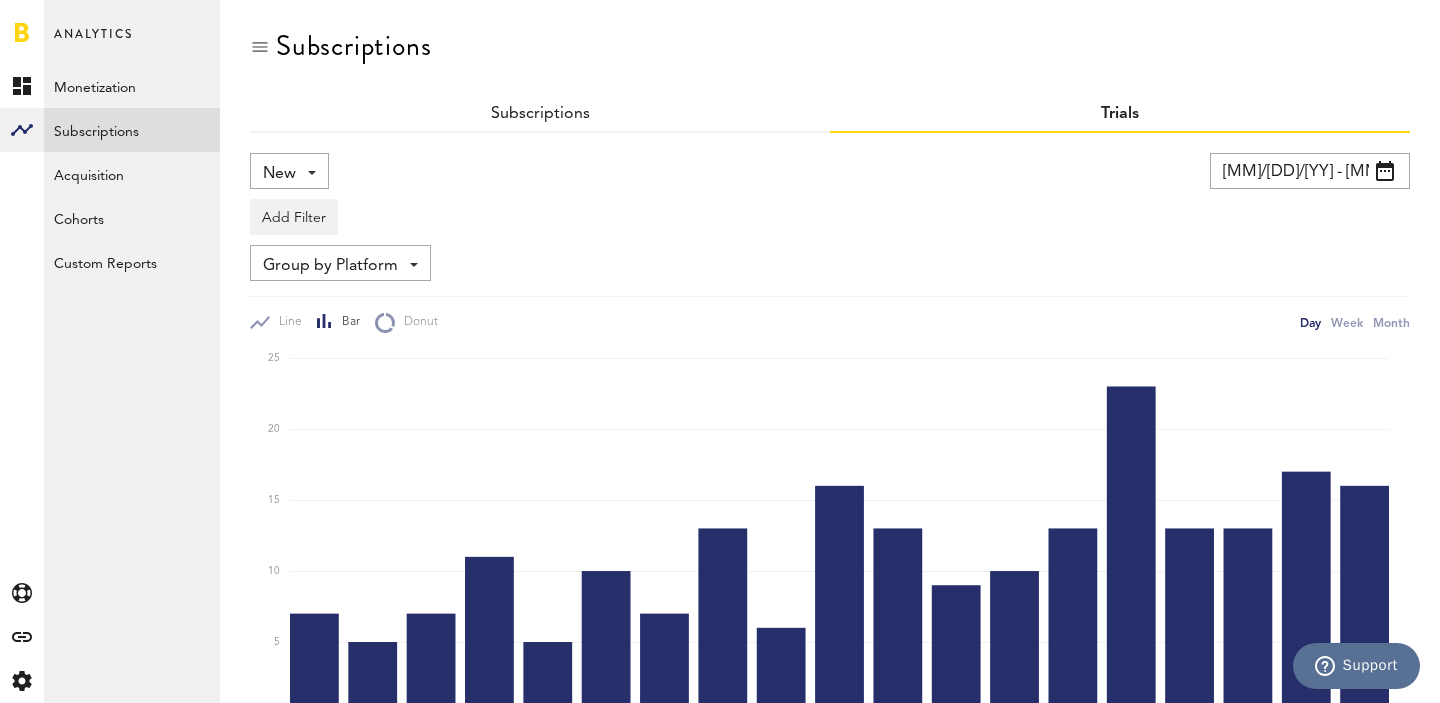 click on "[MM]/[DD]/[YY] - [MM]/[DD]/[YY]" at bounding box center [1310, 171] 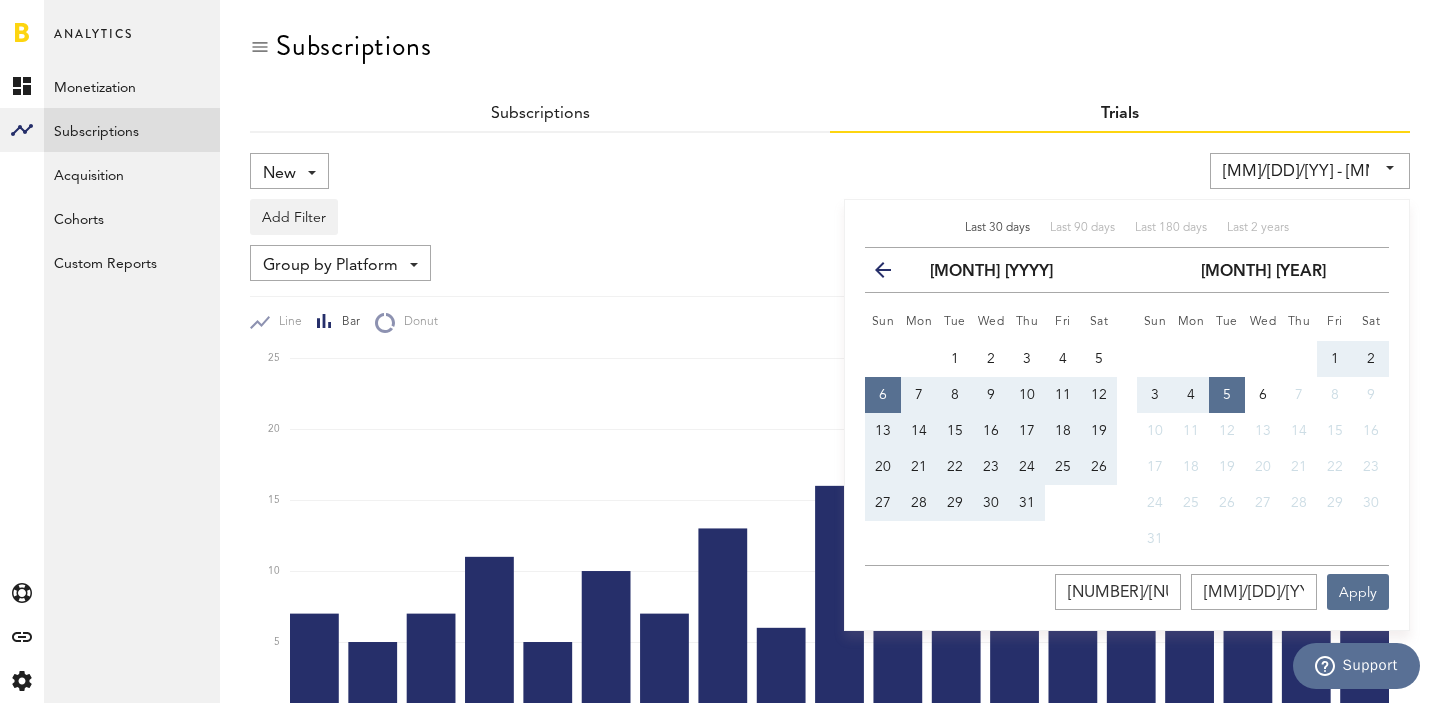 click on "20" at bounding box center [883, 467] 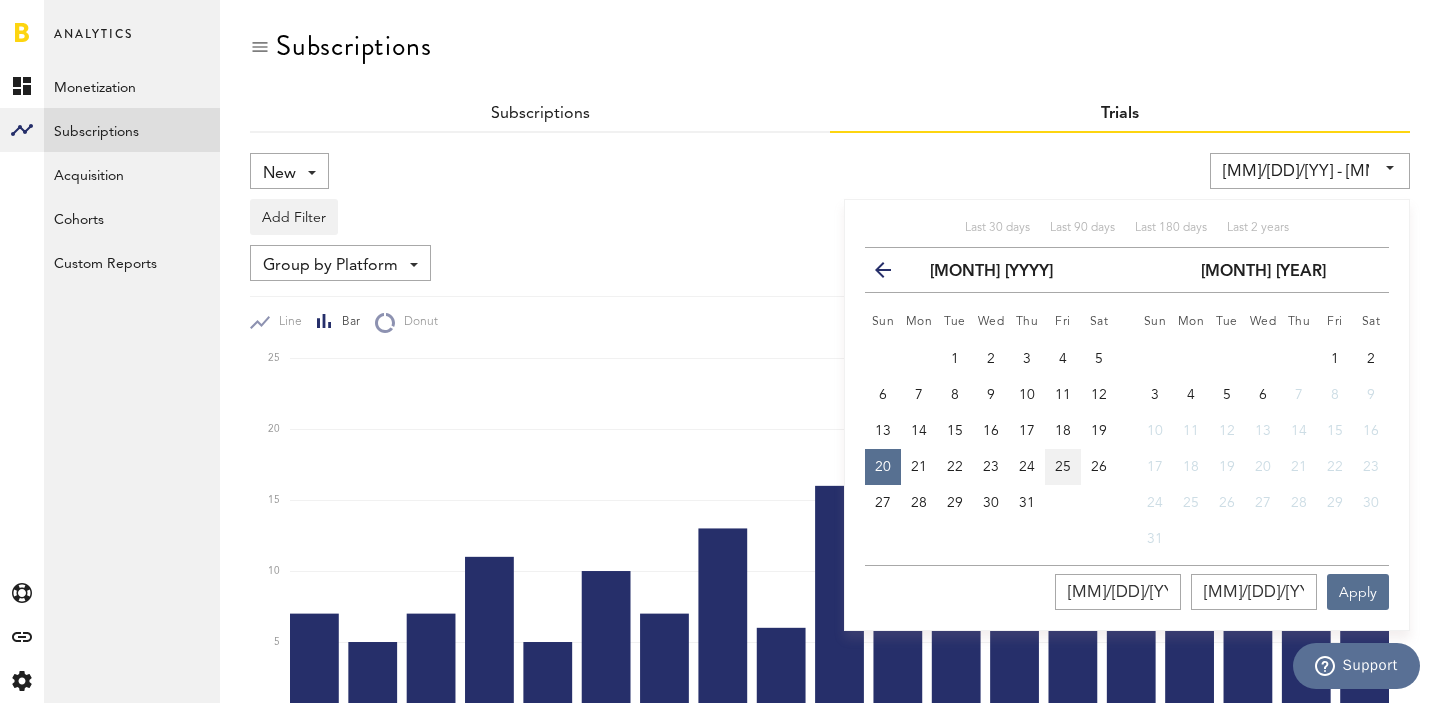 click on "25" at bounding box center [1063, 467] 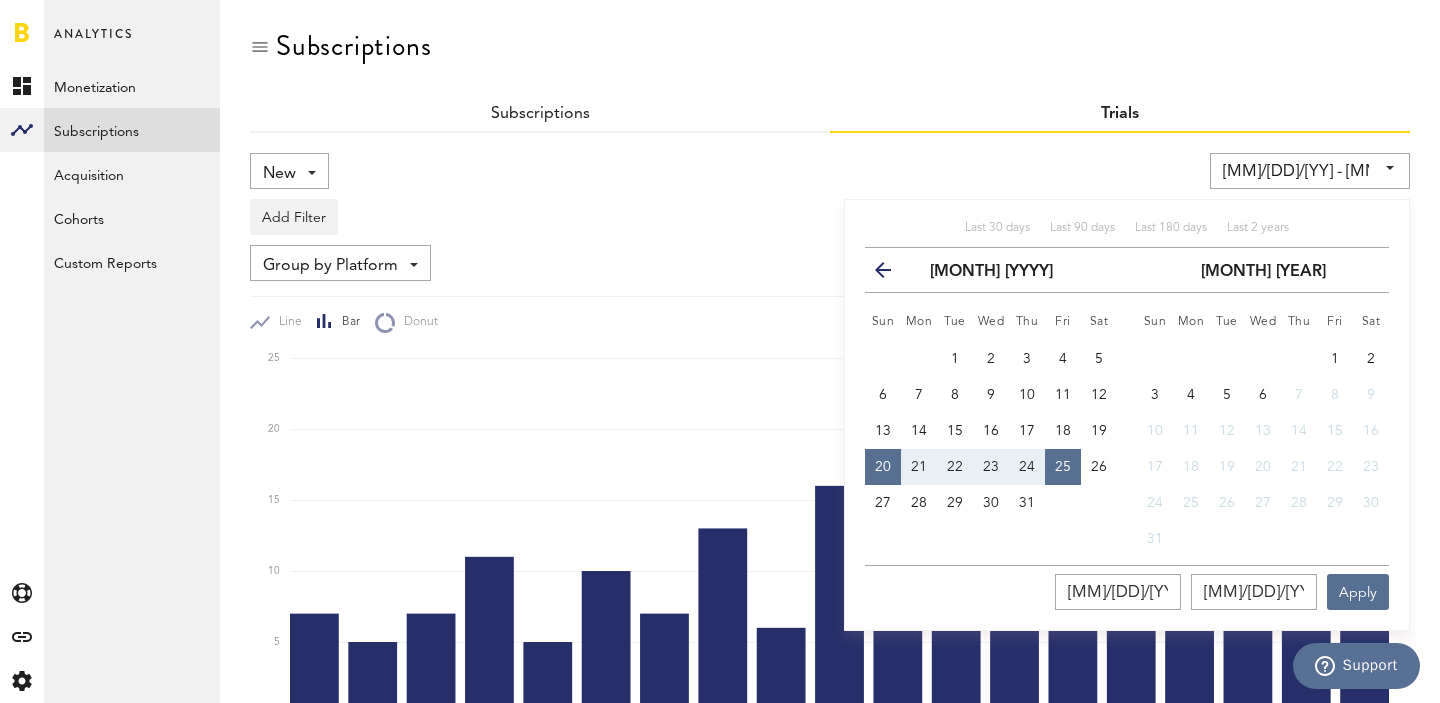 click on "previous" at bounding box center [891, 270] 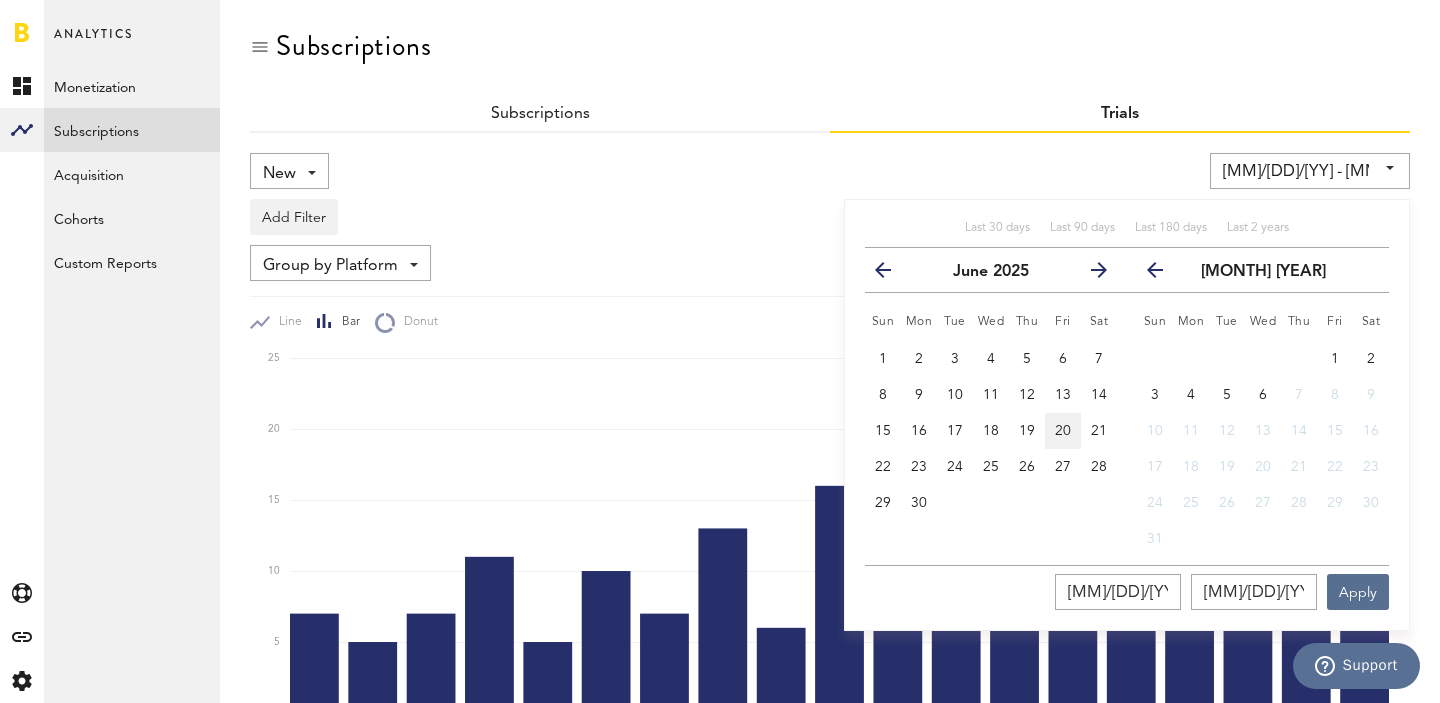 click on "20" at bounding box center [1063, 431] 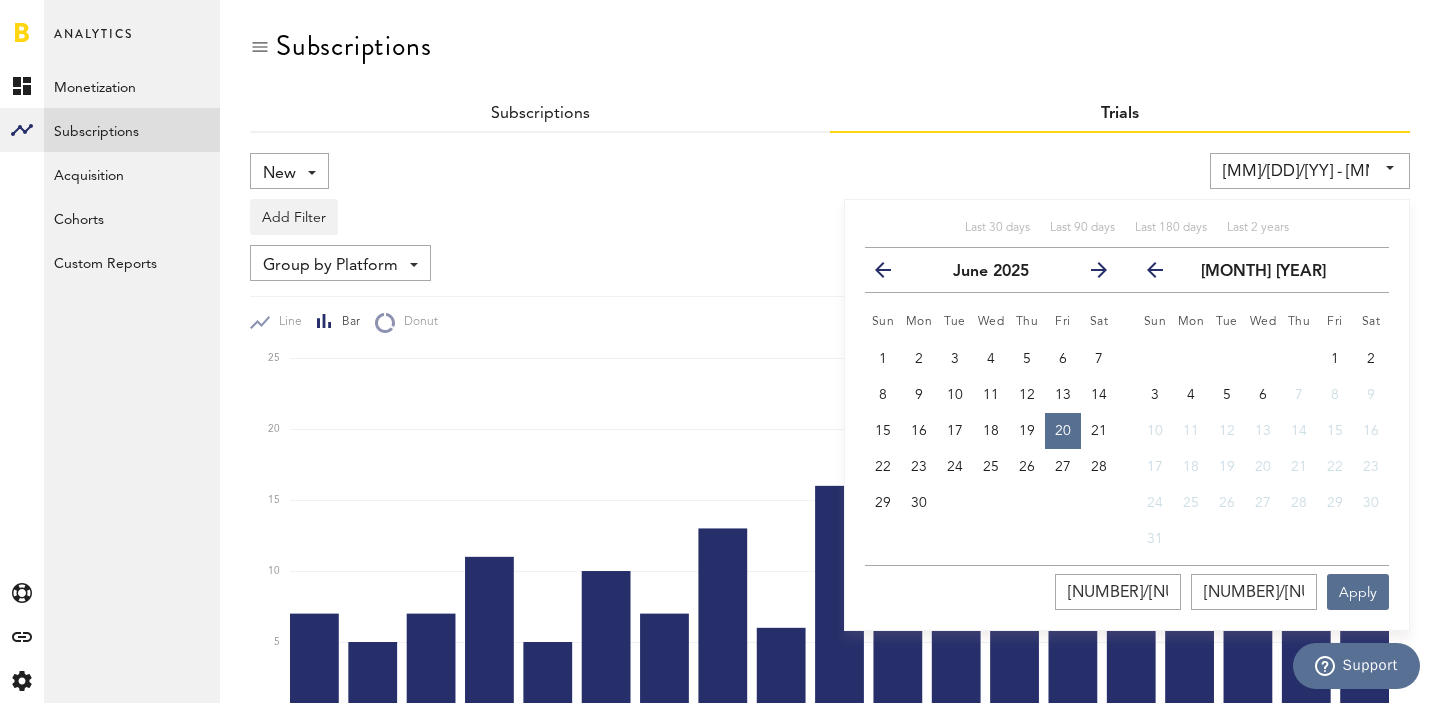 click at bounding box center (1091, 274) 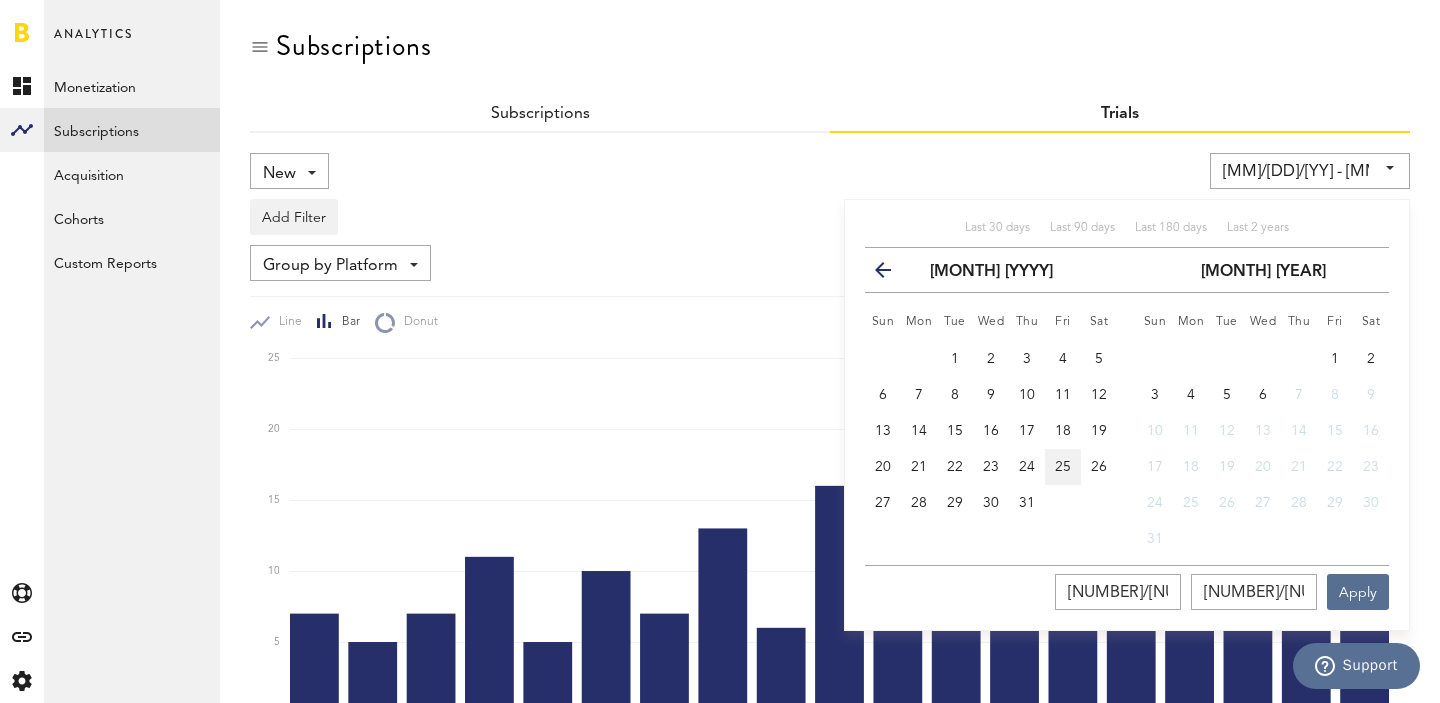 click on "25" at bounding box center (1063, 467) 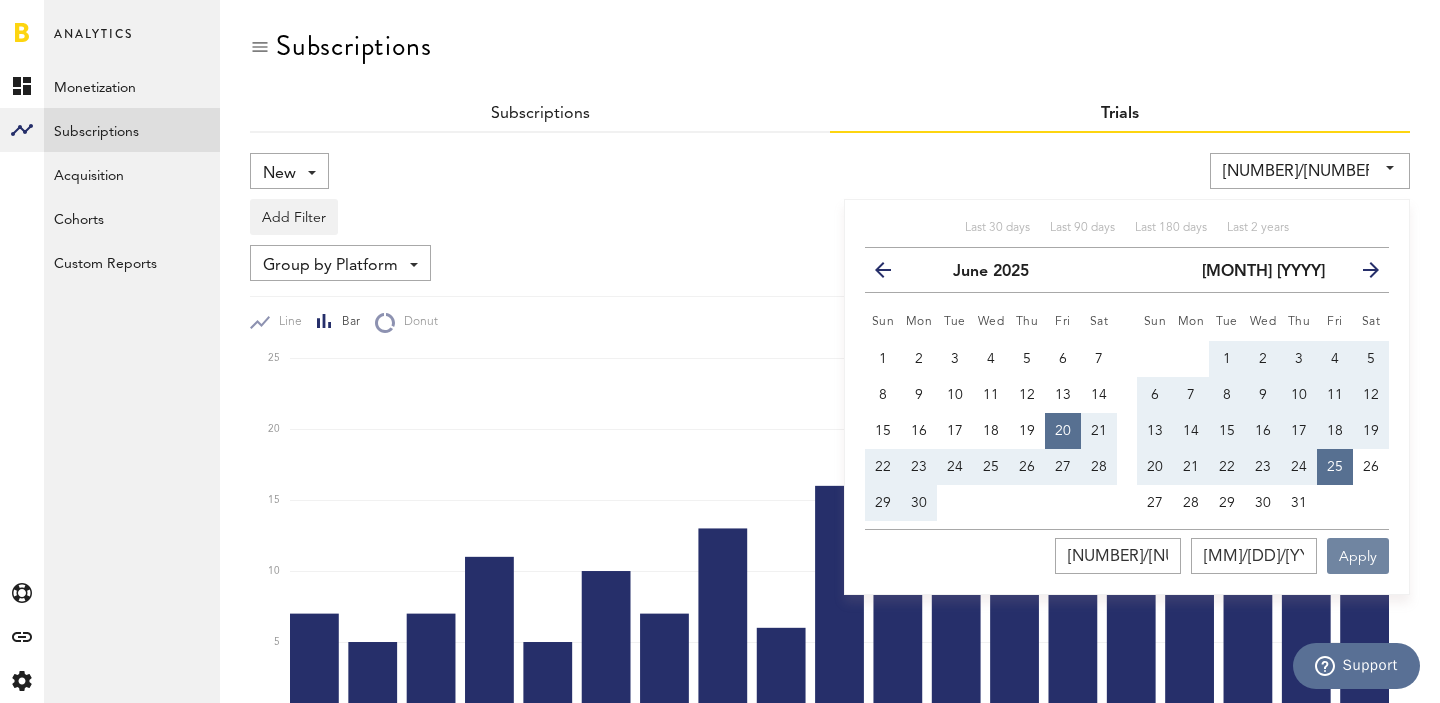 click on "Apply" at bounding box center [1358, 556] 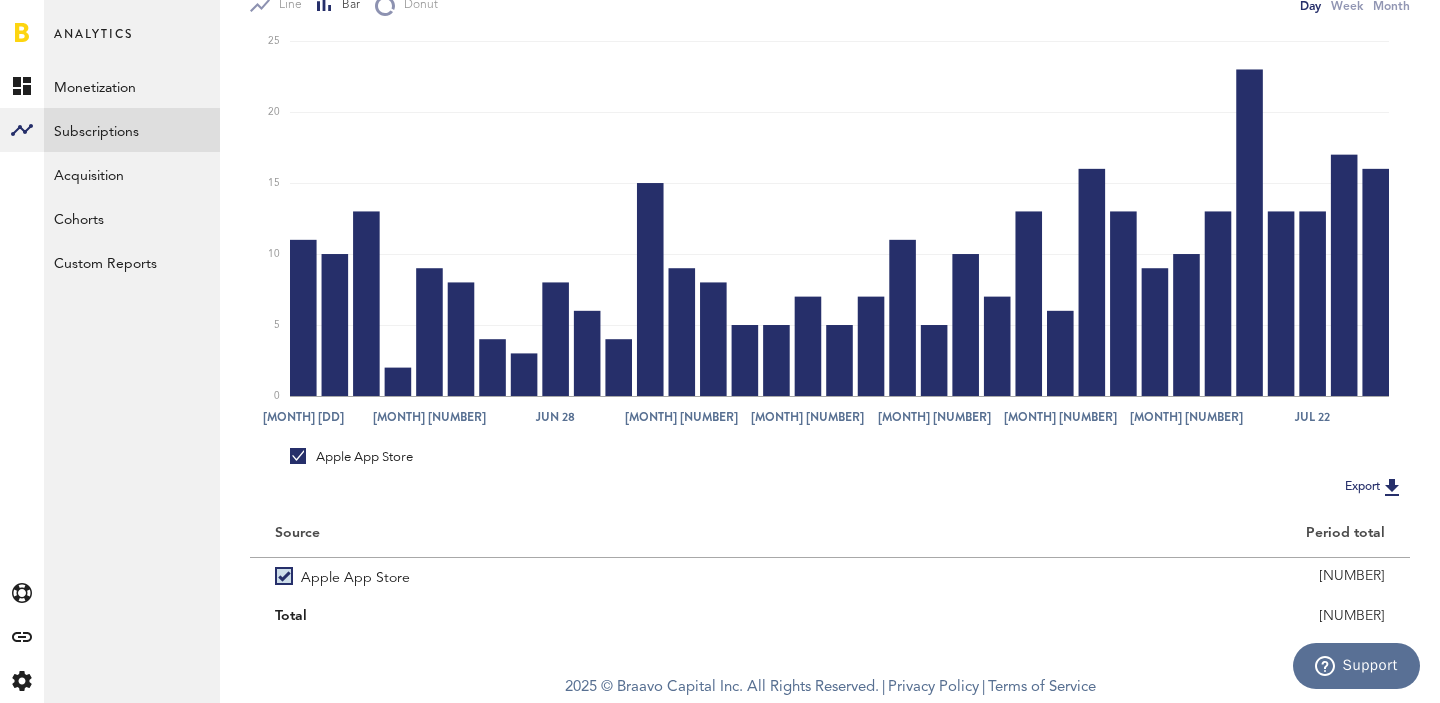 scroll, scrollTop: 0, scrollLeft: 0, axis: both 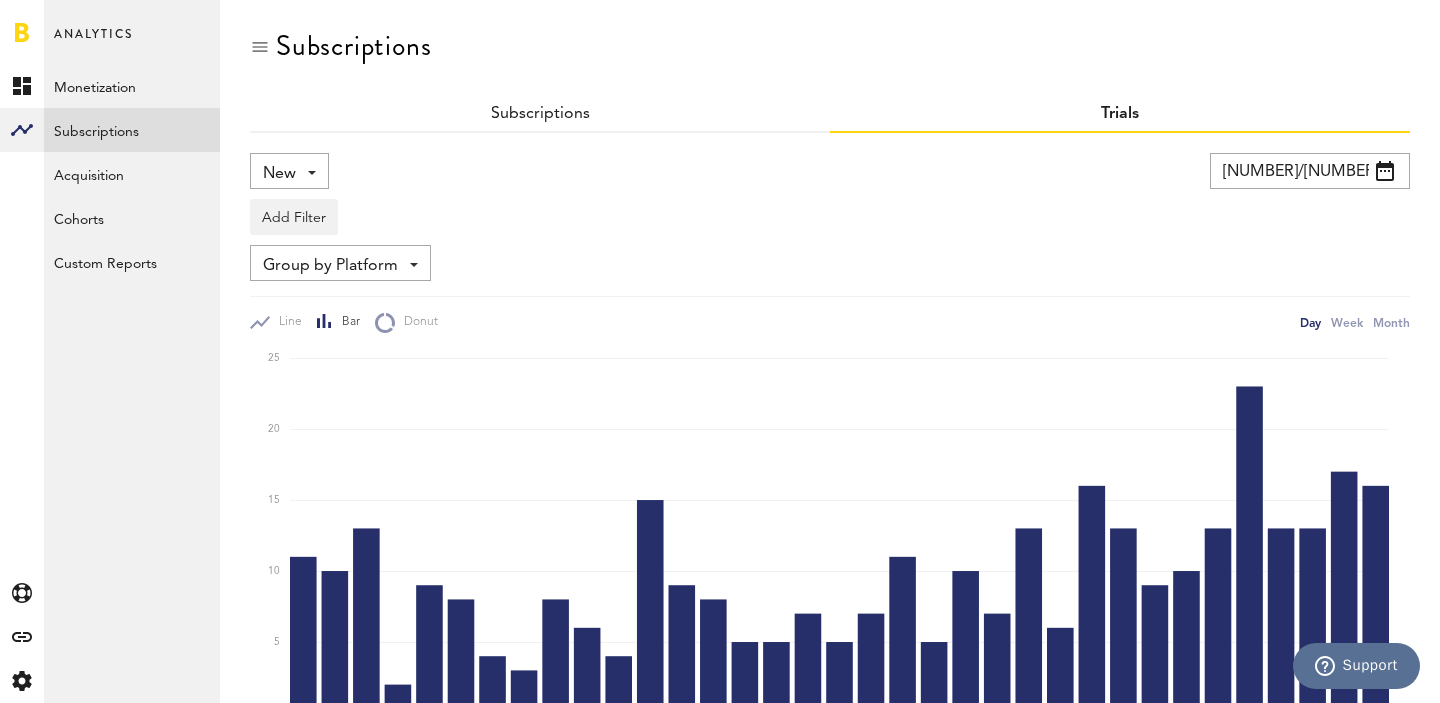 click on "Group by [PLATFORM] Group by [PLATFORM] Group by [APP] Group by [SUBSCRIPTION] Group by [SUBSCRIPTION] [DURATION] Group by [COUNTRY]" at bounding box center [340, 263] 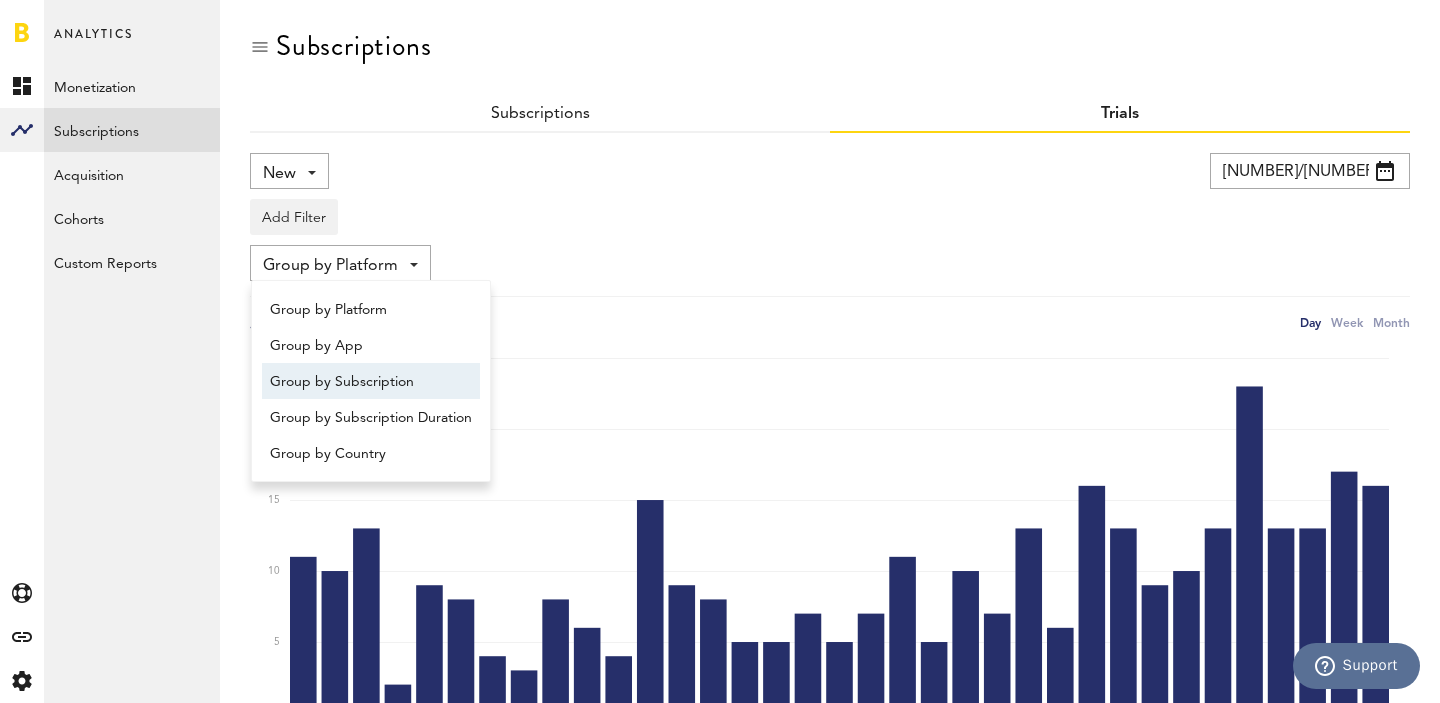 click on "Group by Subscription" at bounding box center (371, 382) 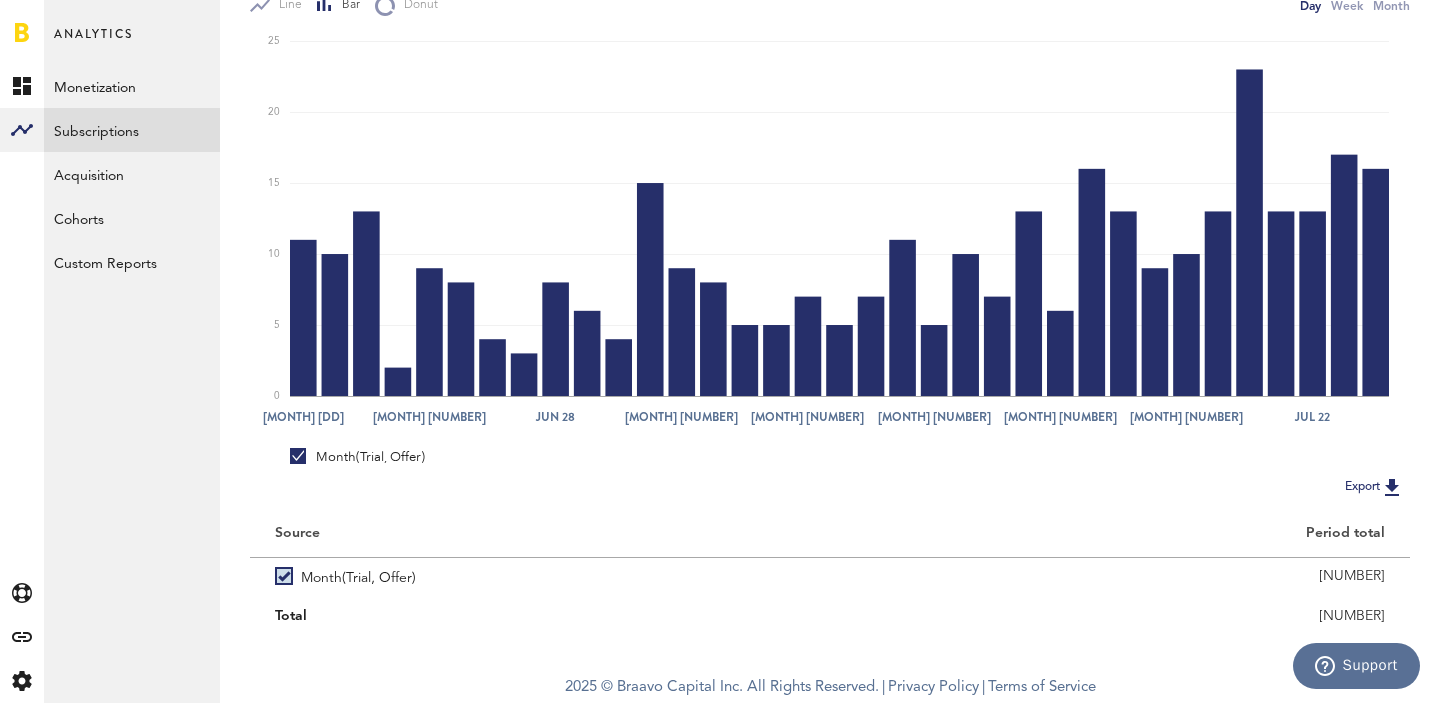 scroll, scrollTop: 0, scrollLeft: 0, axis: both 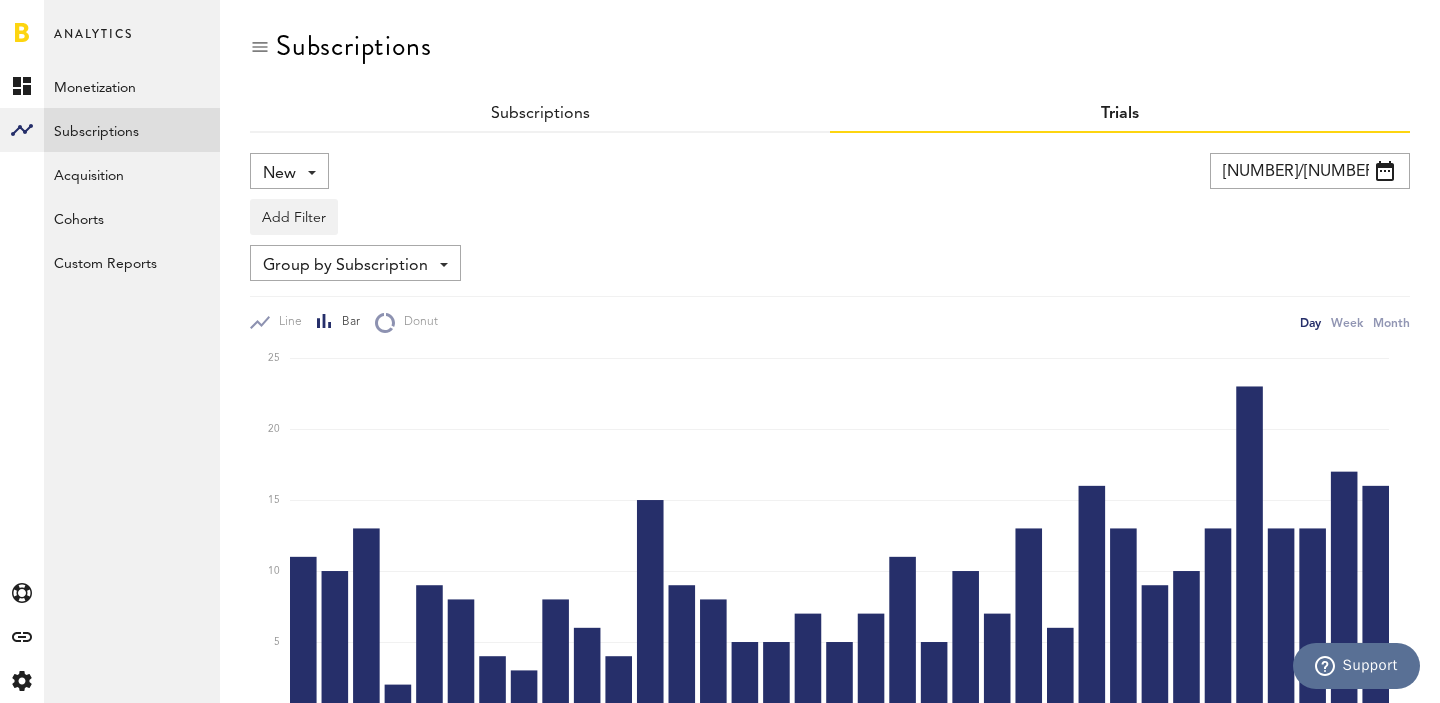 click on "[NUMBER]/[NUMBER]/[YEAR] - [NUMBER]/[NUMBER]/[YEAR]" at bounding box center [1310, 171] 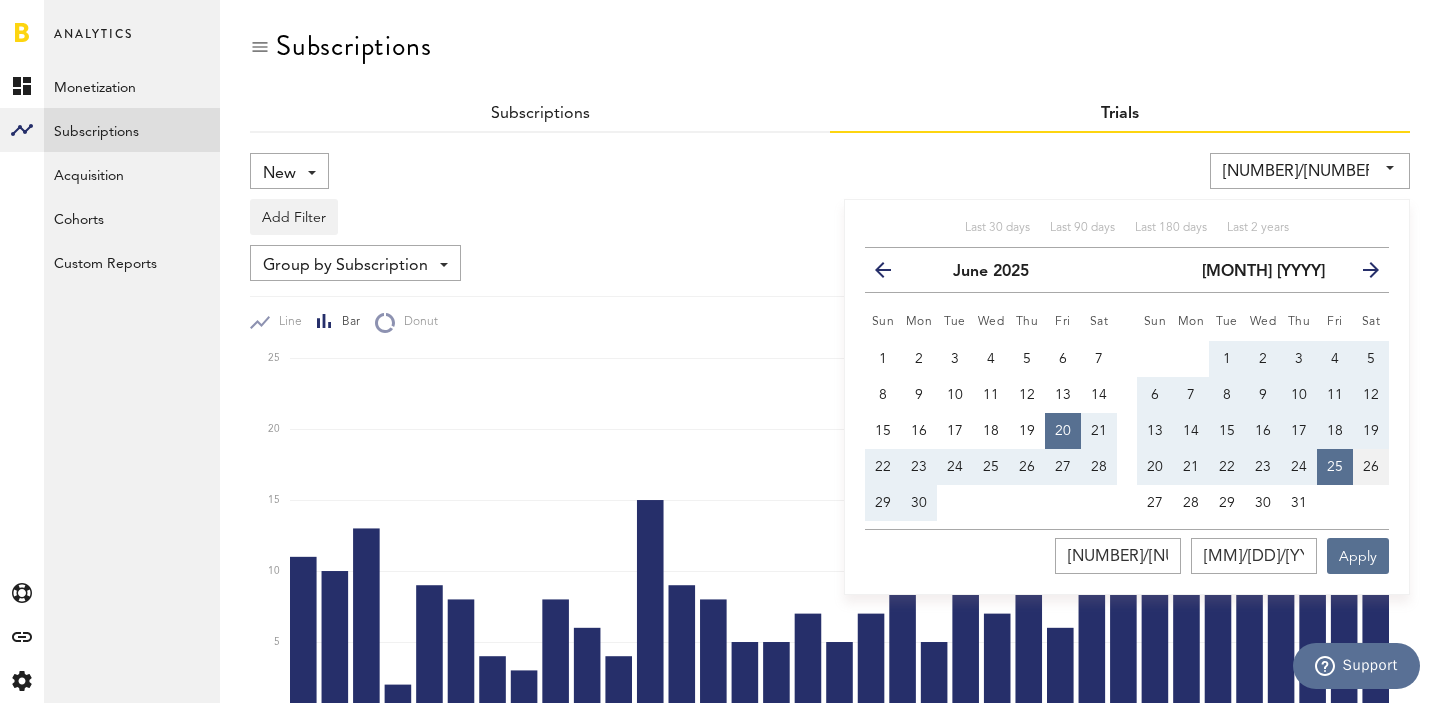 click on "26" at bounding box center (1371, 467) 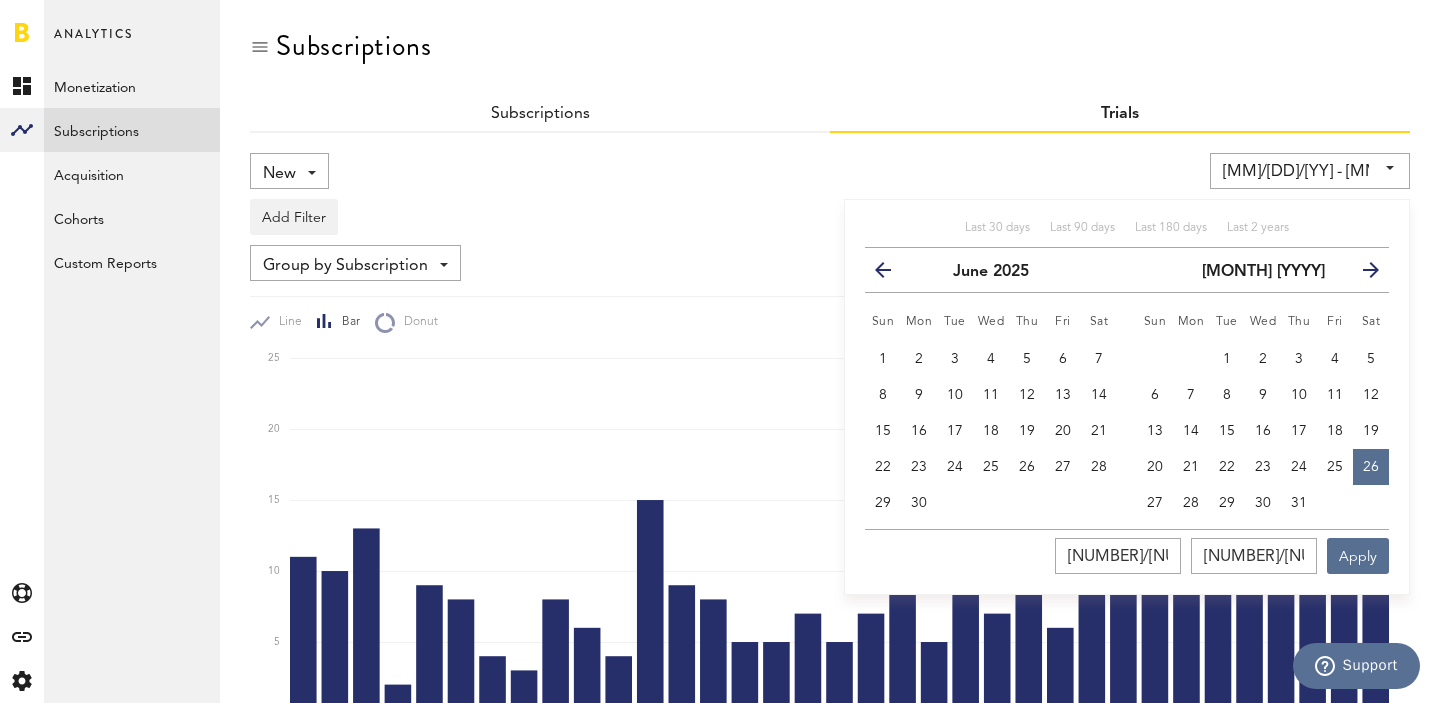 click at bounding box center (1363, 274) 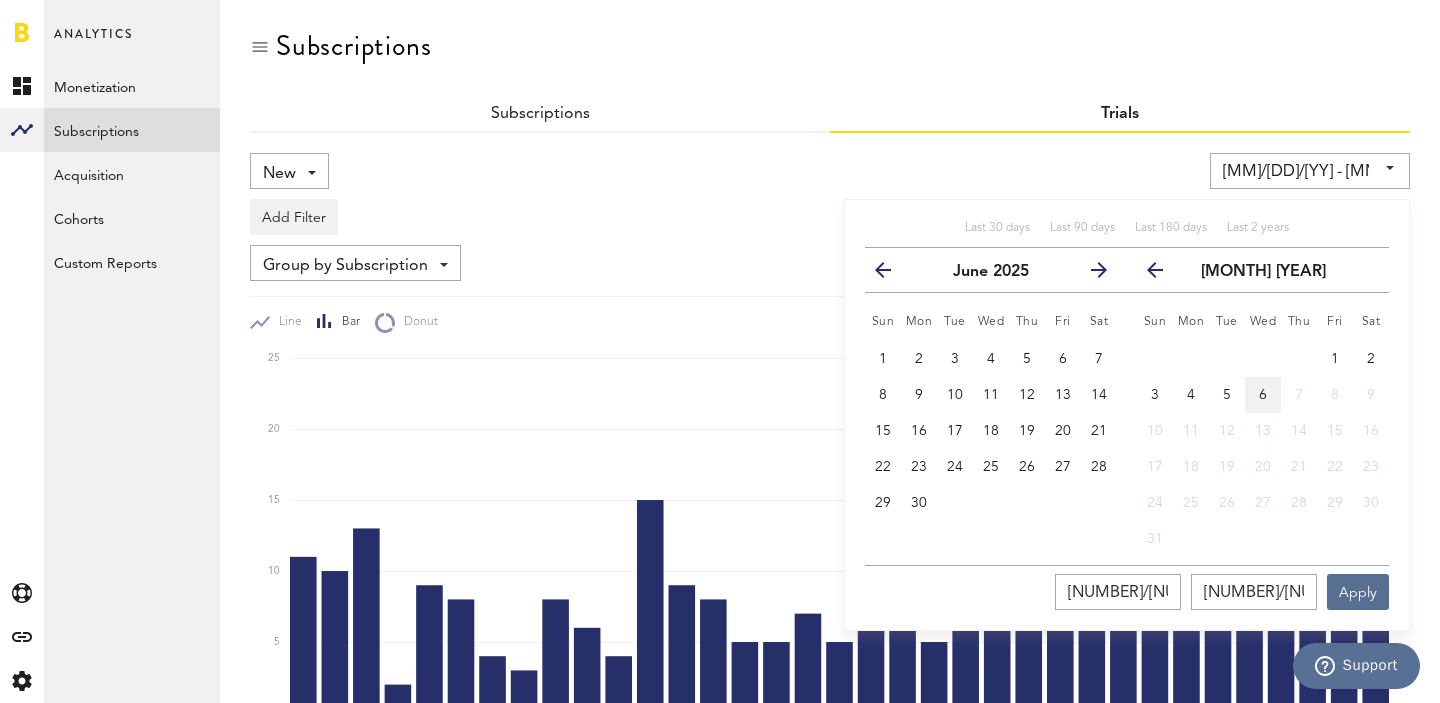 click on "6" at bounding box center [1263, 395] 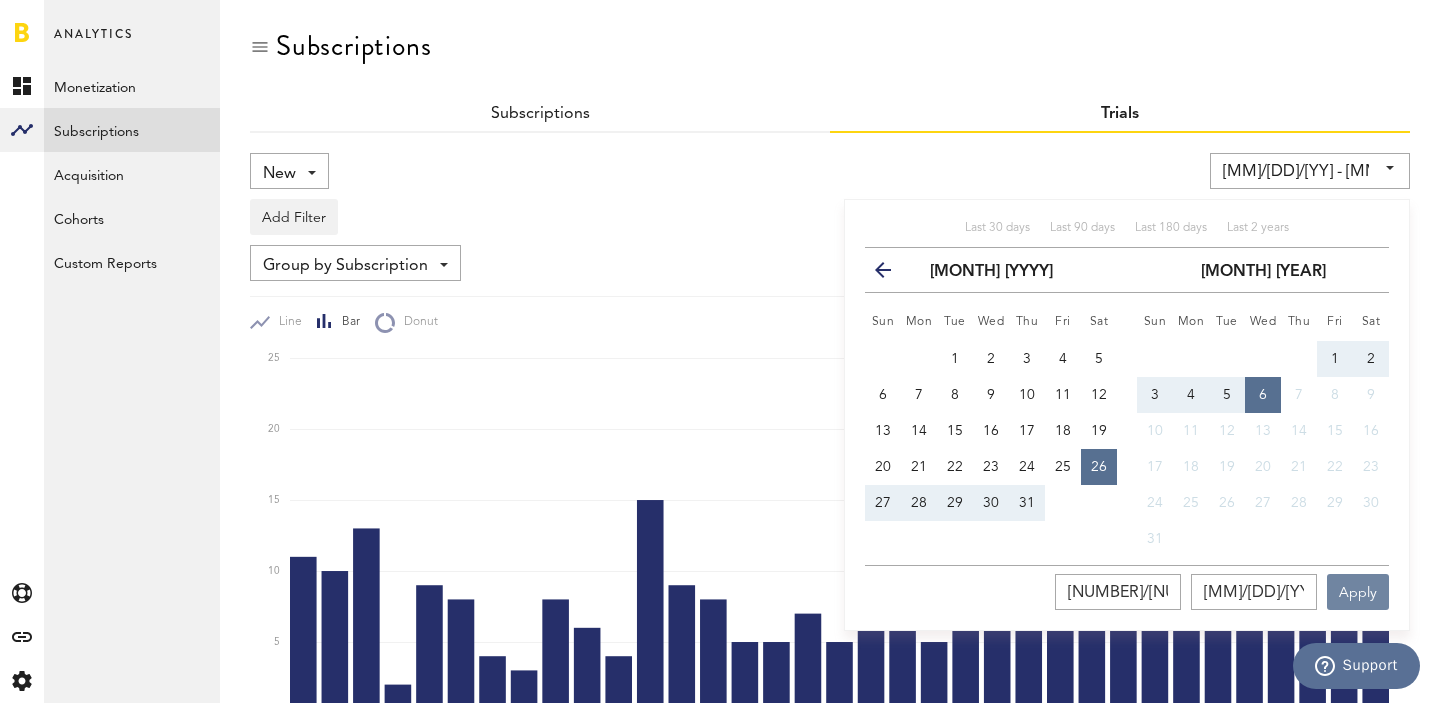 click on "Apply" at bounding box center (1358, 592) 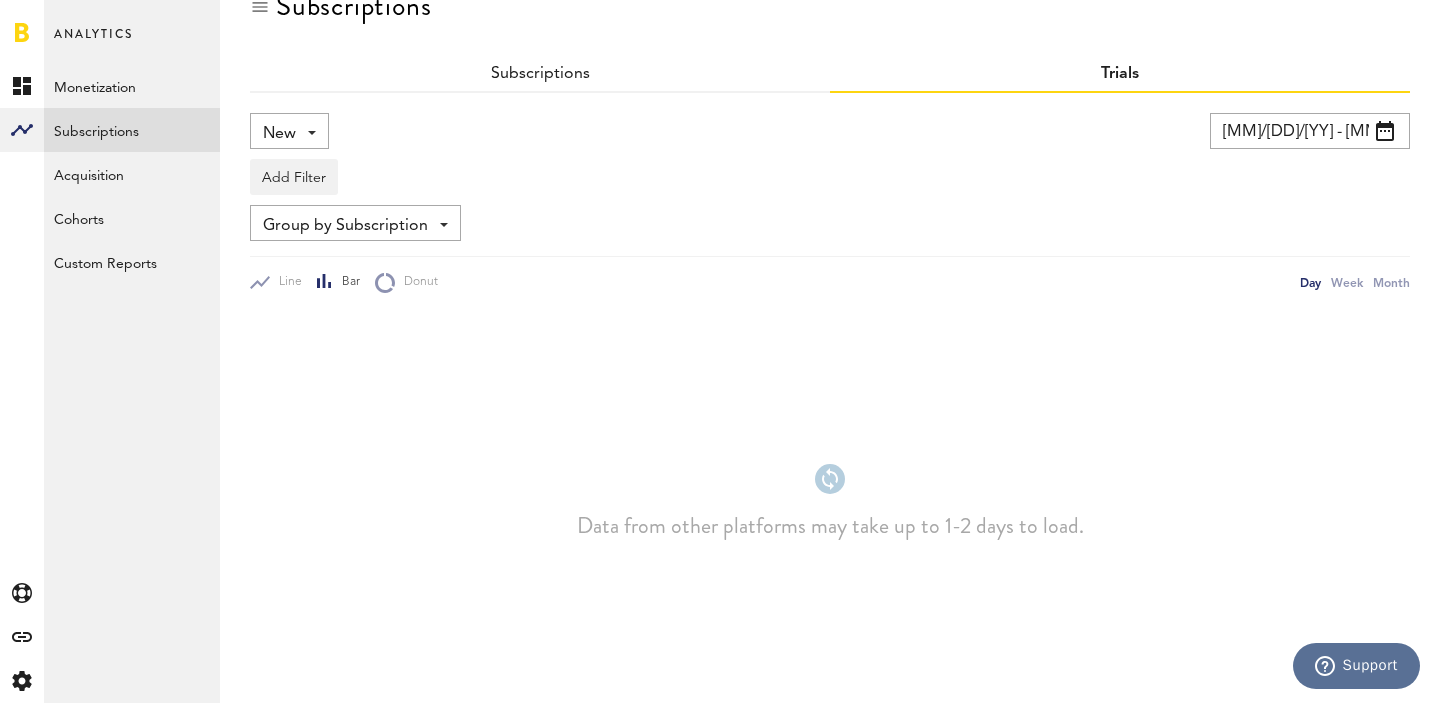 scroll, scrollTop: 24, scrollLeft: 0, axis: vertical 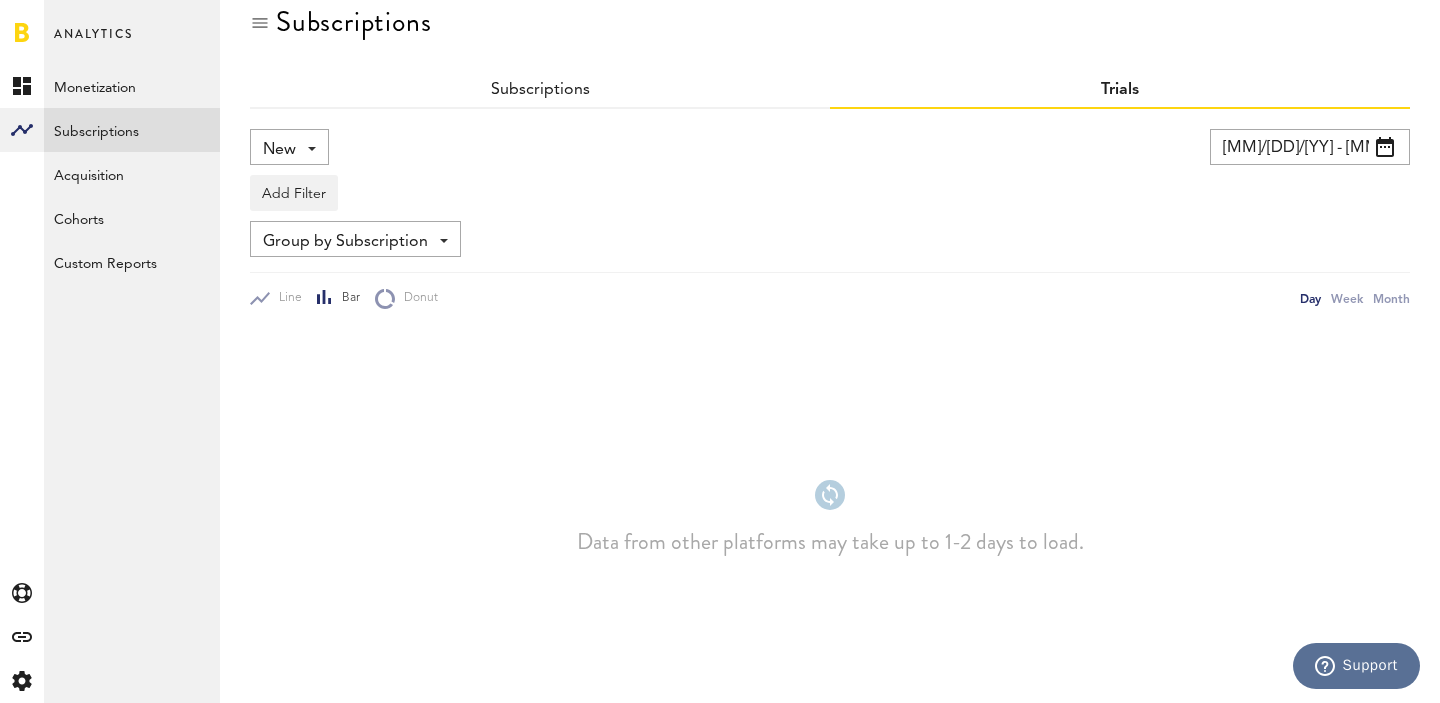 click at bounding box center [830, 495] 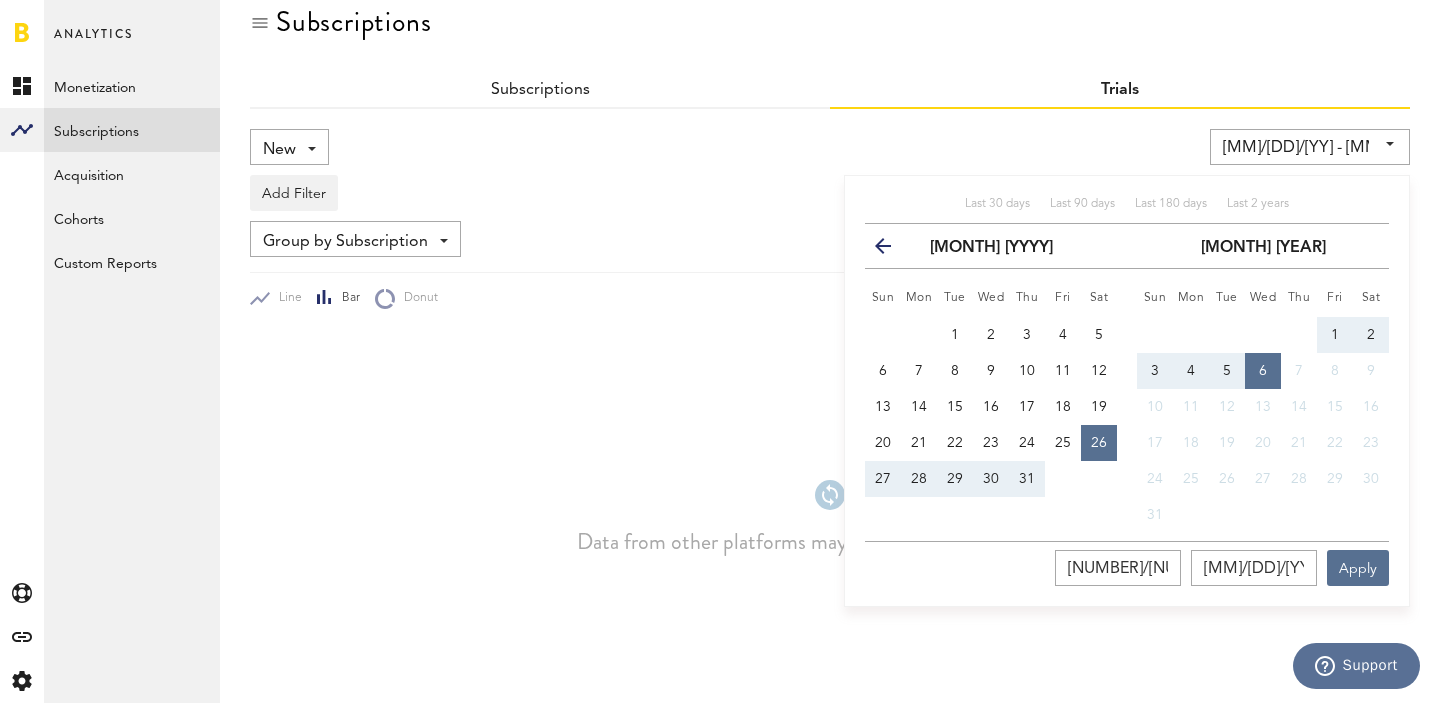 click on "26" at bounding box center (1099, 443) 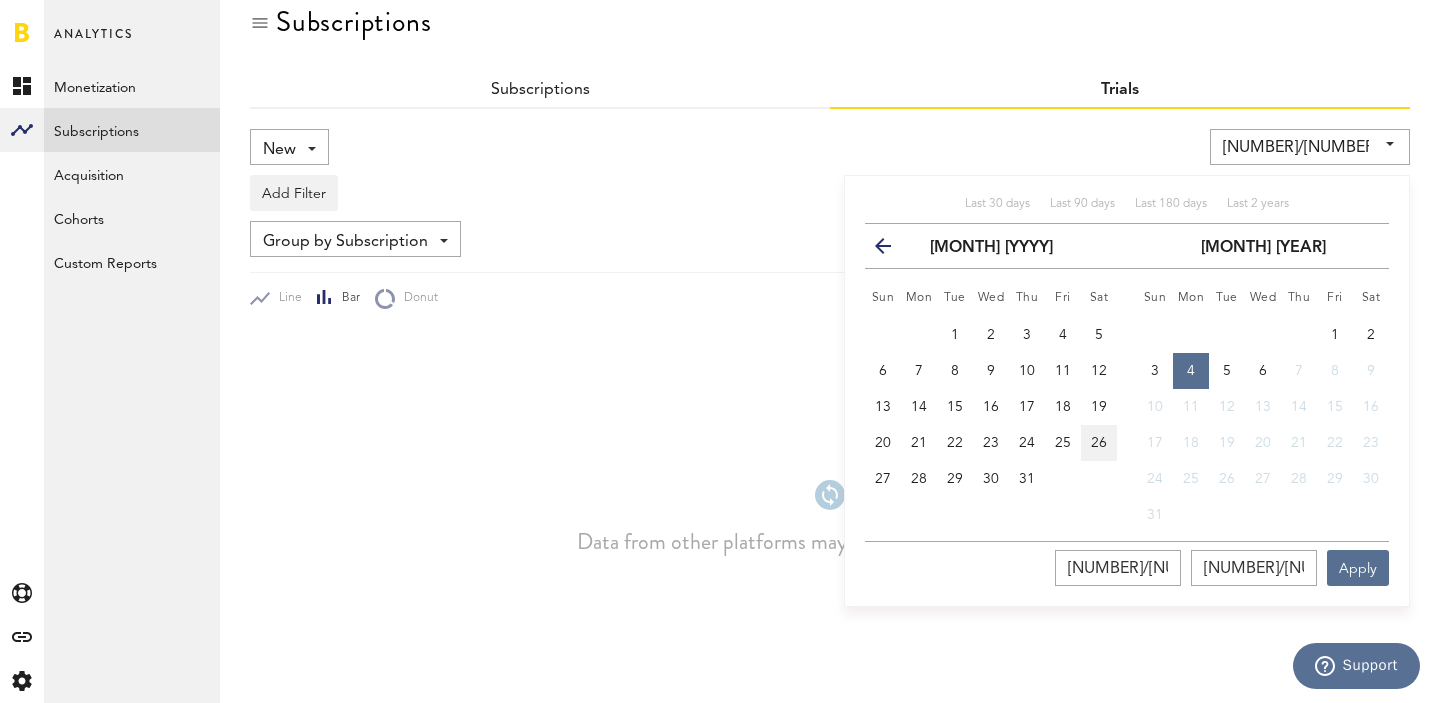 click on "26" at bounding box center (1099, 443) 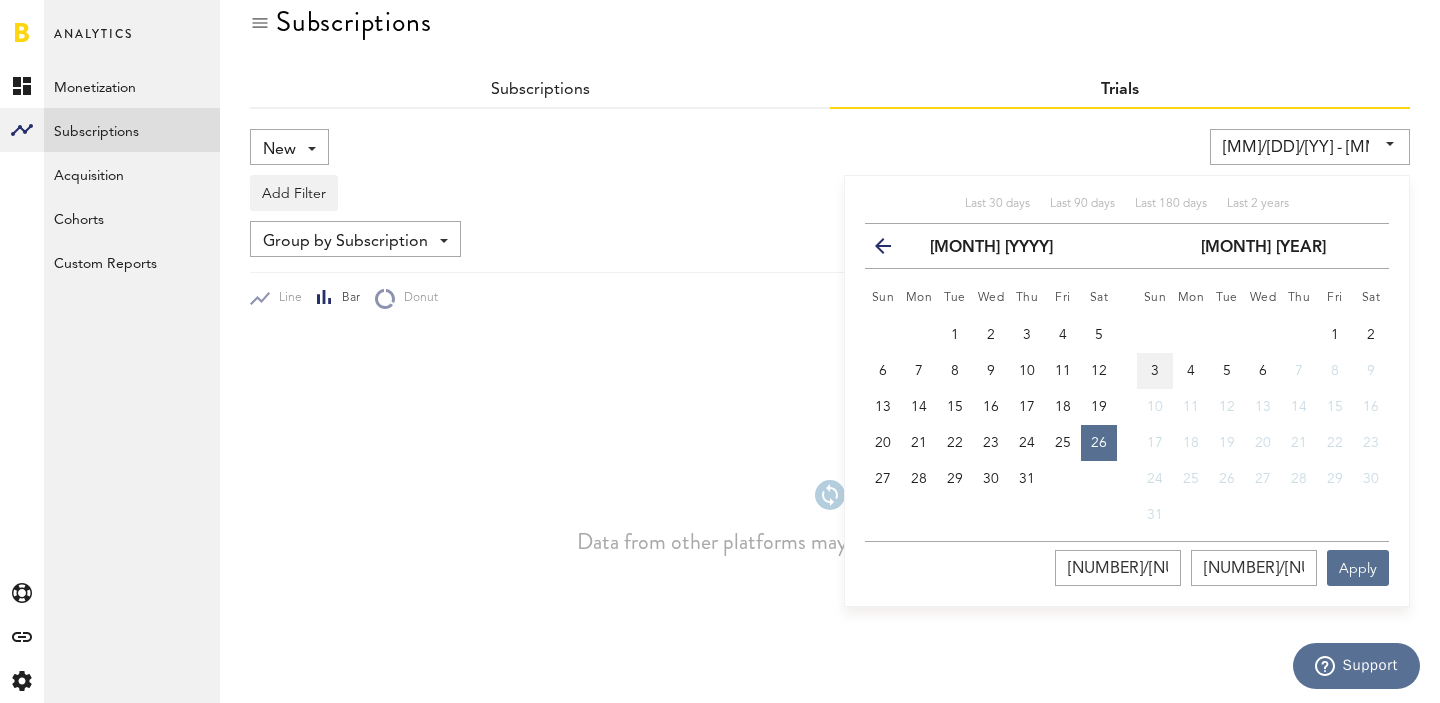 click on "3" at bounding box center (1155, 371) 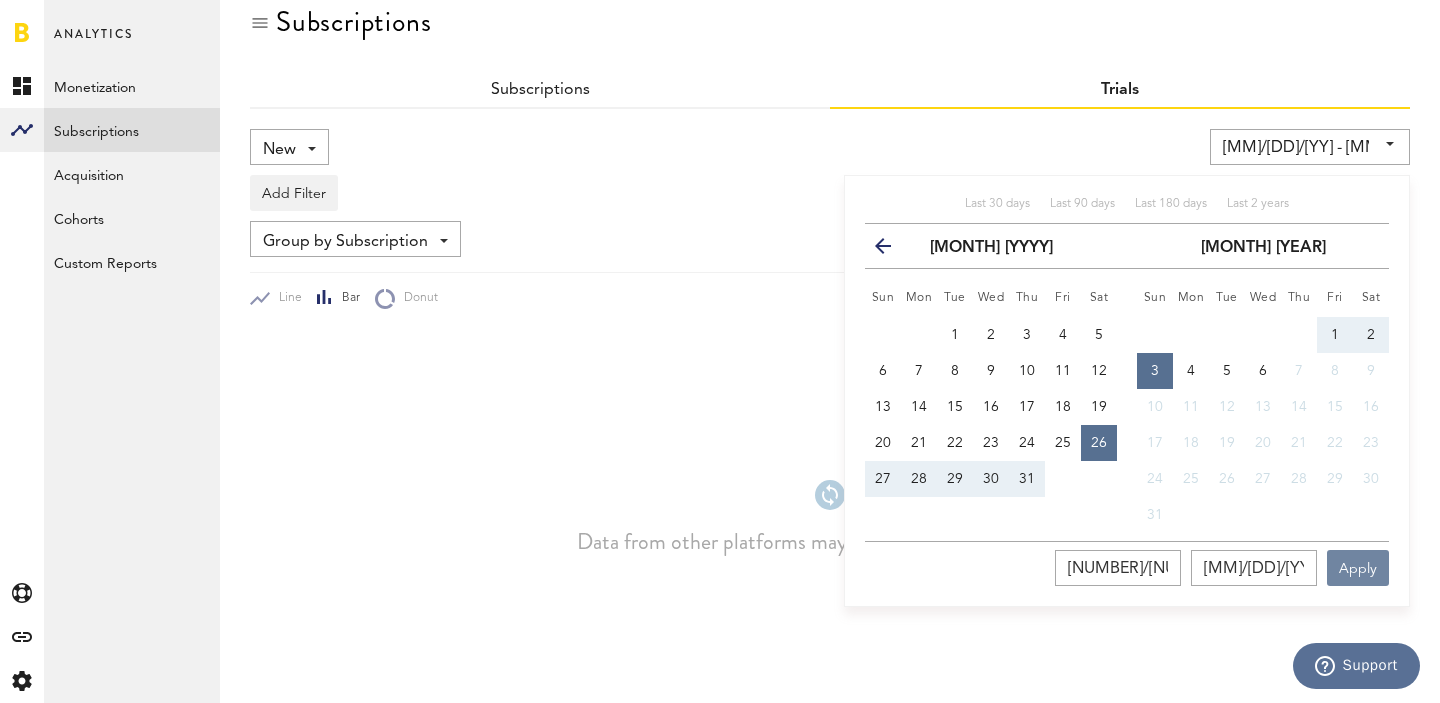 click on "Apply" at bounding box center [1358, 568] 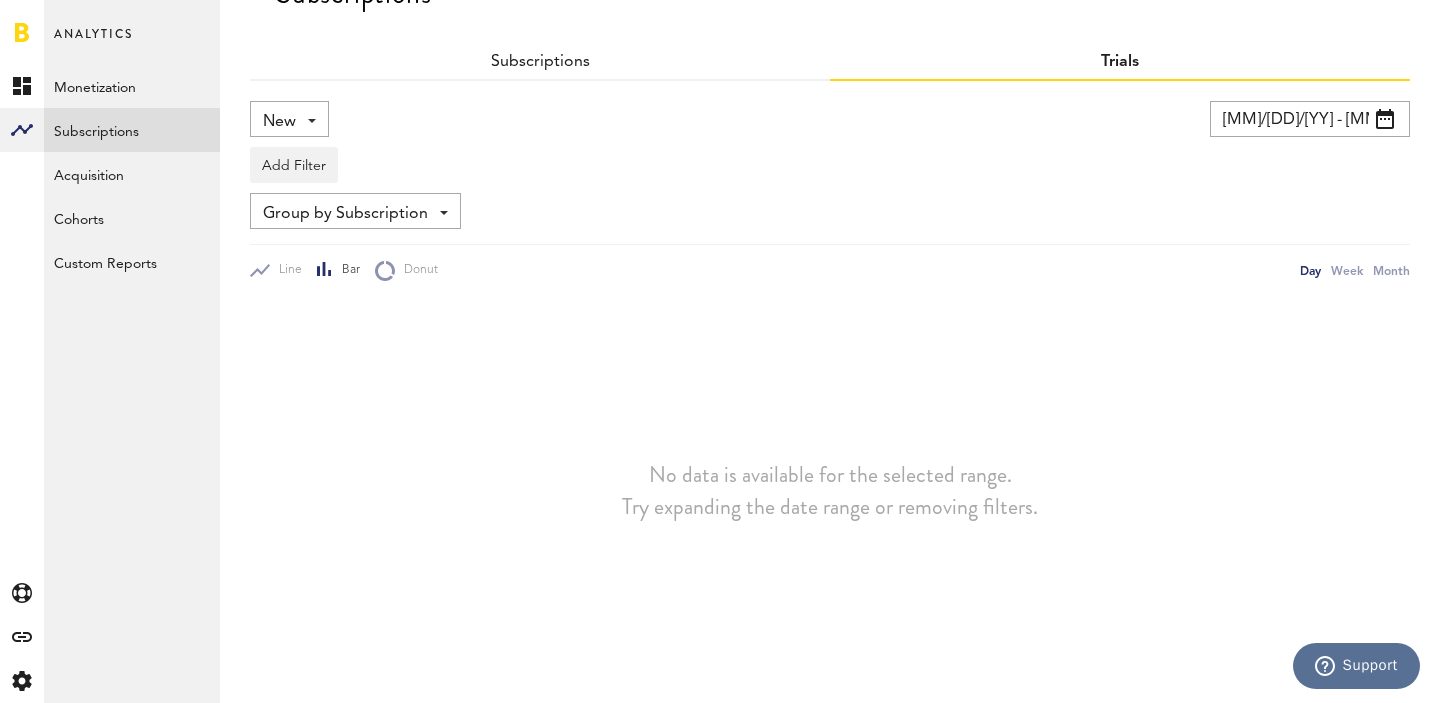 scroll, scrollTop: 53, scrollLeft: 0, axis: vertical 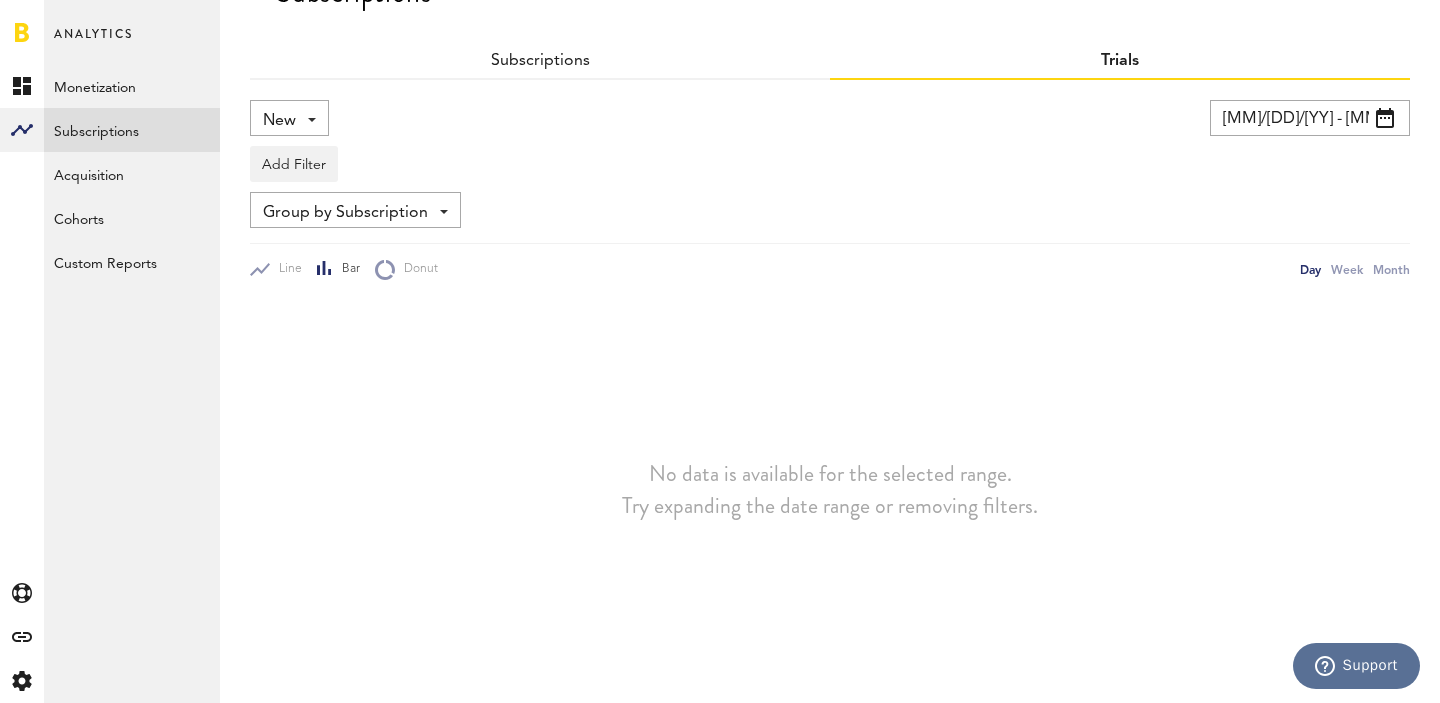 click on "Group by Subscription" at bounding box center [345, 213] 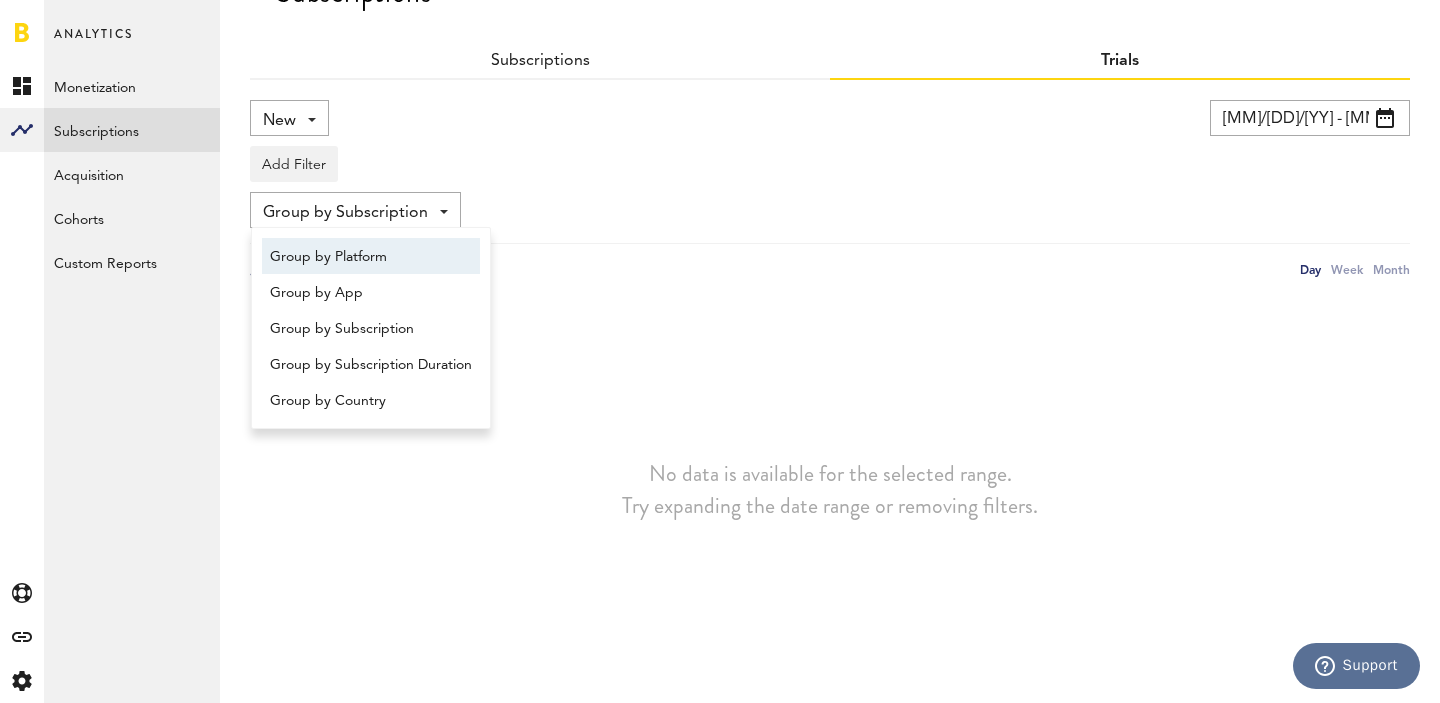 click on "Group by Platform" at bounding box center [371, 257] 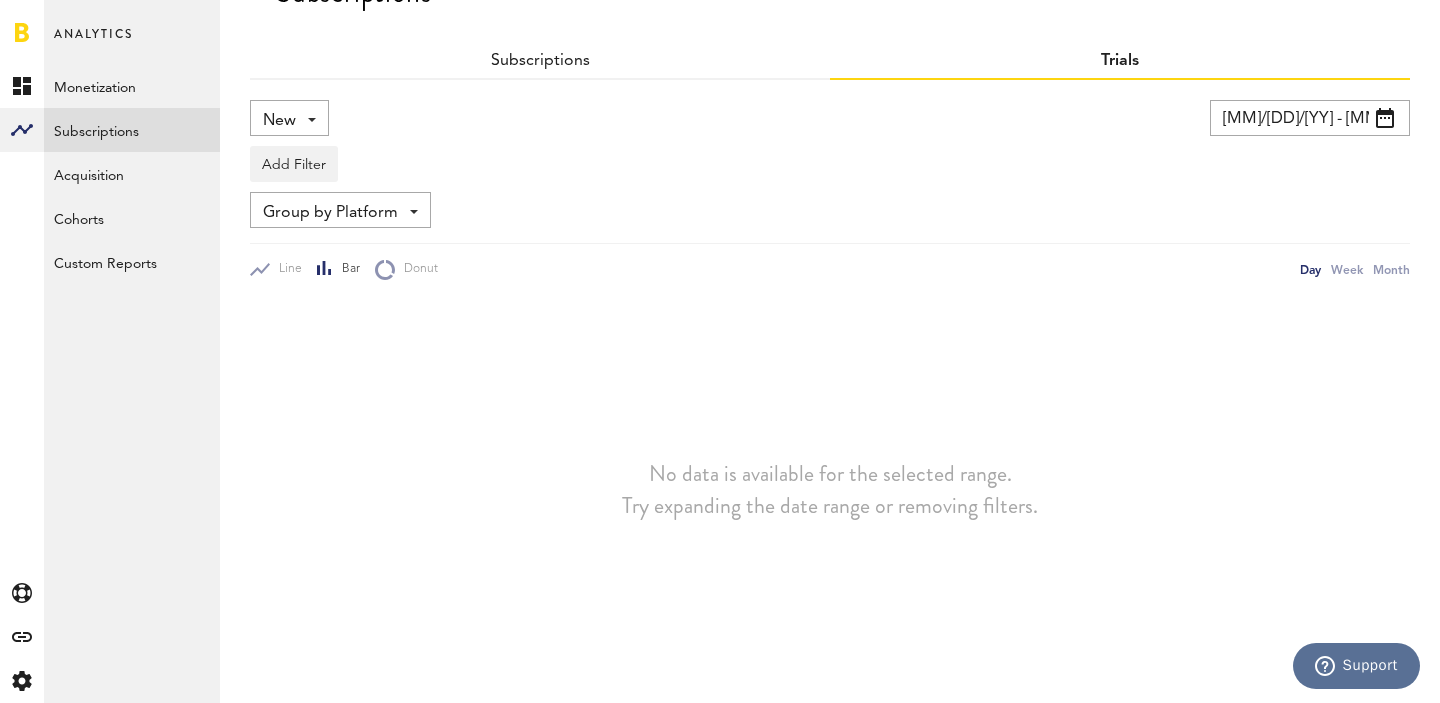 scroll, scrollTop: 0, scrollLeft: 0, axis: both 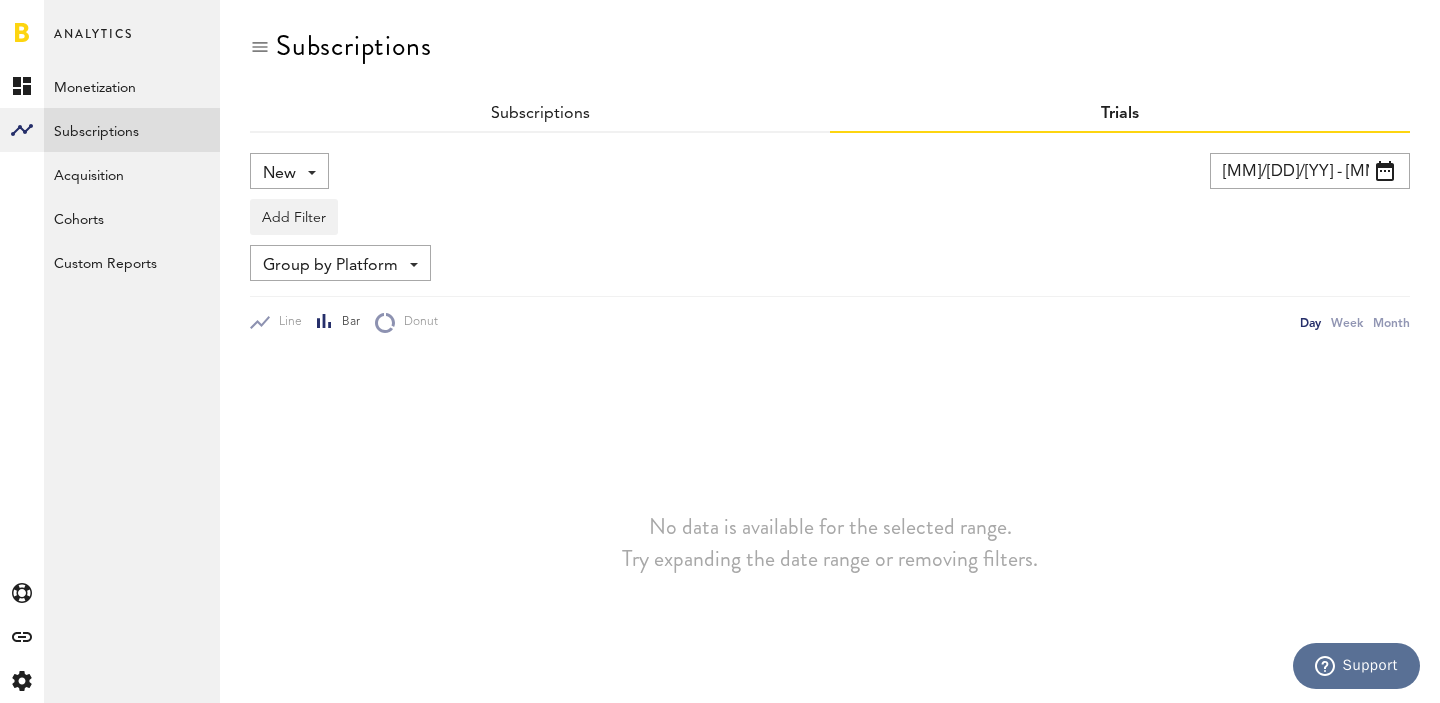 click on "New                                 New                     Active                     Cancelled                     Conversion" at bounding box center [289, 171] 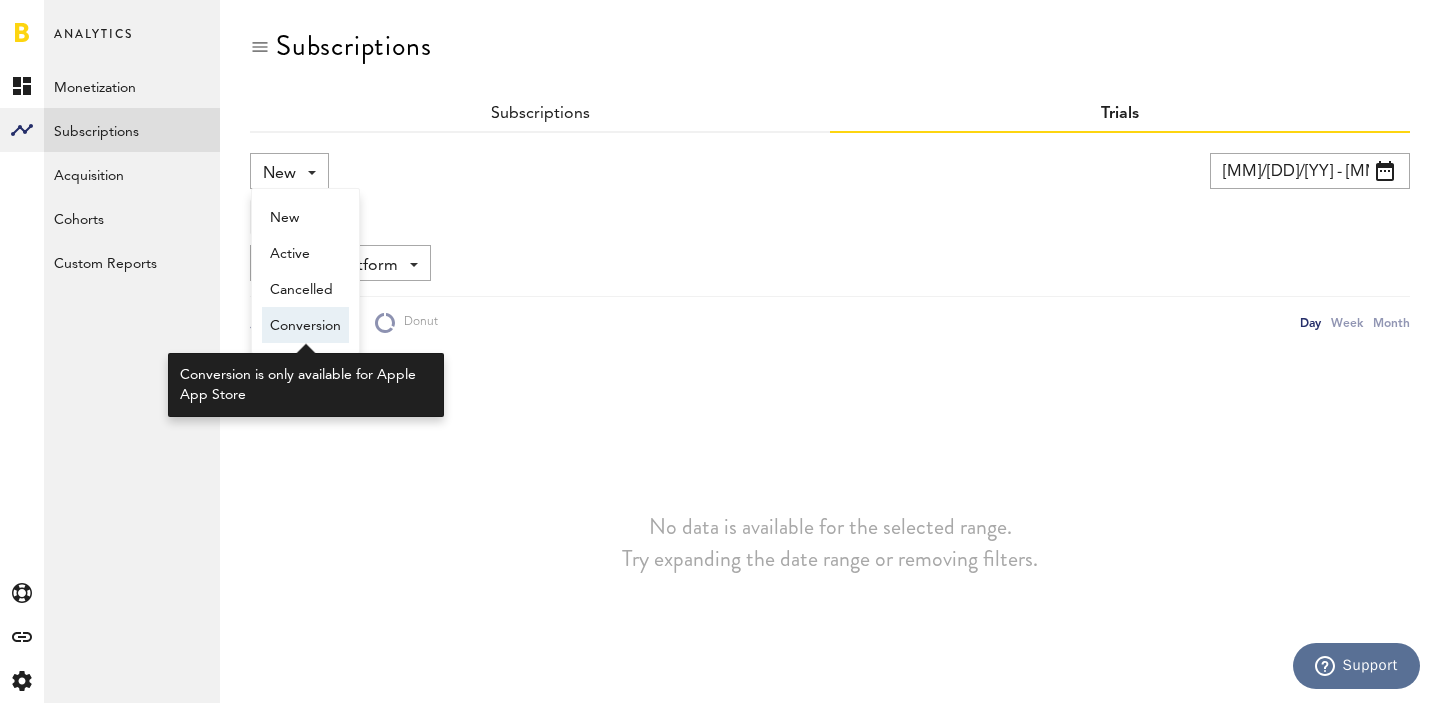 click on "Conversion" at bounding box center (305, 326) 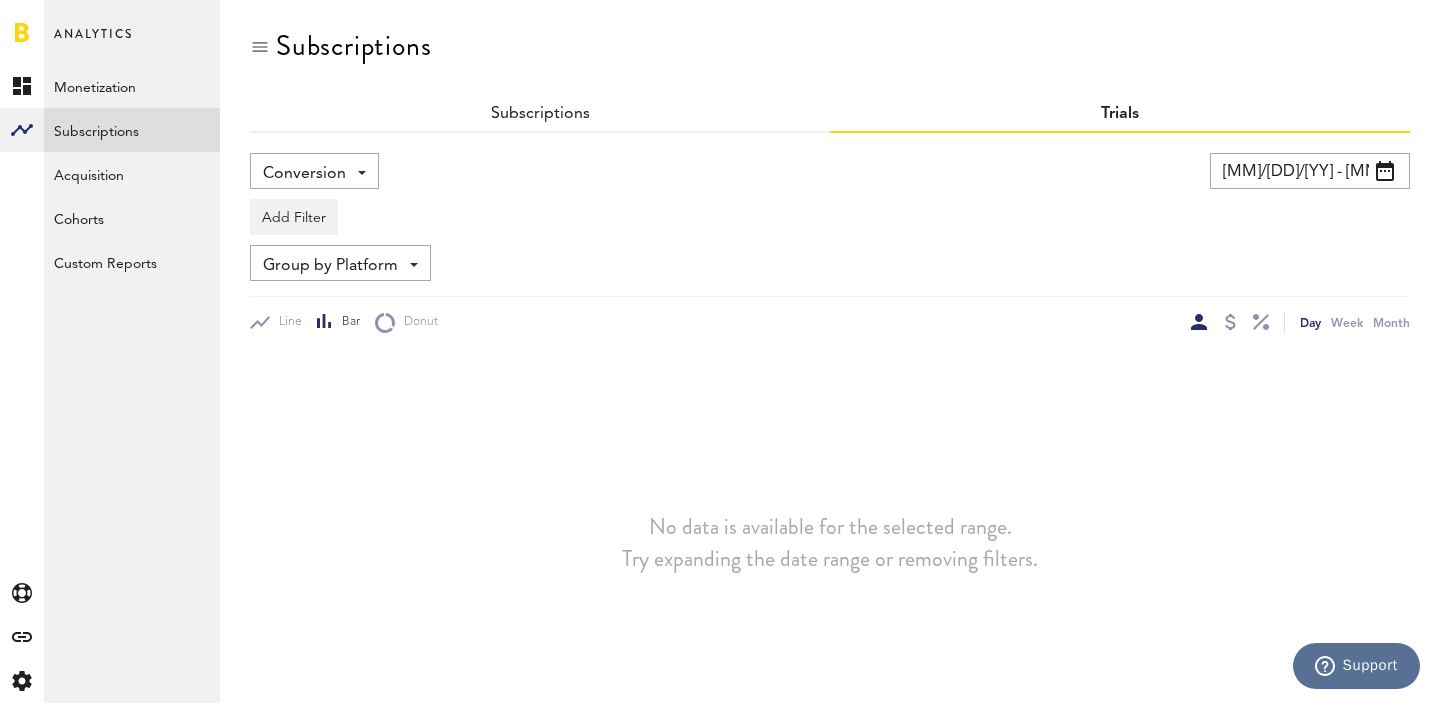 click on "Group by Platform" at bounding box center (330, 266) 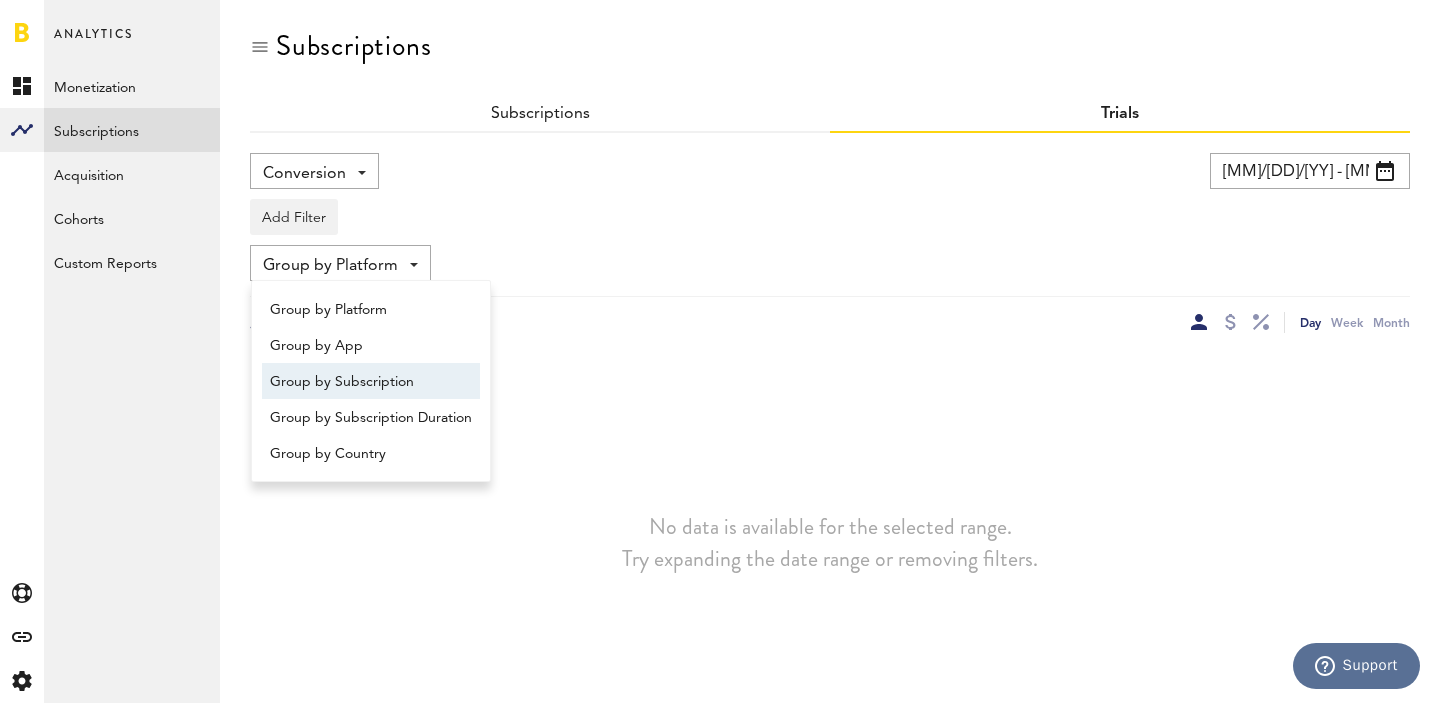 click on "Group by Subscription" at bounding box center (371, 382) 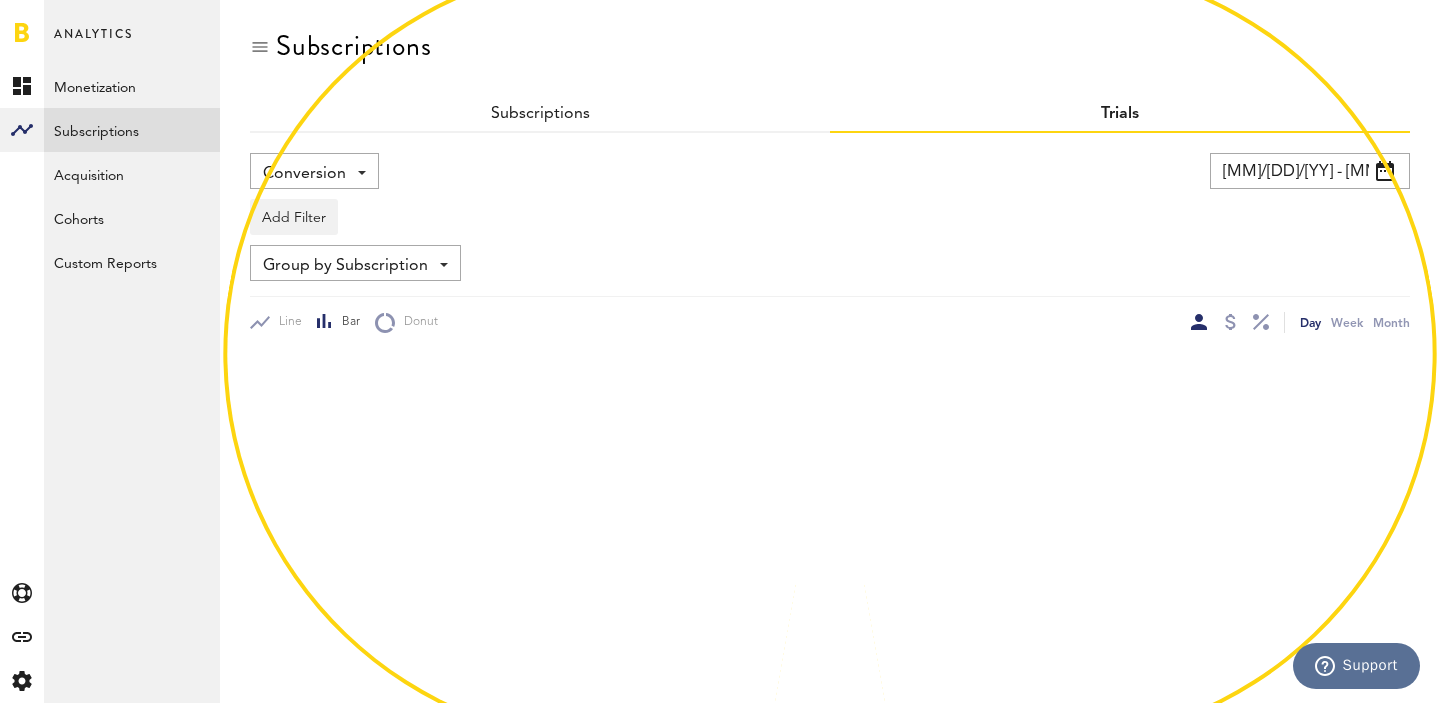 click on "[MM]/[DD]/[YY] - [MM]/[DD]/[YY]" at bounding box center (1310, 171) 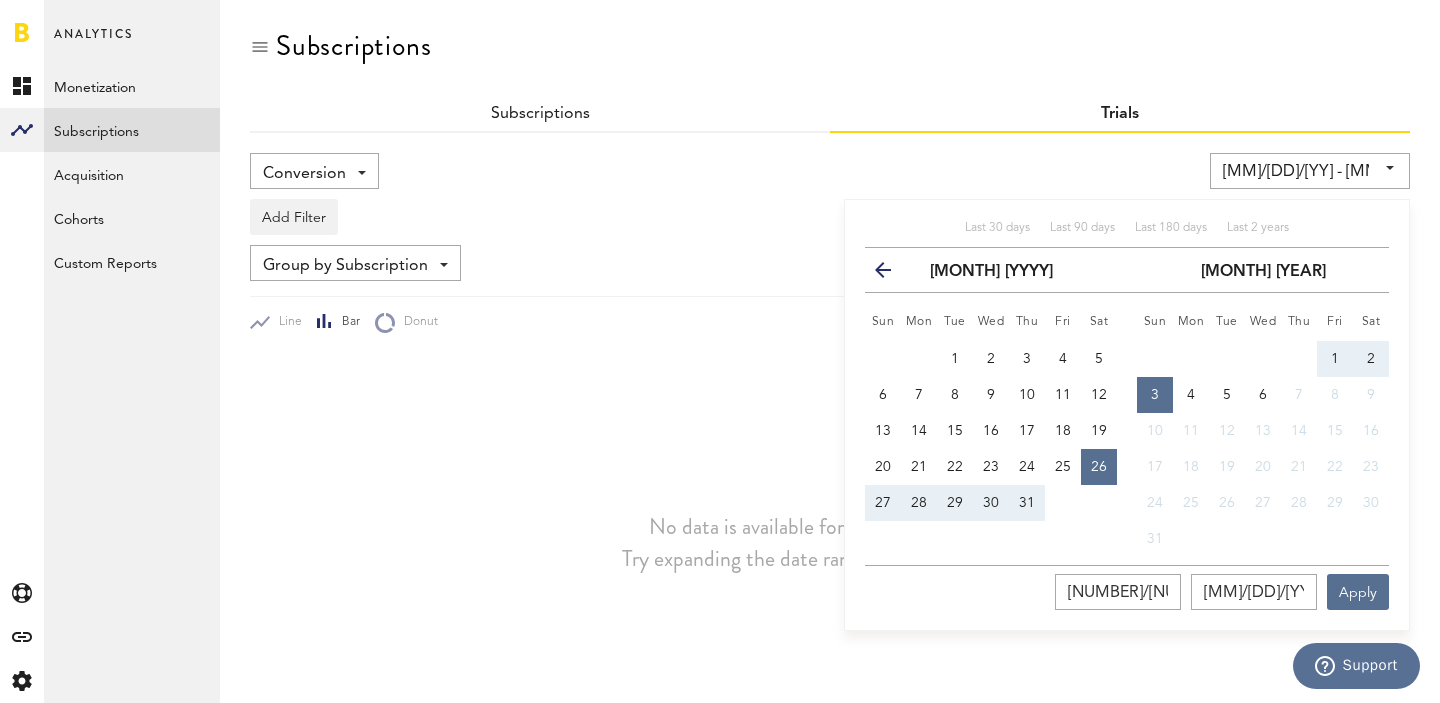 click on "previous" at bounding box center (891, 270) 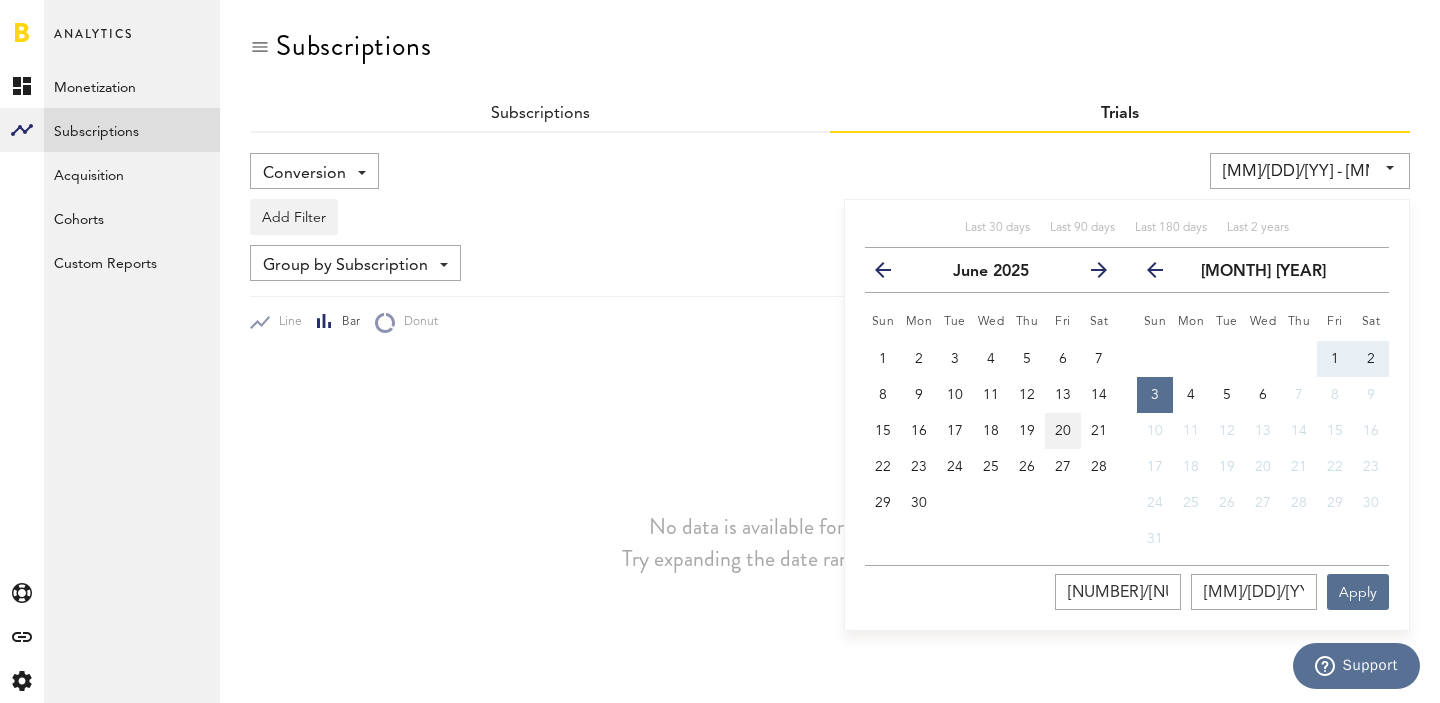 click on "20" at bounding box center [1063, 431] 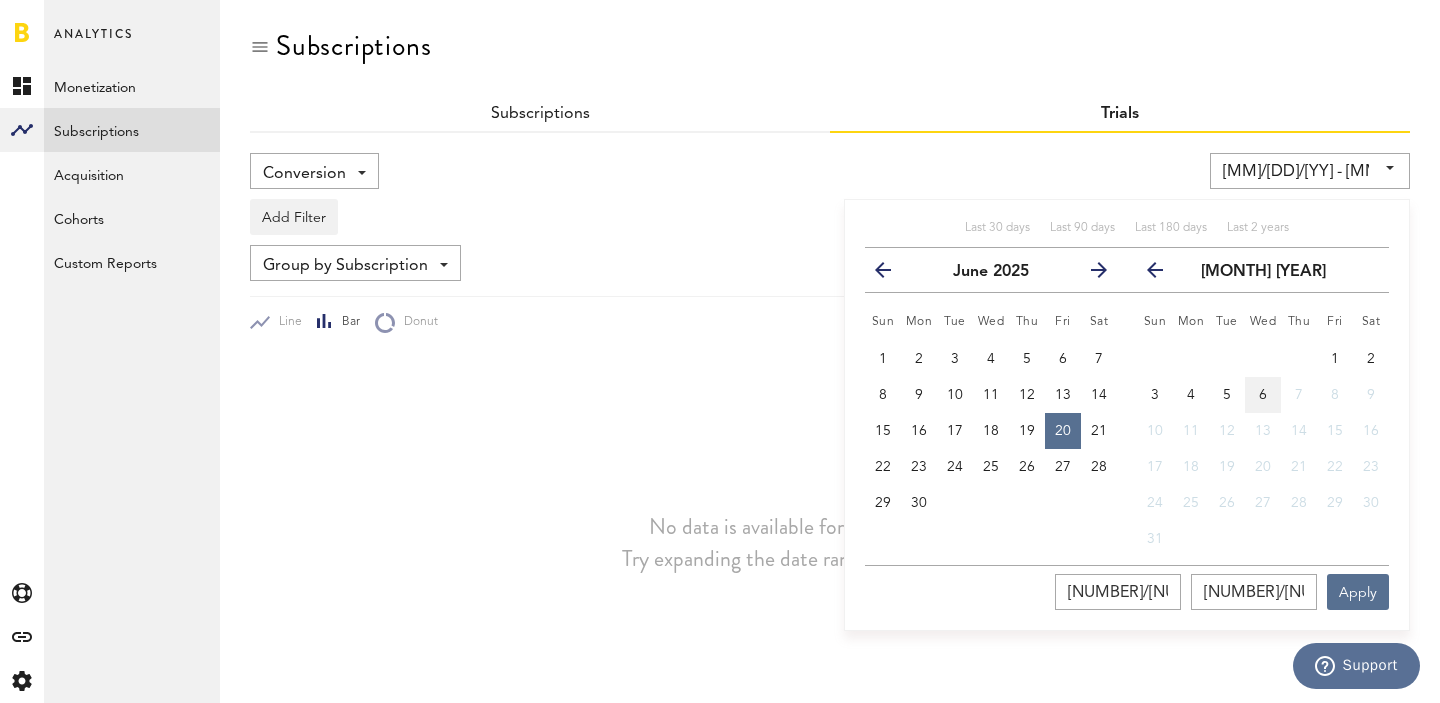 click on "6" at bounding box center (1263, 395) 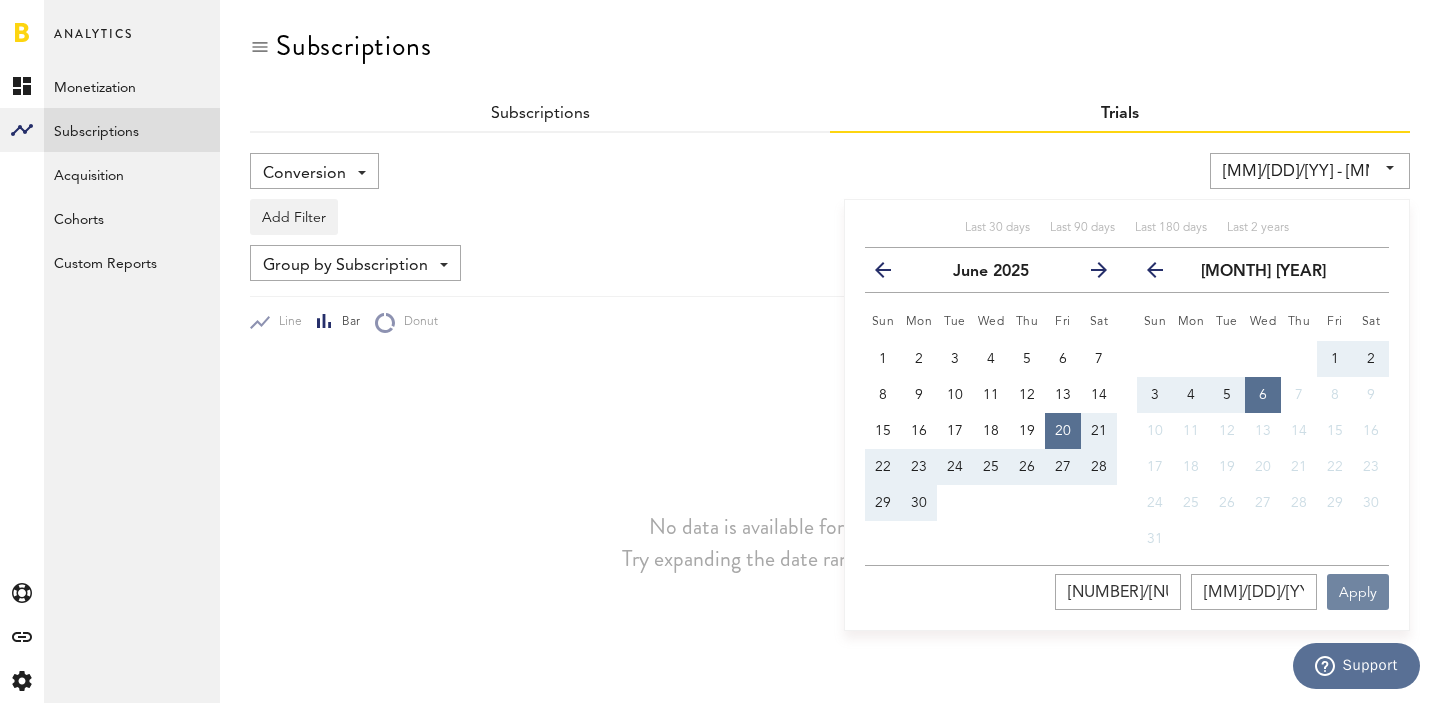 click on "Apply" at bounding box center [1358, 592] 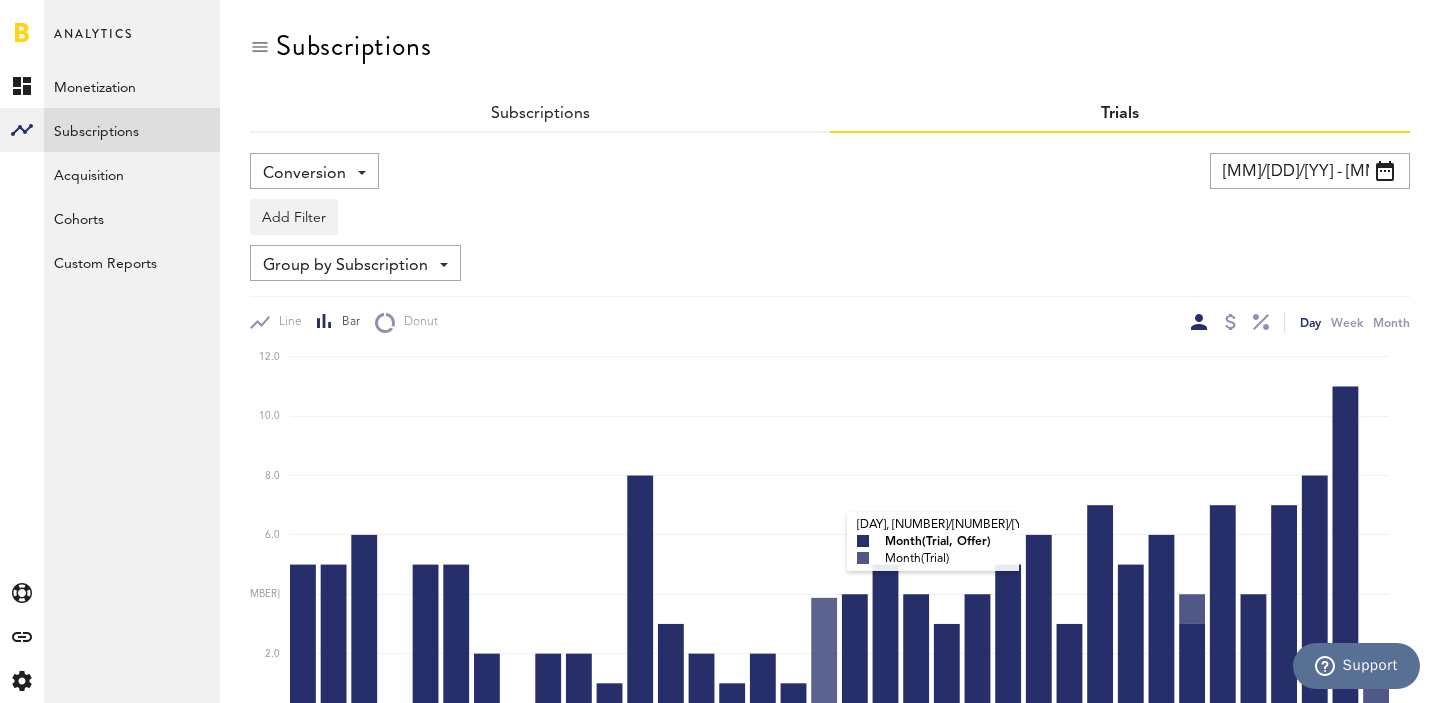 scroll, scrollTop: 352, scrollLeft: 0, axis: vertical 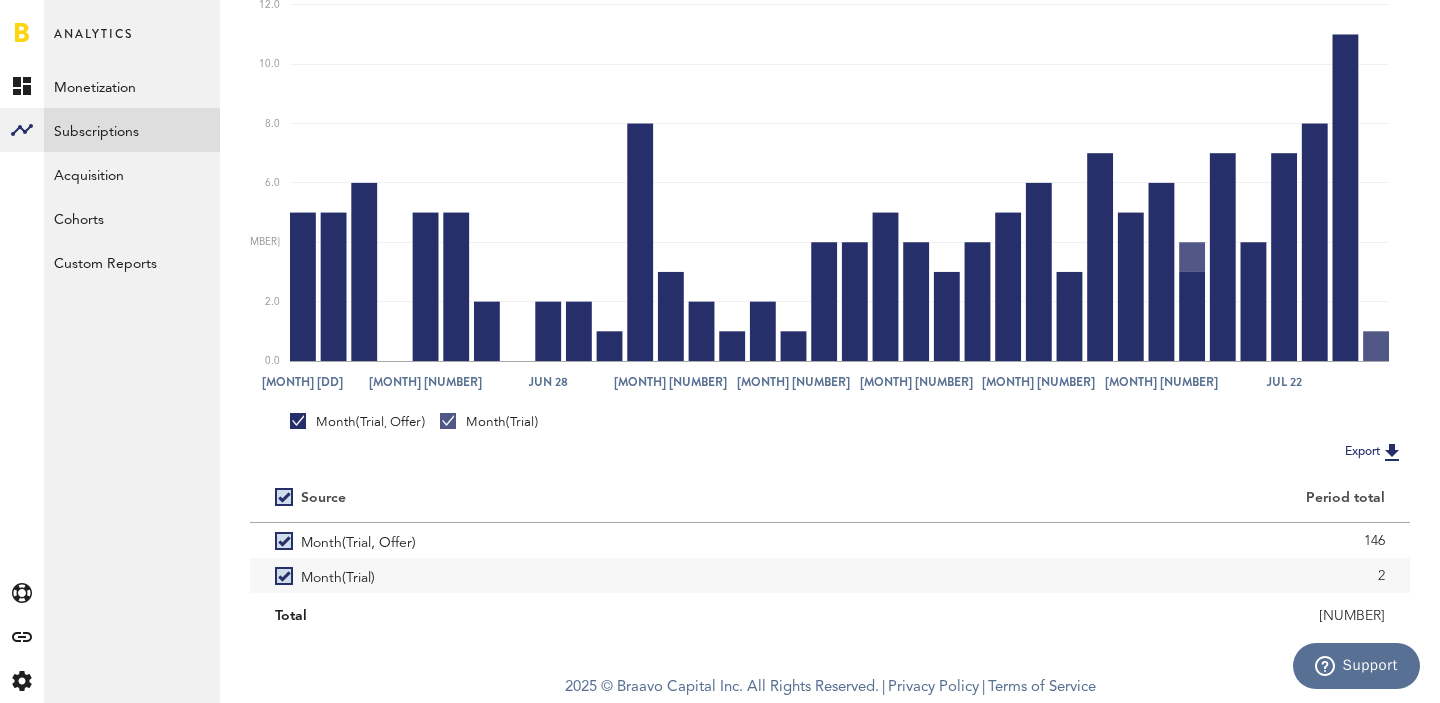 click on "[NUMBER]" at bounding box center (1120, 616) 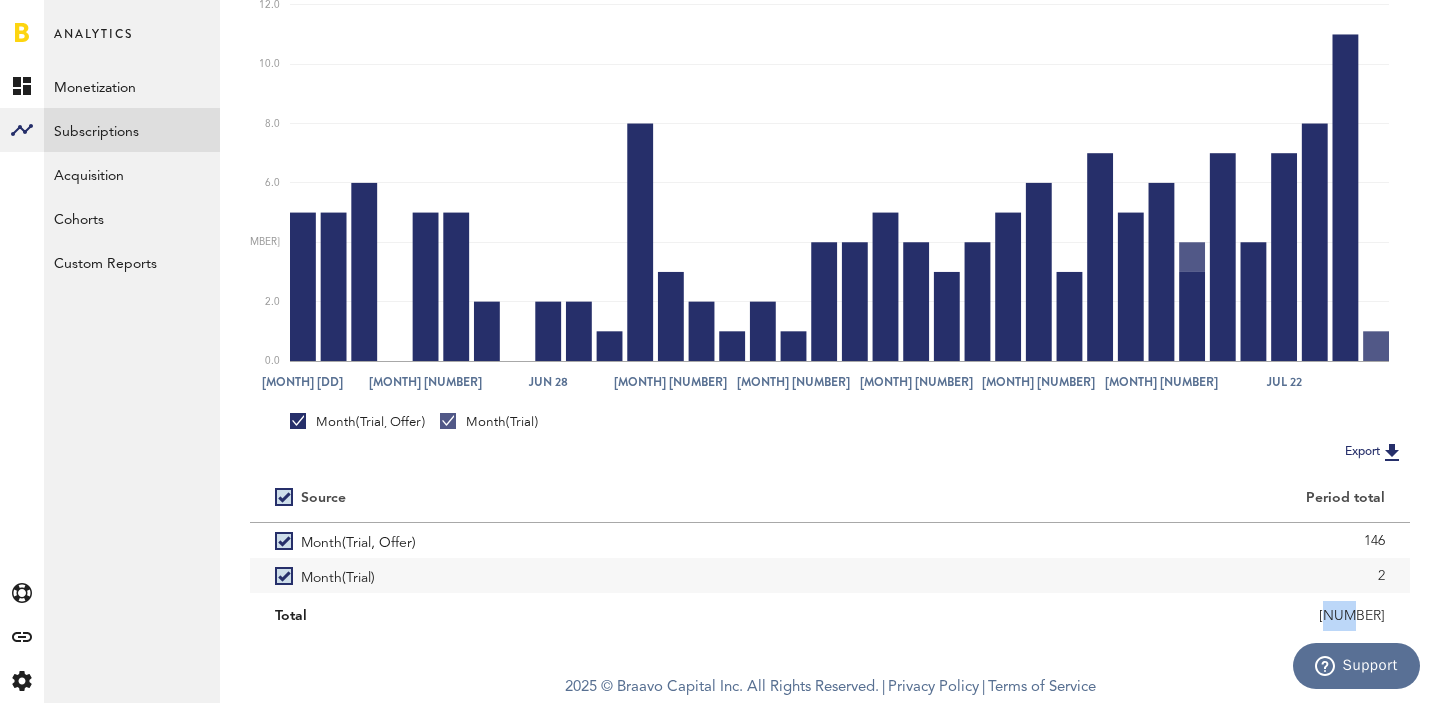 click on "[NUMBER]" at bounding box center (1120, 616) 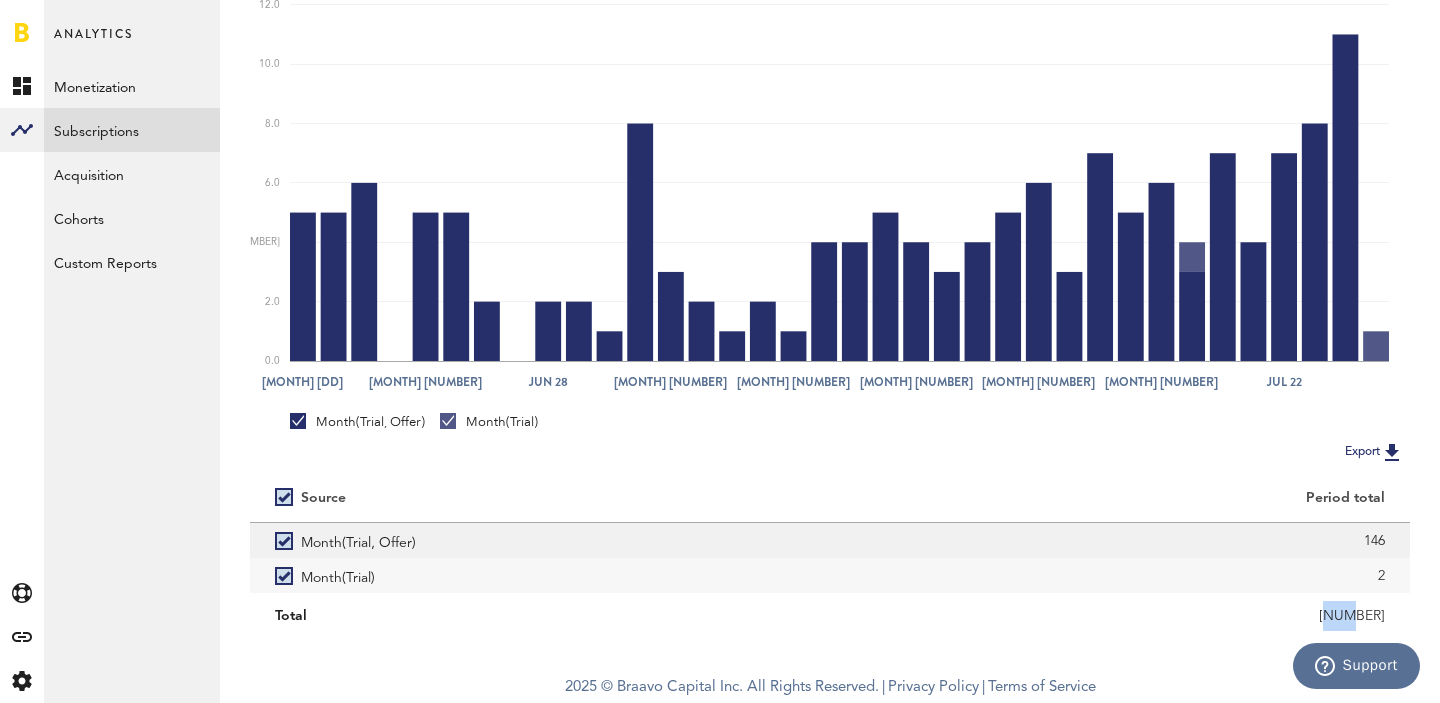 copy on "[NUMBER]" 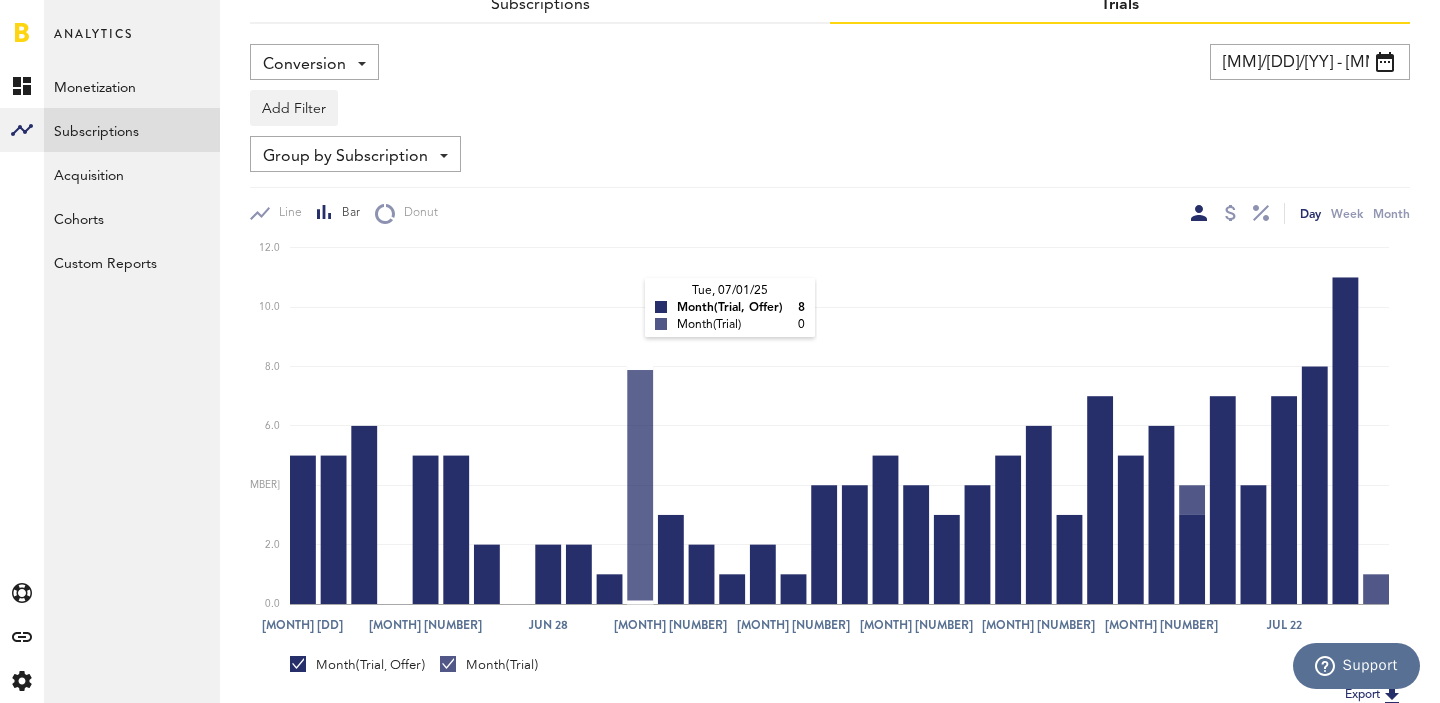 scroll, scrollTop: 0, scrollLeft: 0, axis: both 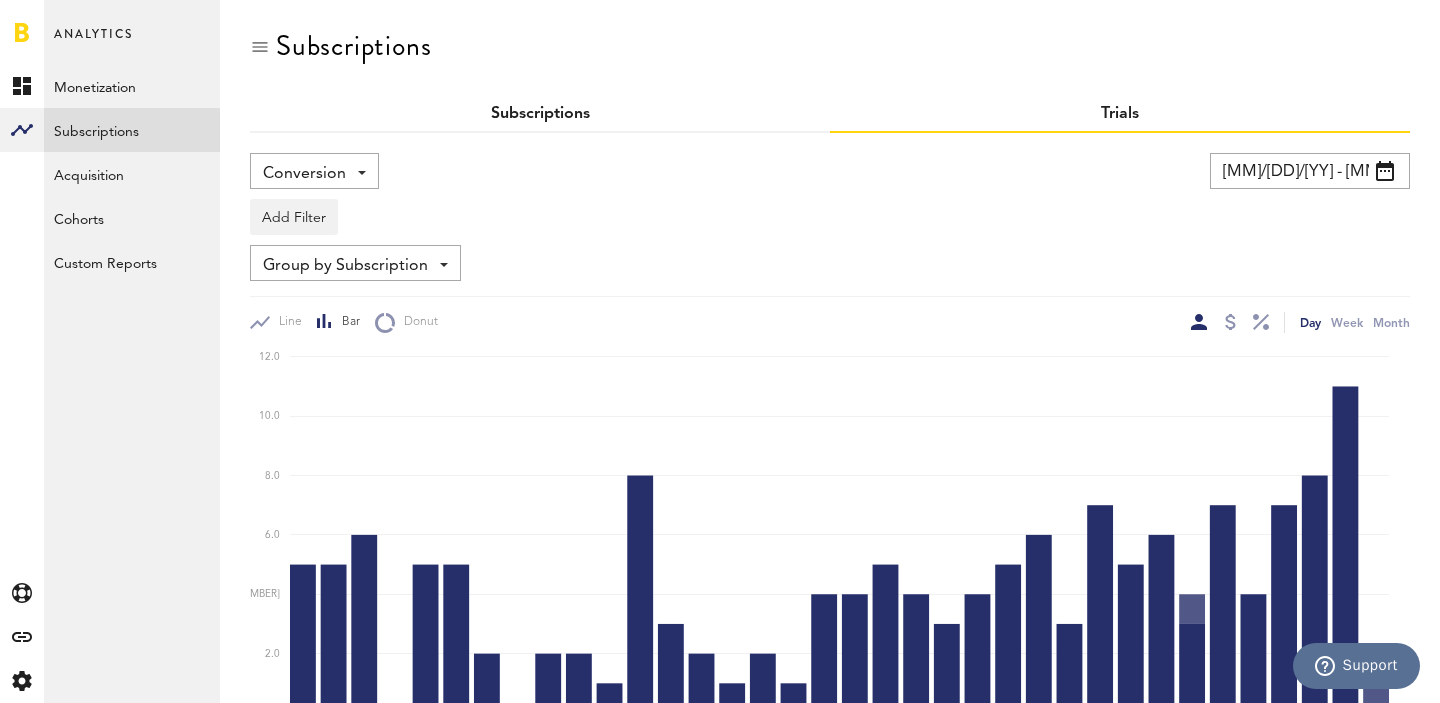 click on "Subscriptions" at bounding box center [540, 114] 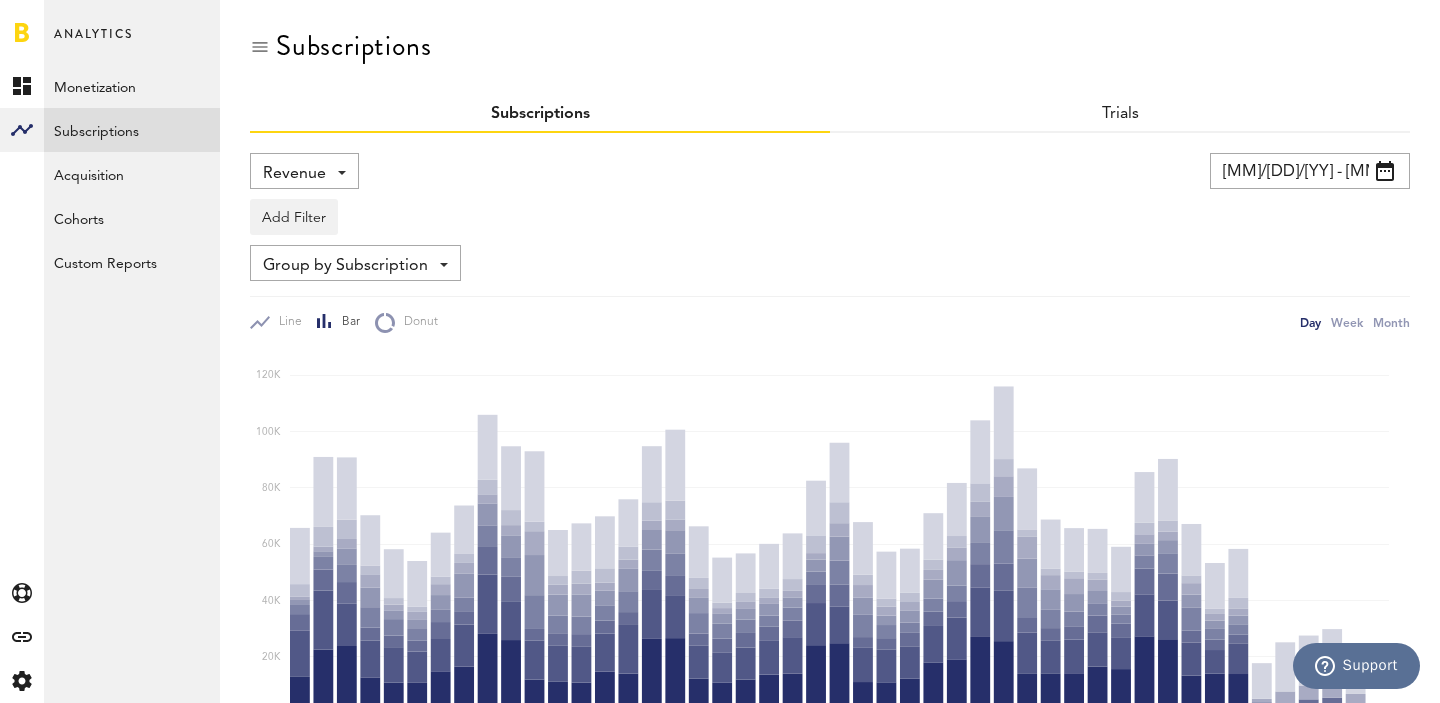 click on "Revenue                                 Revenue                     MRR                     Actives                     Trial Status                     Billing Retries                     New Subscriptions                     Renewals                     New/Renewals                     New/Renewals with Intro/Promo                     Returns                     Cancellations" at bounding box center (304, 171) 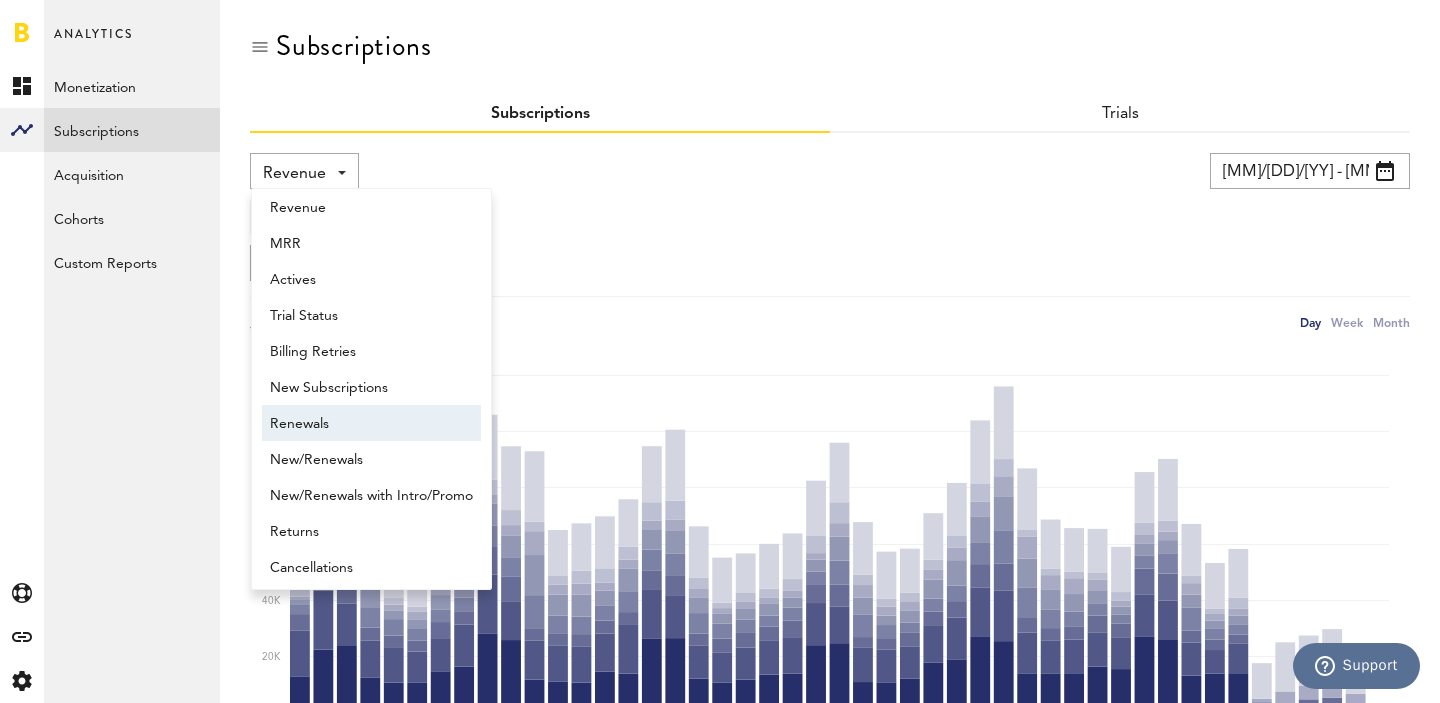 click on "Renewals" at bounding box center [371, 424] 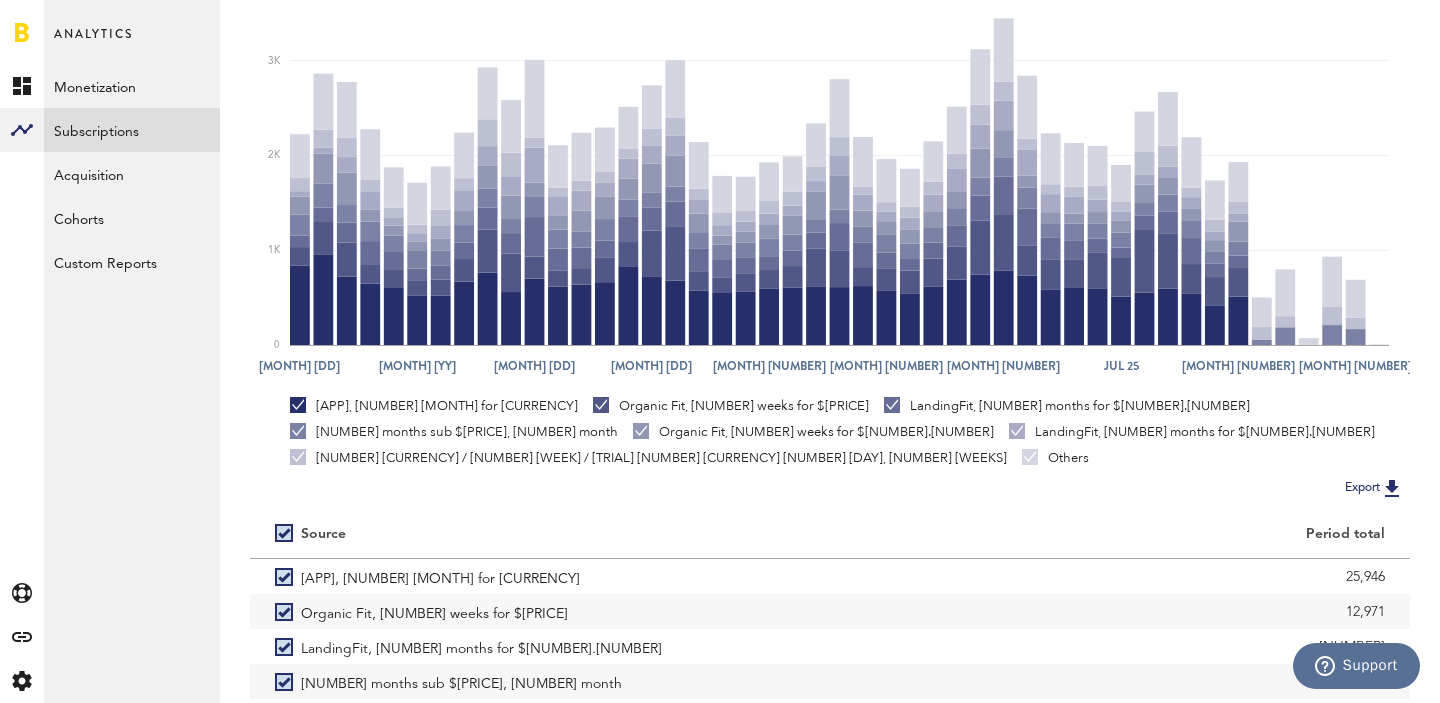 scroll, scrollTop: 229, scrollLeft: 0, axis: vertical 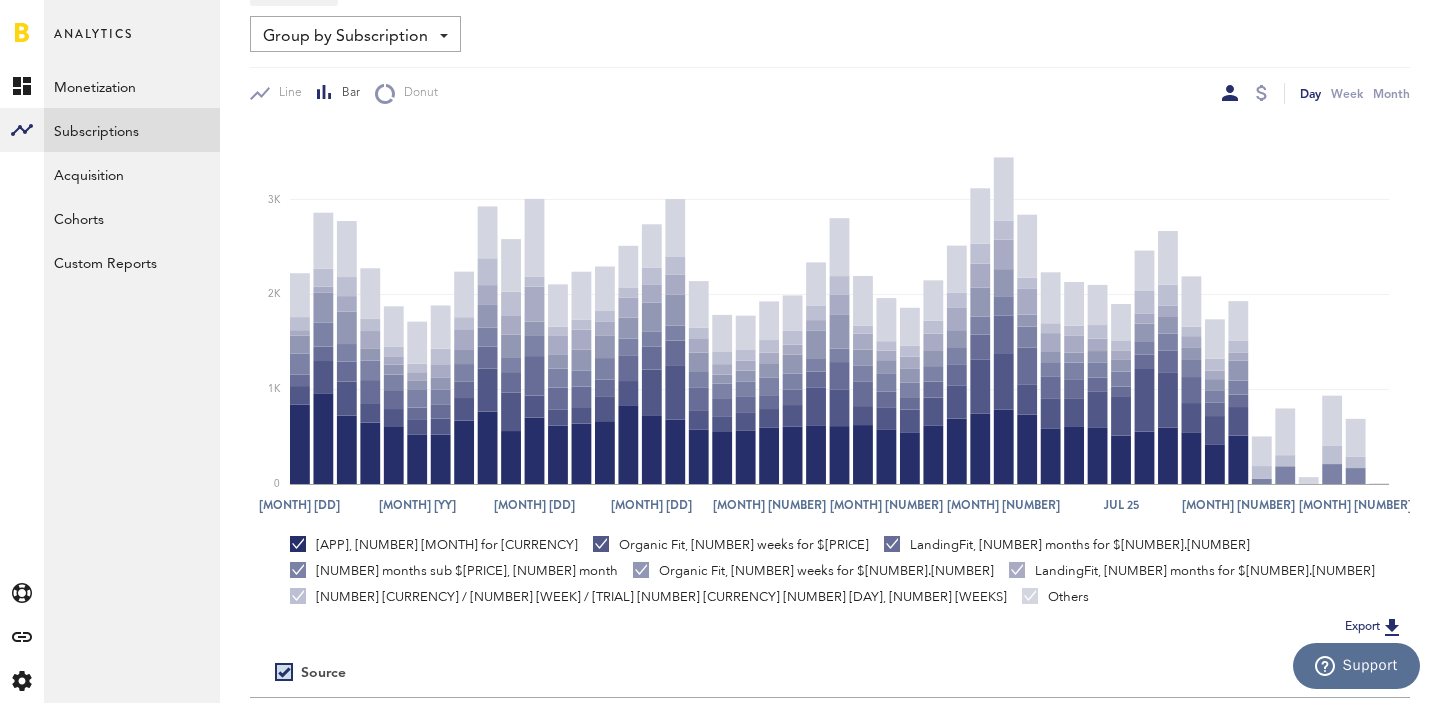 click on "Group by Subscription" at bounding box center [345, 37] 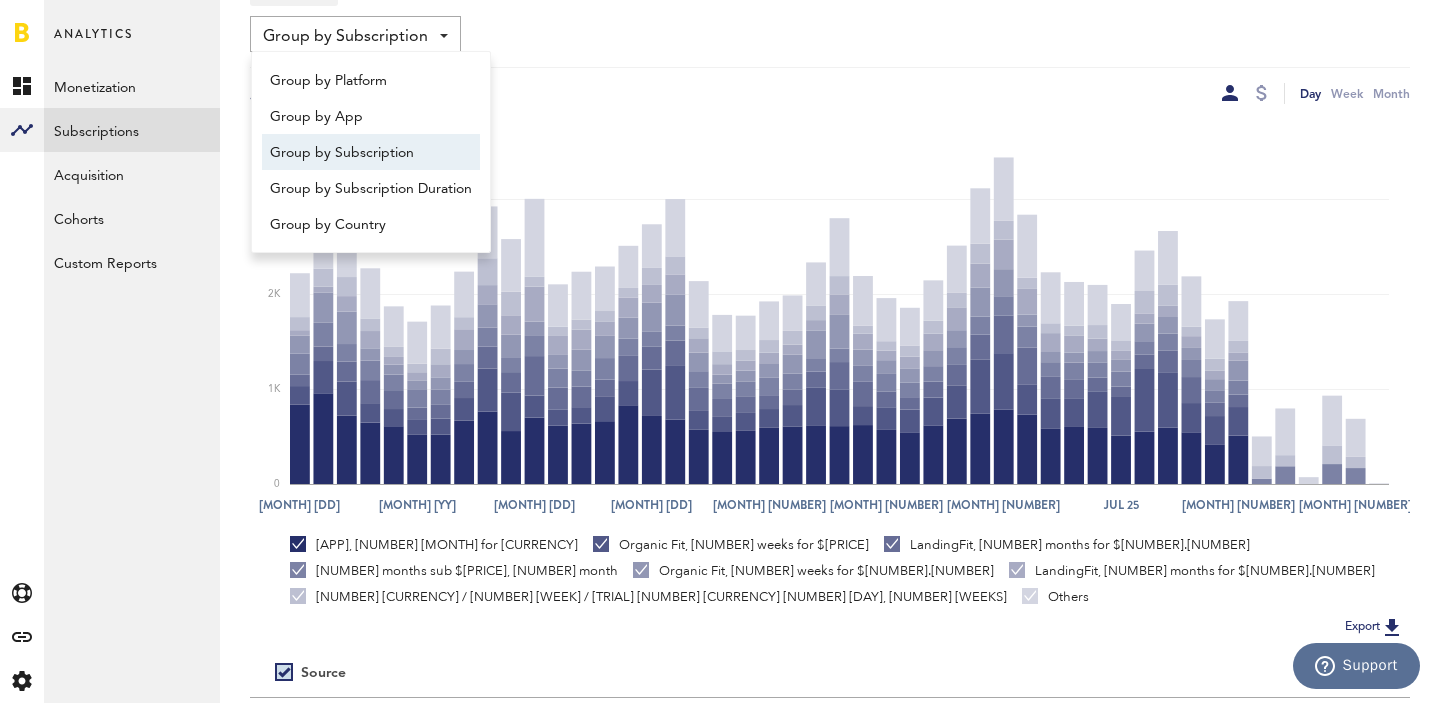 click on "Line         Bar         Donut" at bounding box center [540, 93] 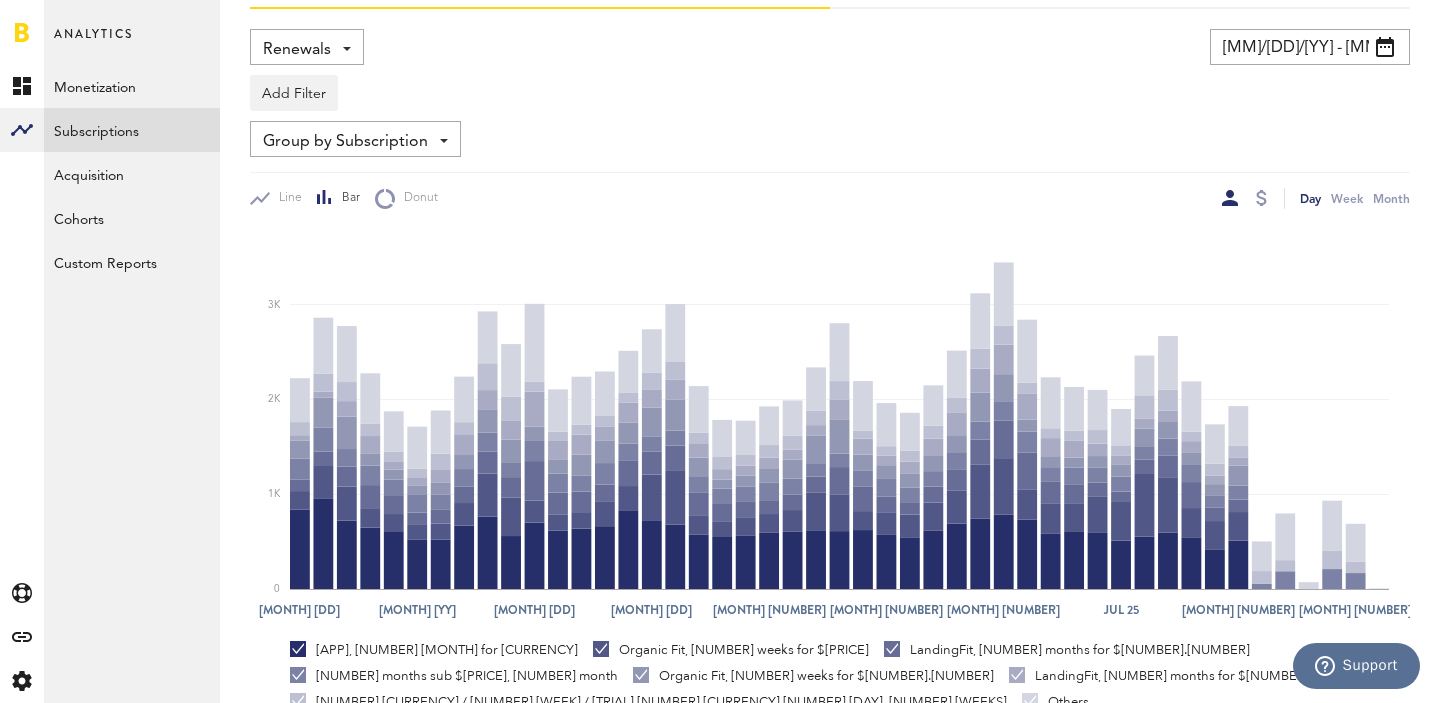 scroll, scrollTop: 40, scrollLeft: 0, axis: vertical 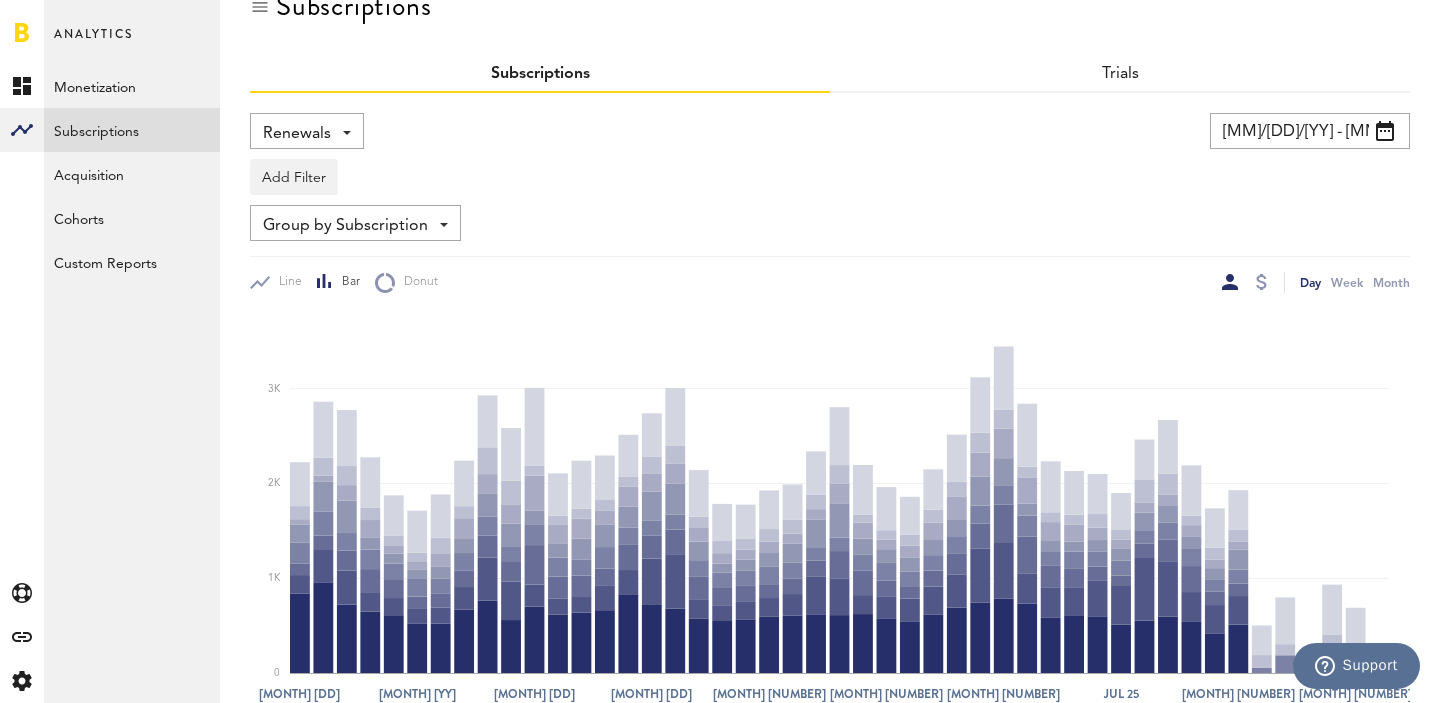 click on "Add Filter         Platforms   Apps   Subscriptions   Subscription durations   Countries" at bounding box center (830, 172) 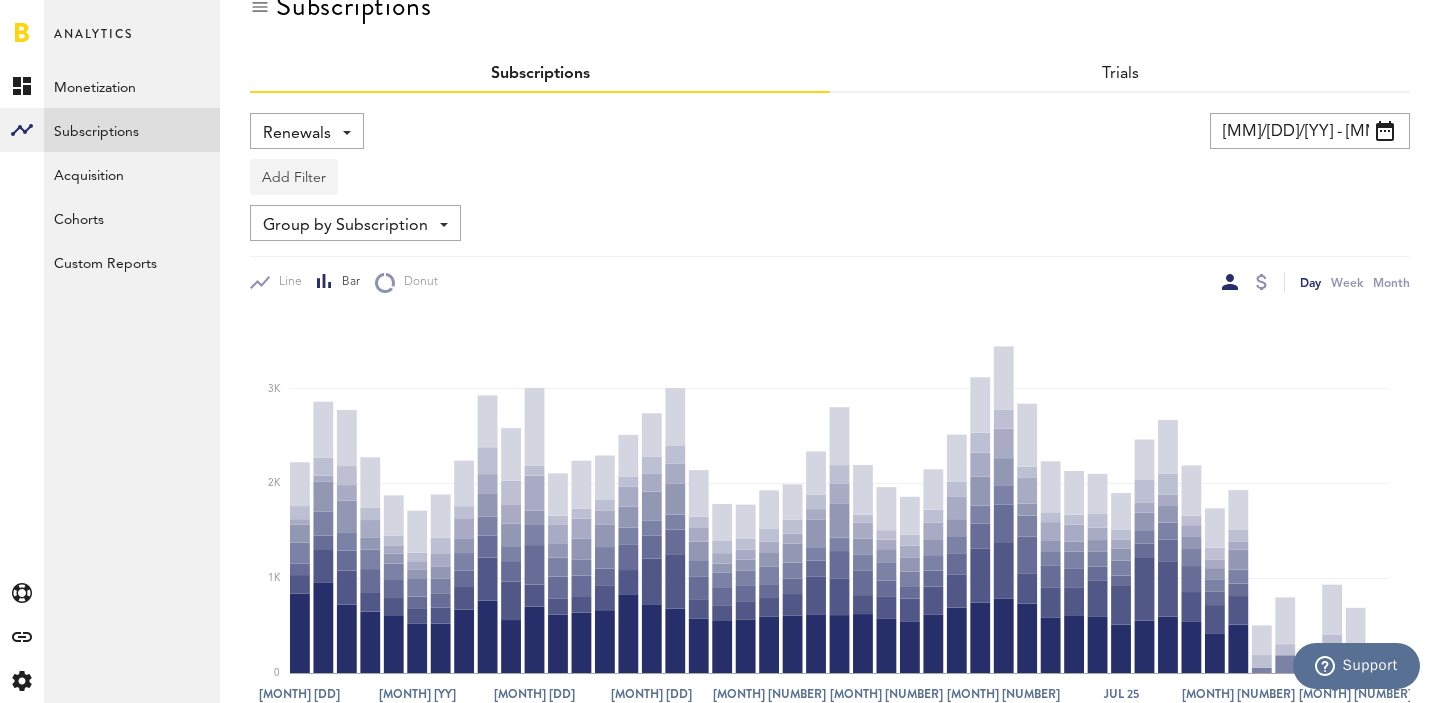 click on "Add Filter" at bounding box center [294, 177] 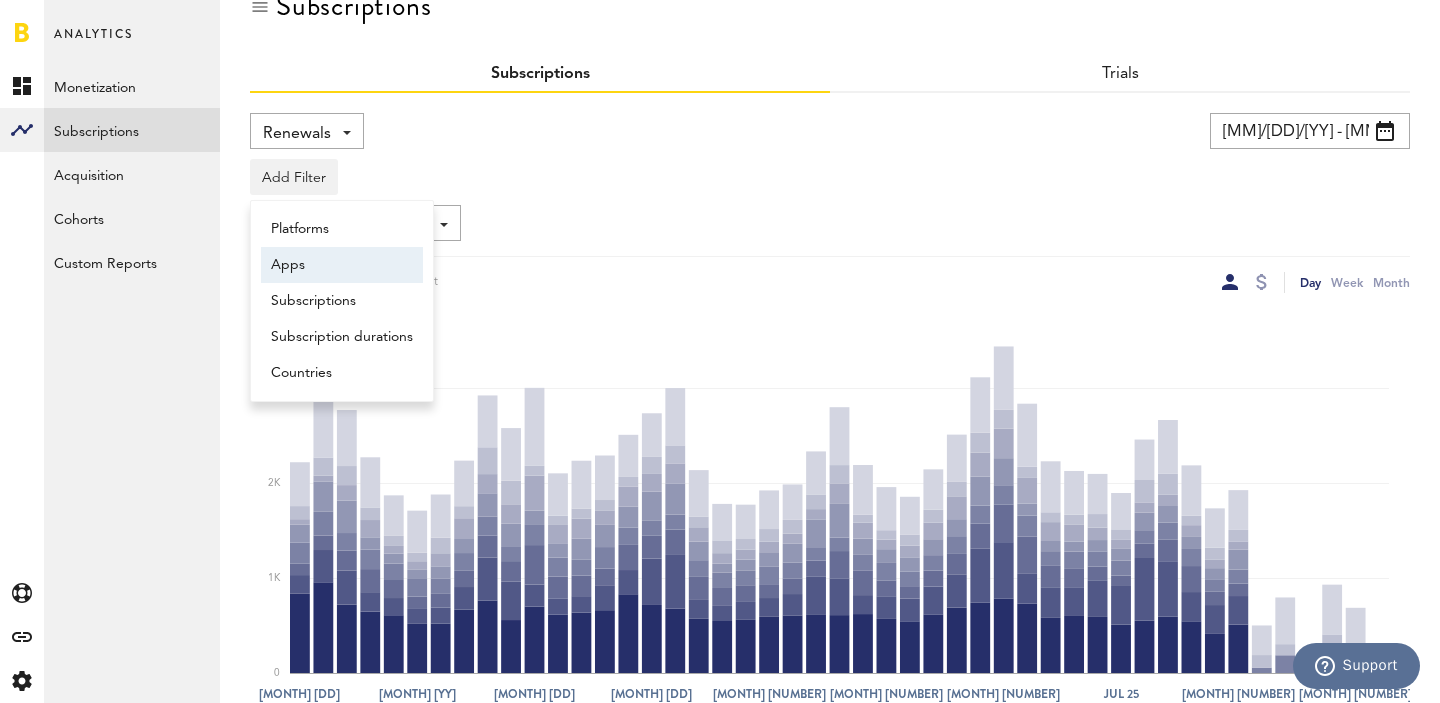 click on "Apps" at bounding box center (342, 265) 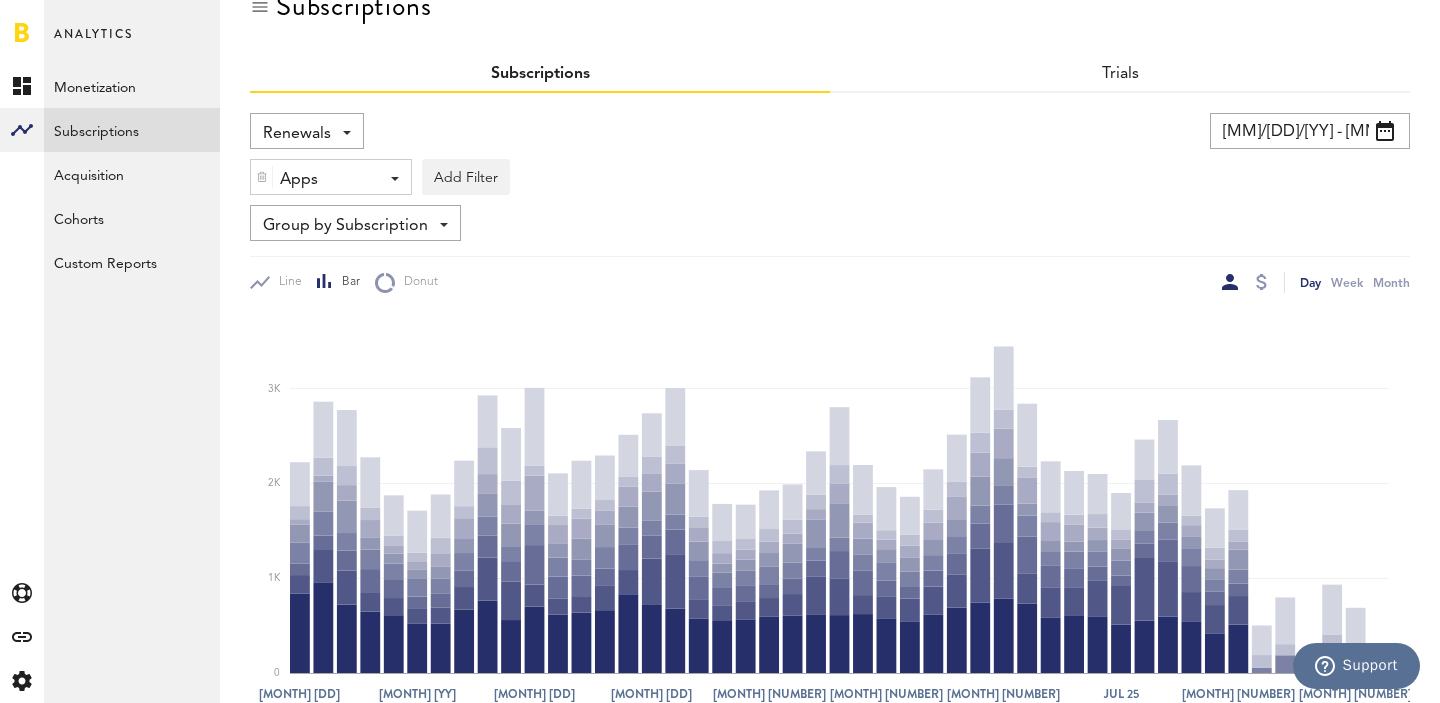 click on "[APPS] - All Active Inactive [APP] [APP] [APP] [APP] [APP] [APP] [APP]" at bounding box center [331, 178] 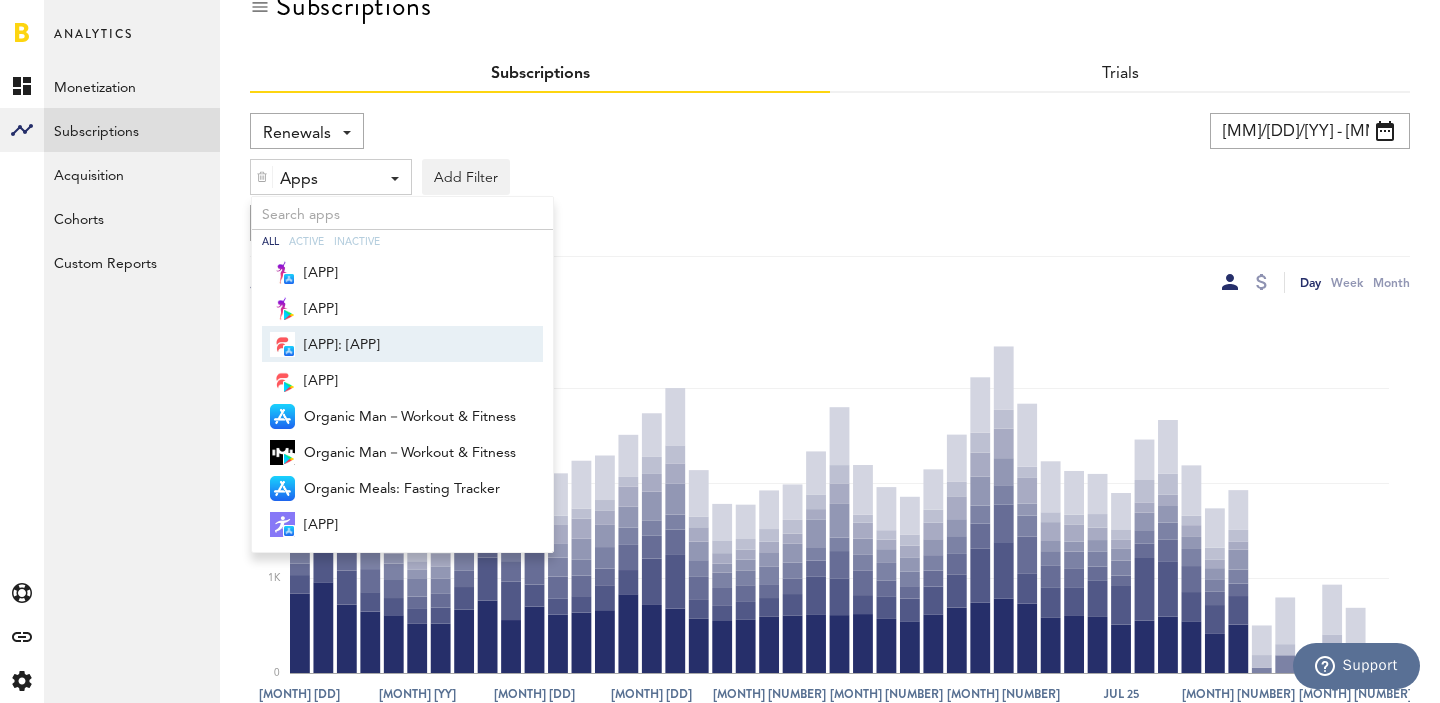 click on "[APP]: [APP]" at bounding box center (410, 345) 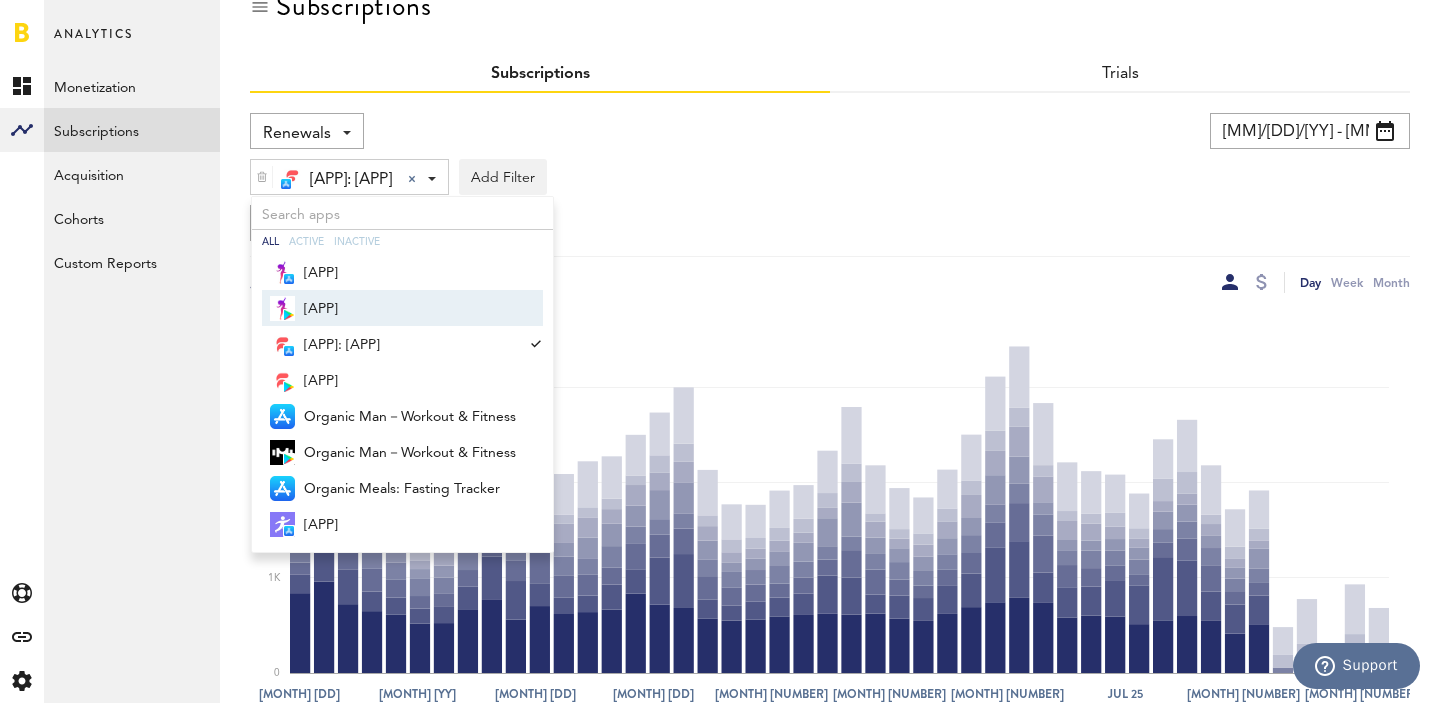 click on "Group by Subscription                                 Group by Platform                     Group by App                     Group by Subscription                     Group by Subscription Duration                     Group by Country" at bounding box center (830, 223) 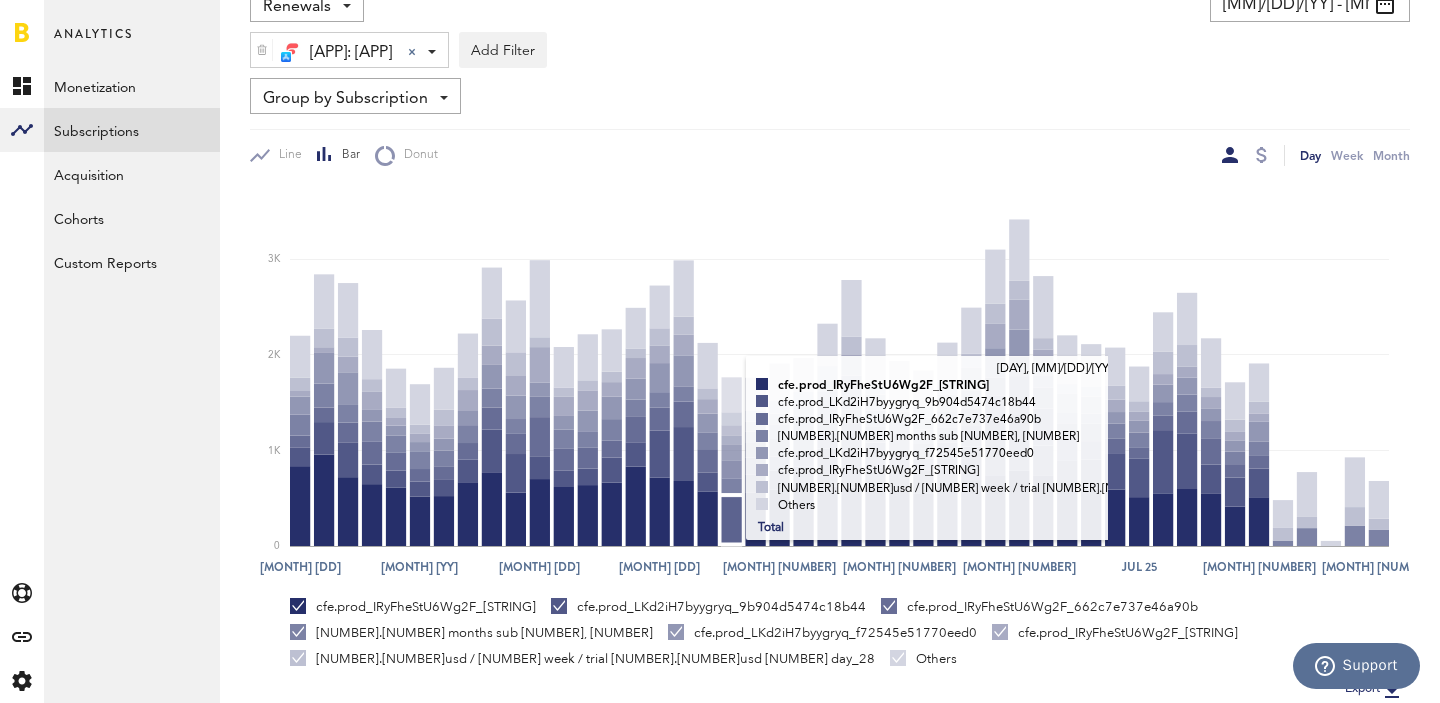 scroll, scrollTop: 0, scrollLeft: 0, axis: both 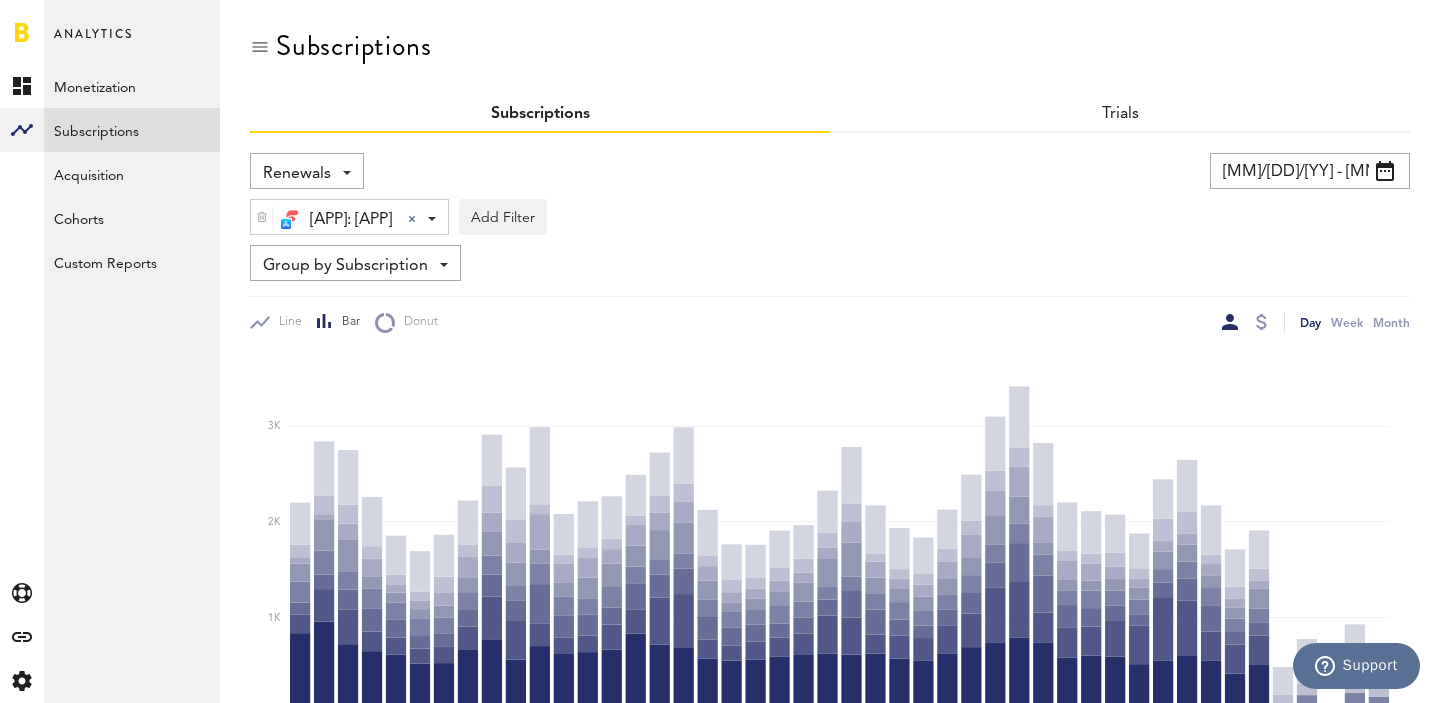 click on "Group by Subscription" at bounding box center (345, 266) 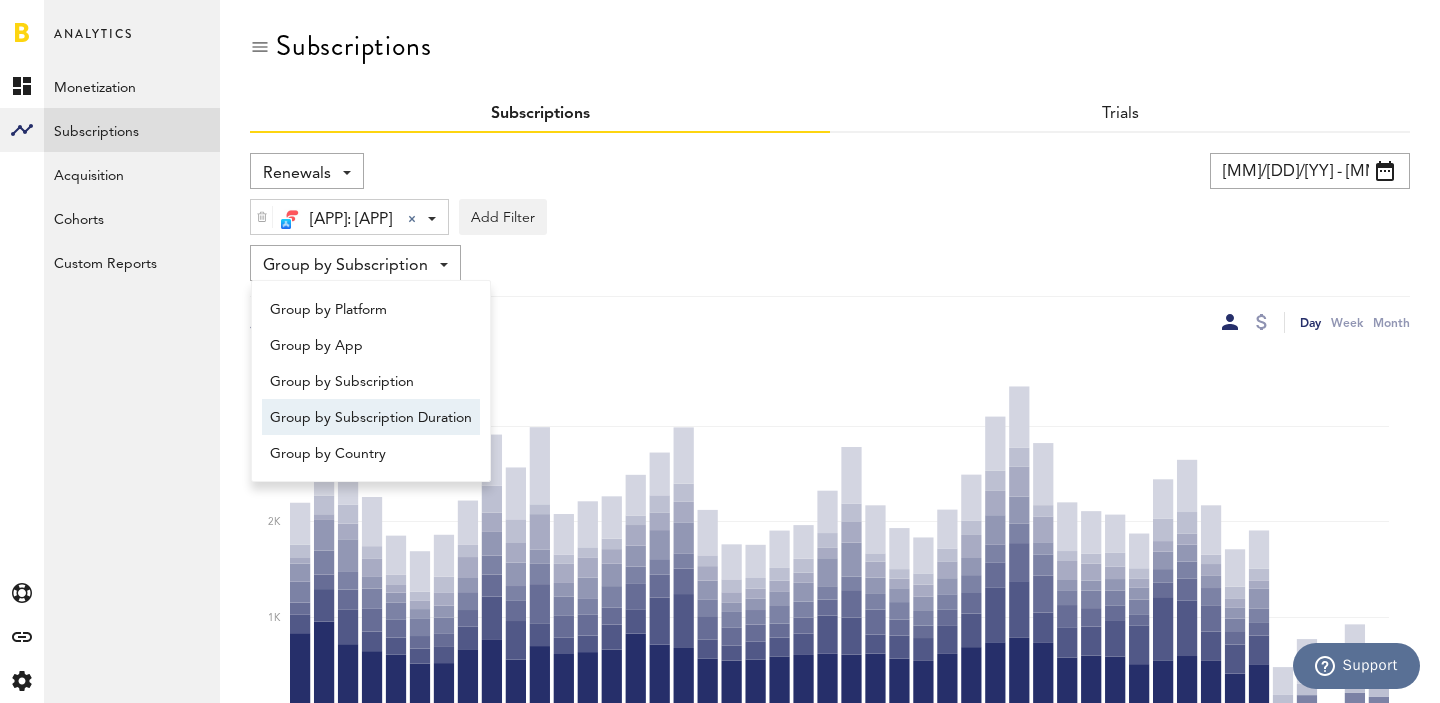 click on "Group by Subscription Duration" at bounding box center (371, 418) 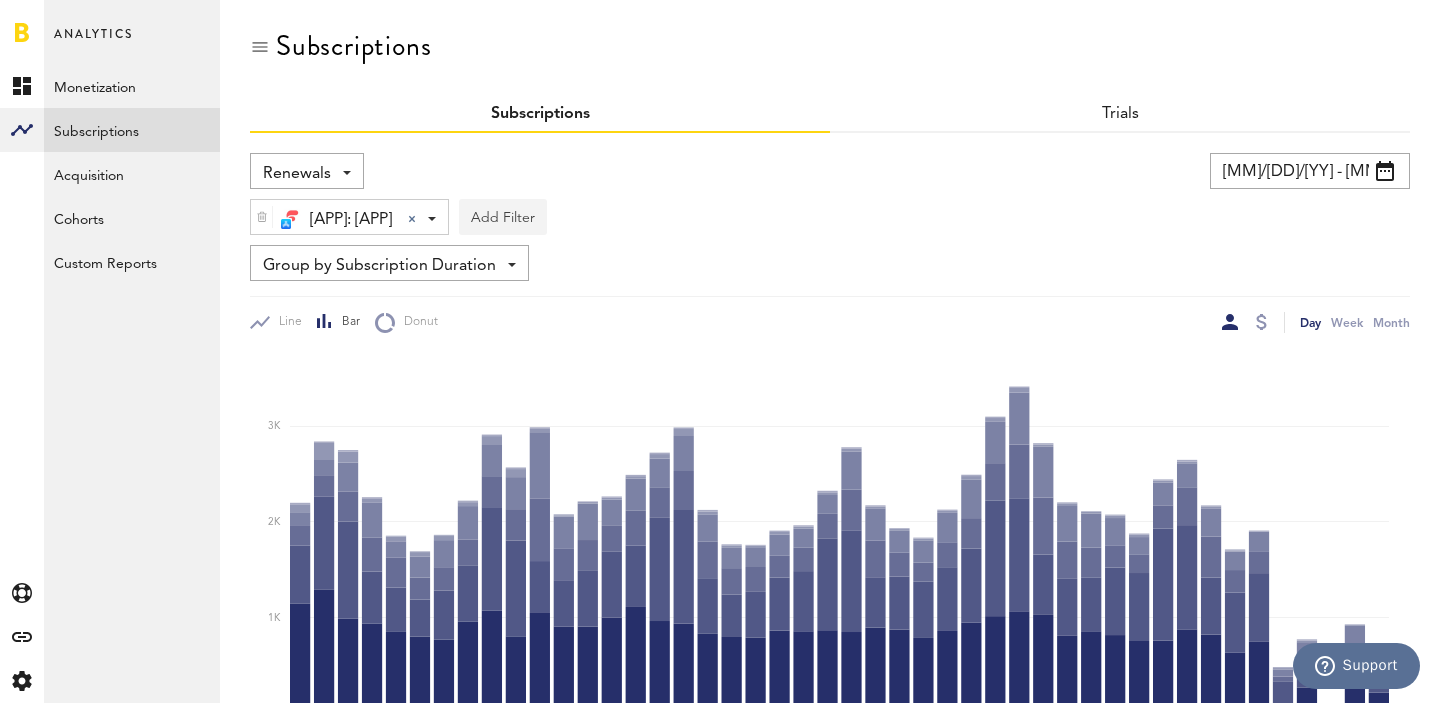 click on "Add Filter" at bounding box center (503, 217) 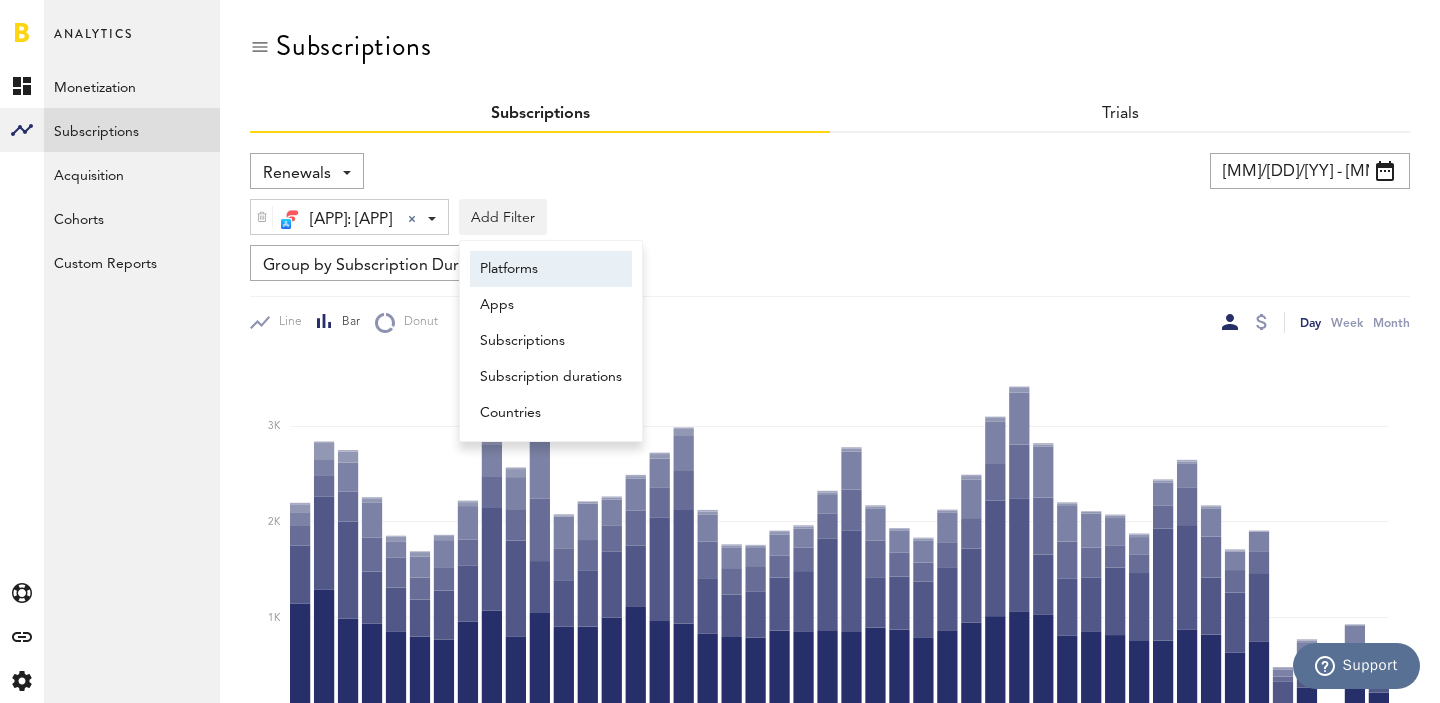drag, startPoint x: 674, startPoint y: 303, endPoint x: 662, endPoint y: 269, distance: 36.05551 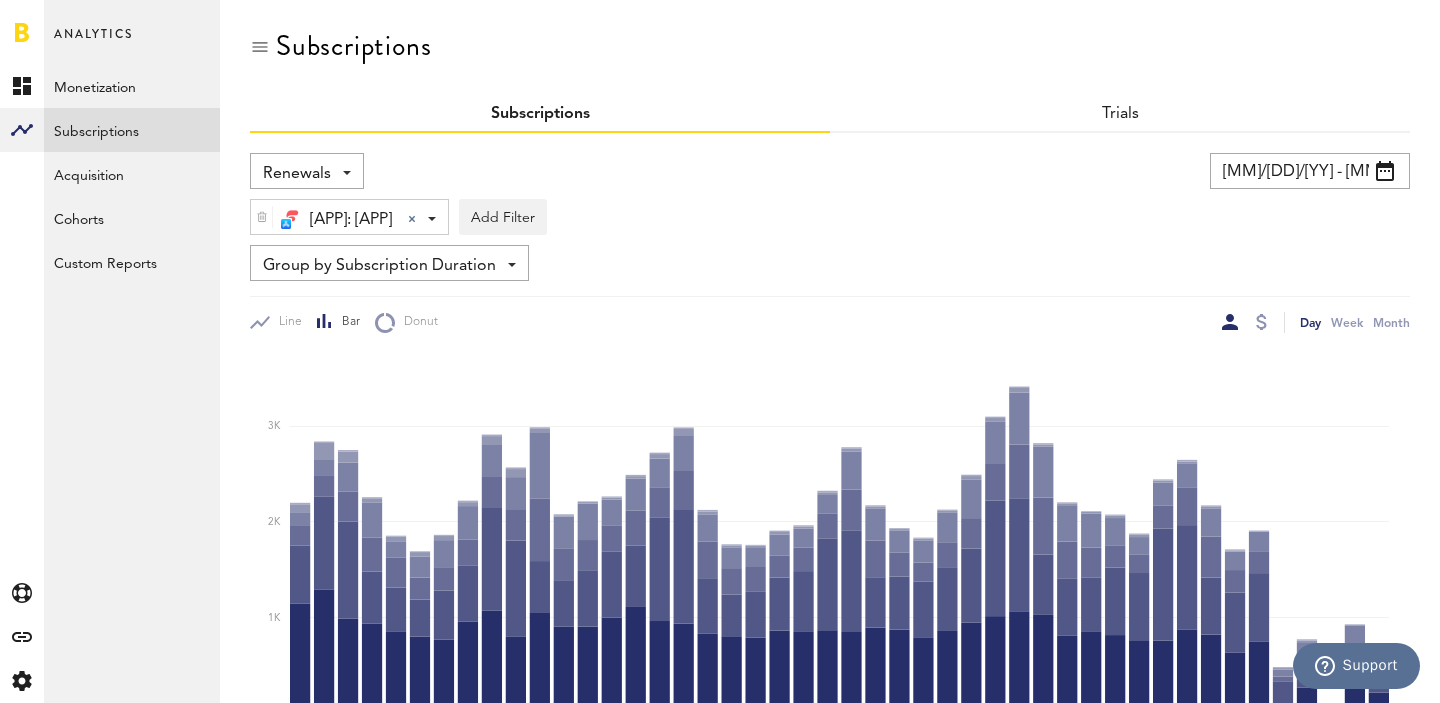click on "Group by Subscription Duration                                 Group by Platform                     Group by App                     Group by Subscription                     Group by Subscription Duration                     Group by Country" at bounding box center [830, 263] 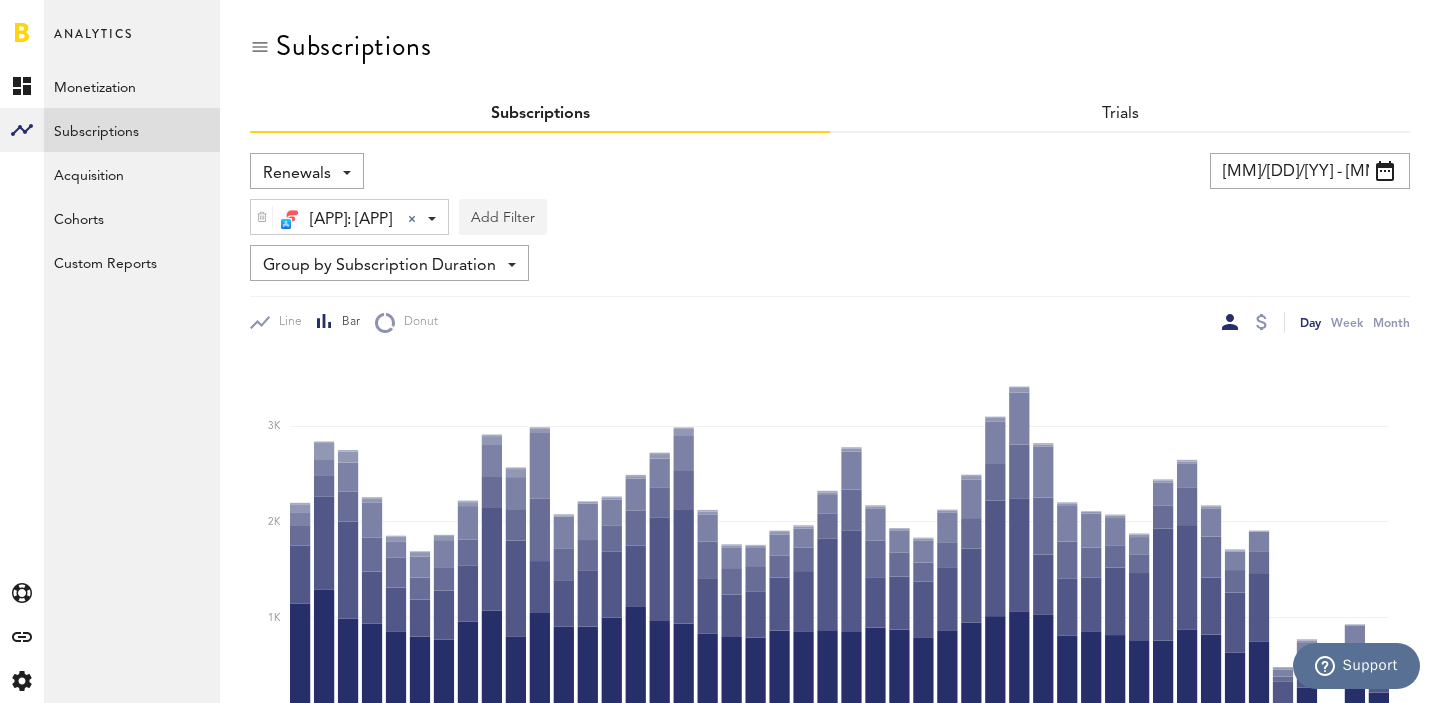 click on "Add Filter" at bounding box center [503, 217] 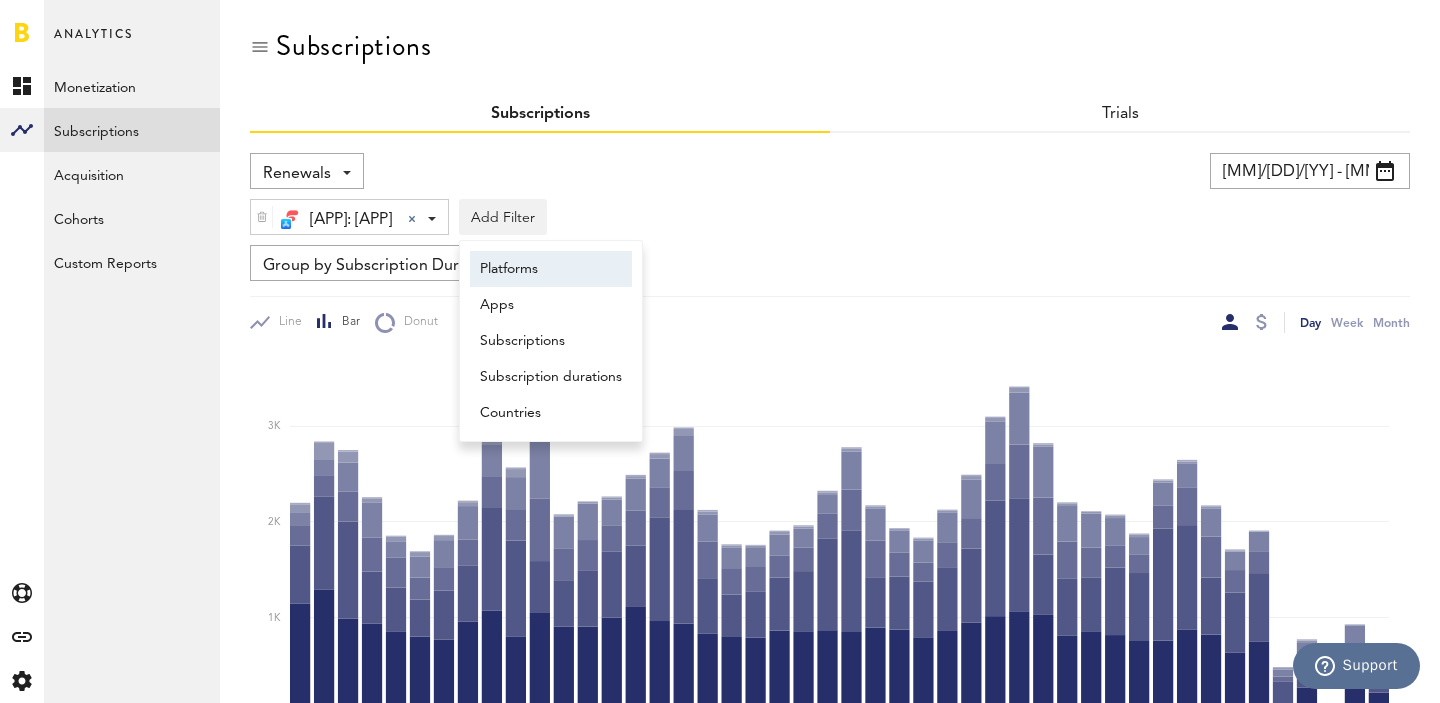 click on "Platforms" at bounding box center [551, 269] 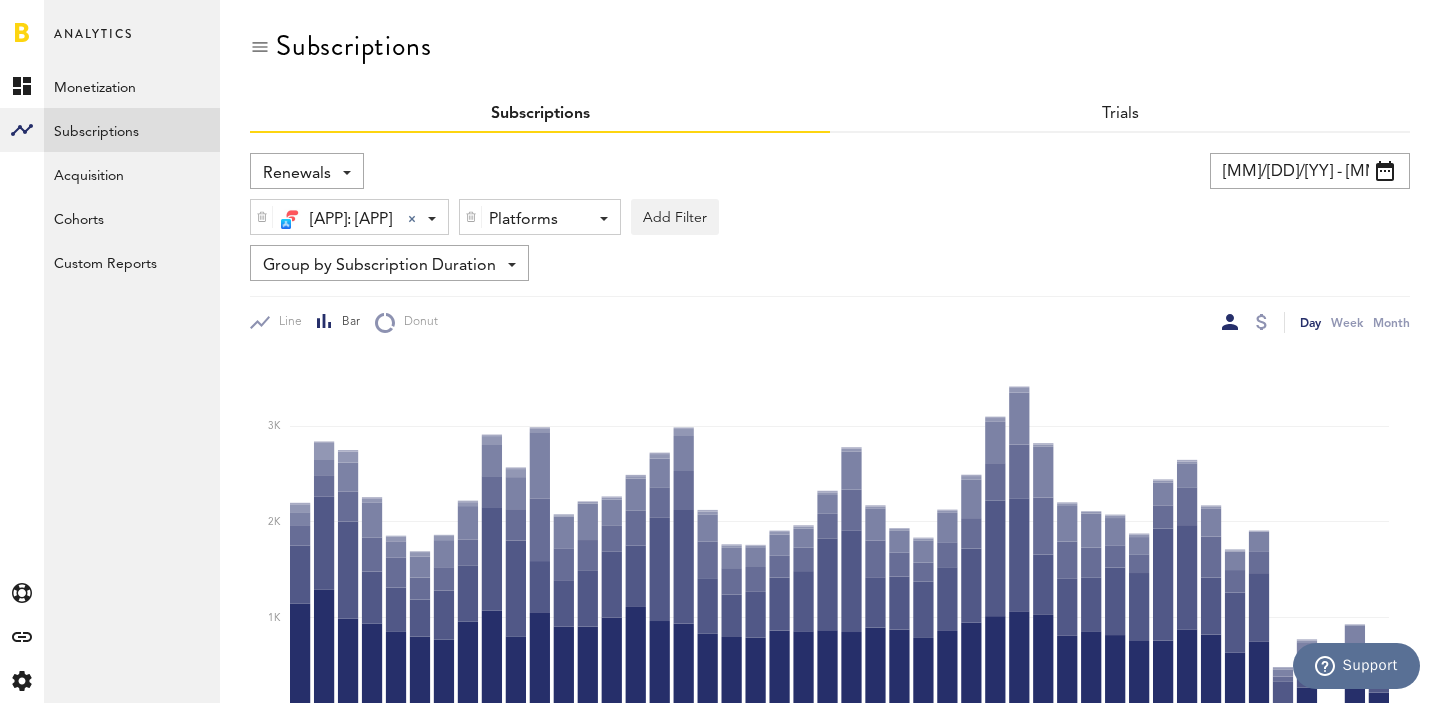 click on "Platforms" at bounding box center [532, 220] 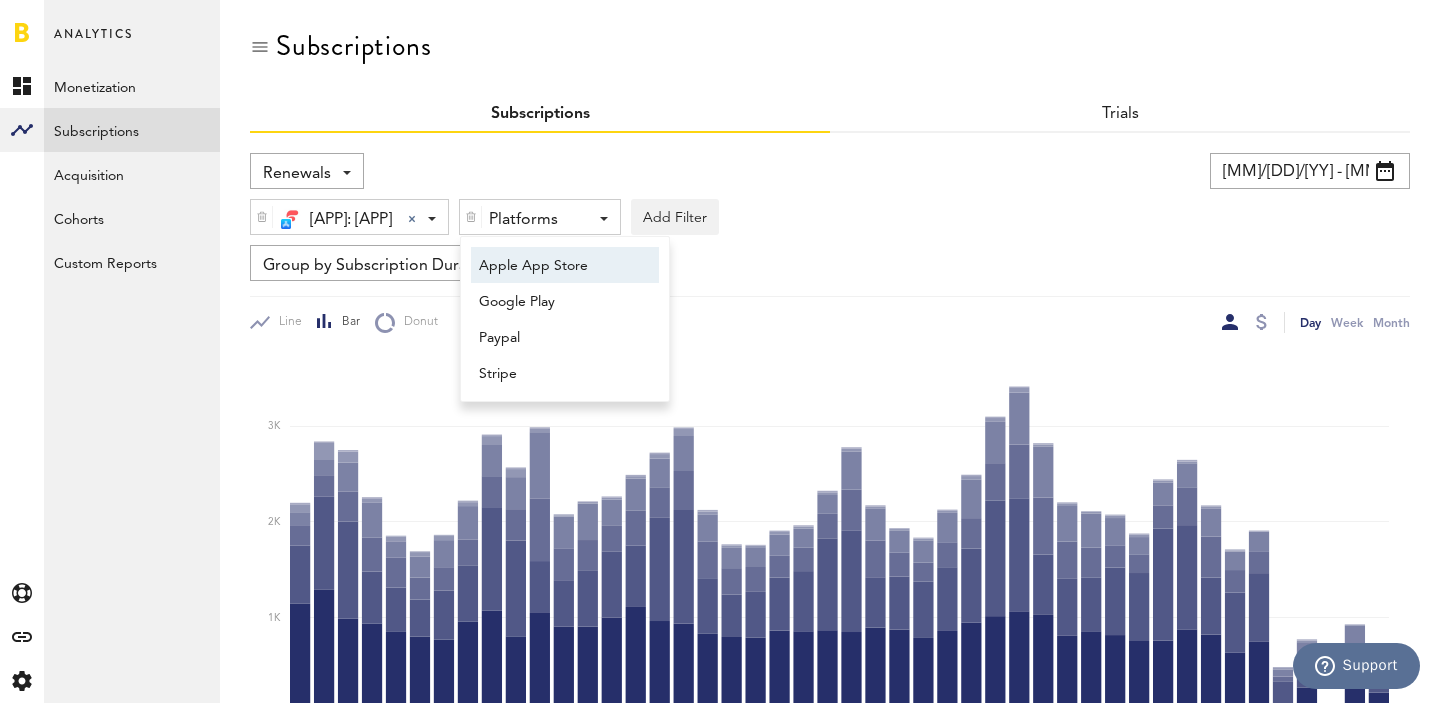click on "Apple App Store" at bounding box center [555, 266] 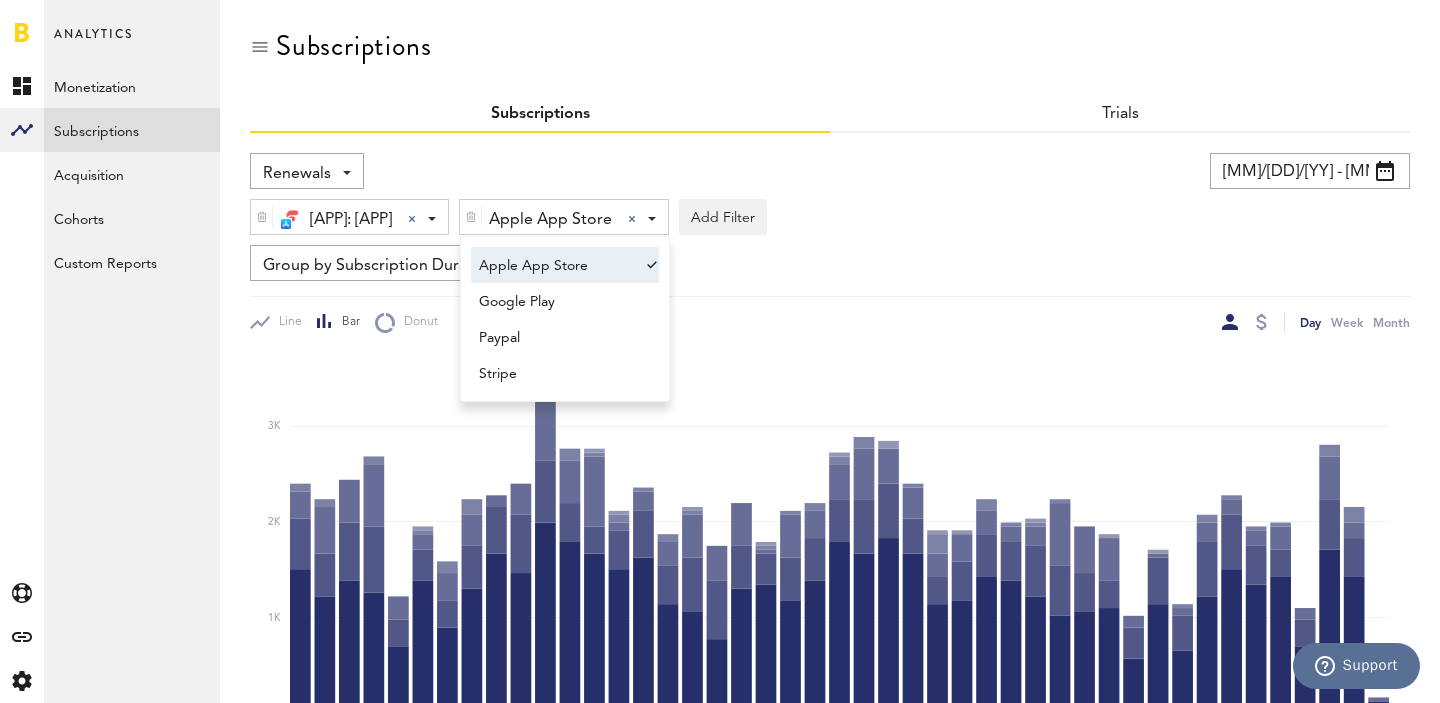 click on "Group by Subscription Duration                                 Group by Platform                     Group by App                     Group by Subscription                     Group by Subscription Duration                     Group by Country" at bounding box center (830, 263) 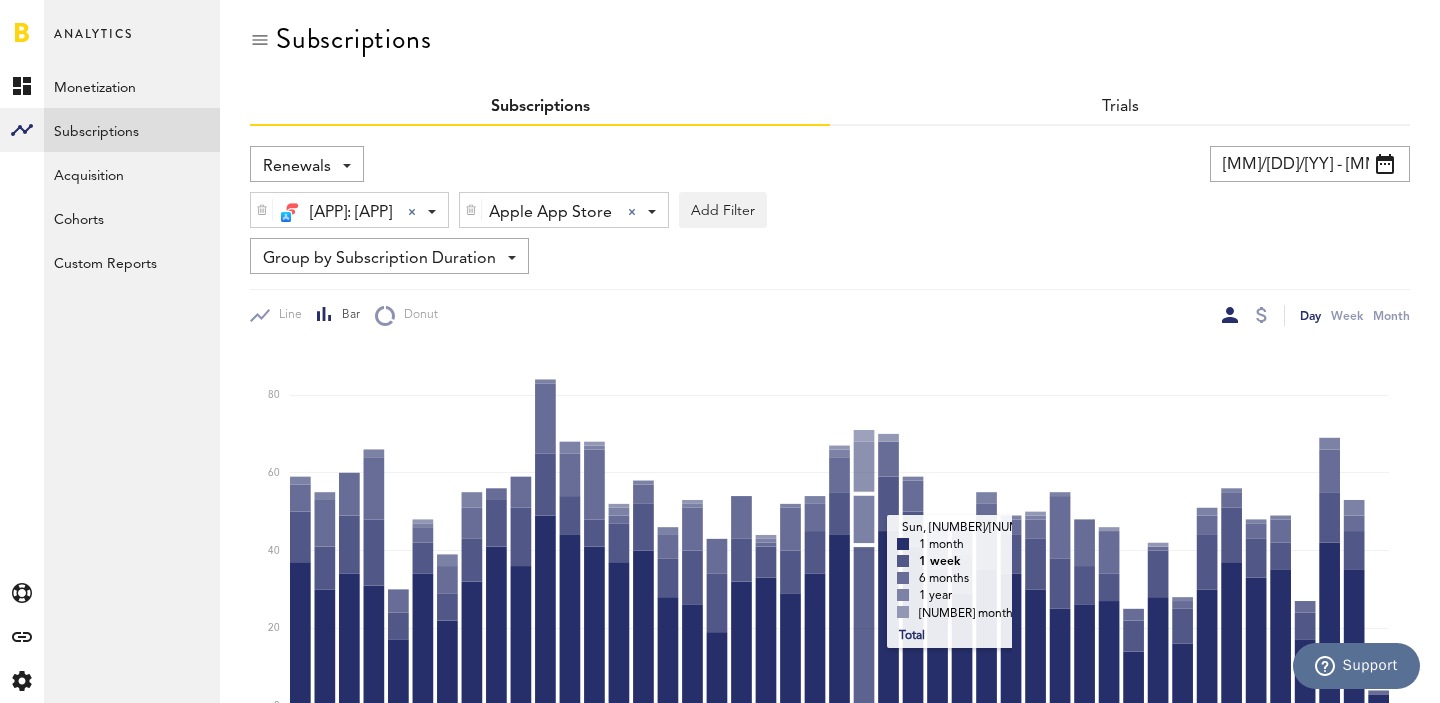 scroll, scrollTop: 0, scrollLeft: 0, axis: both 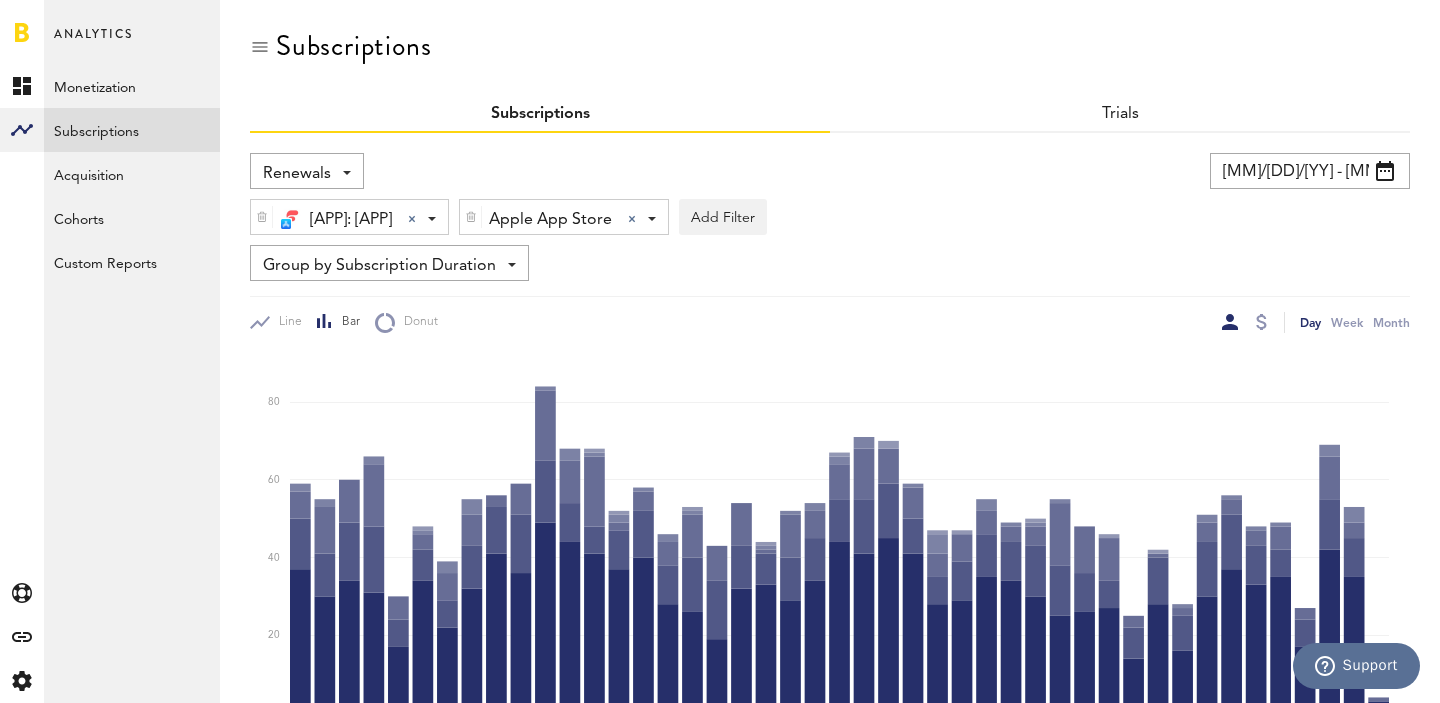 click on "Group by Subscription Duration" at bounding box center (379, 266) 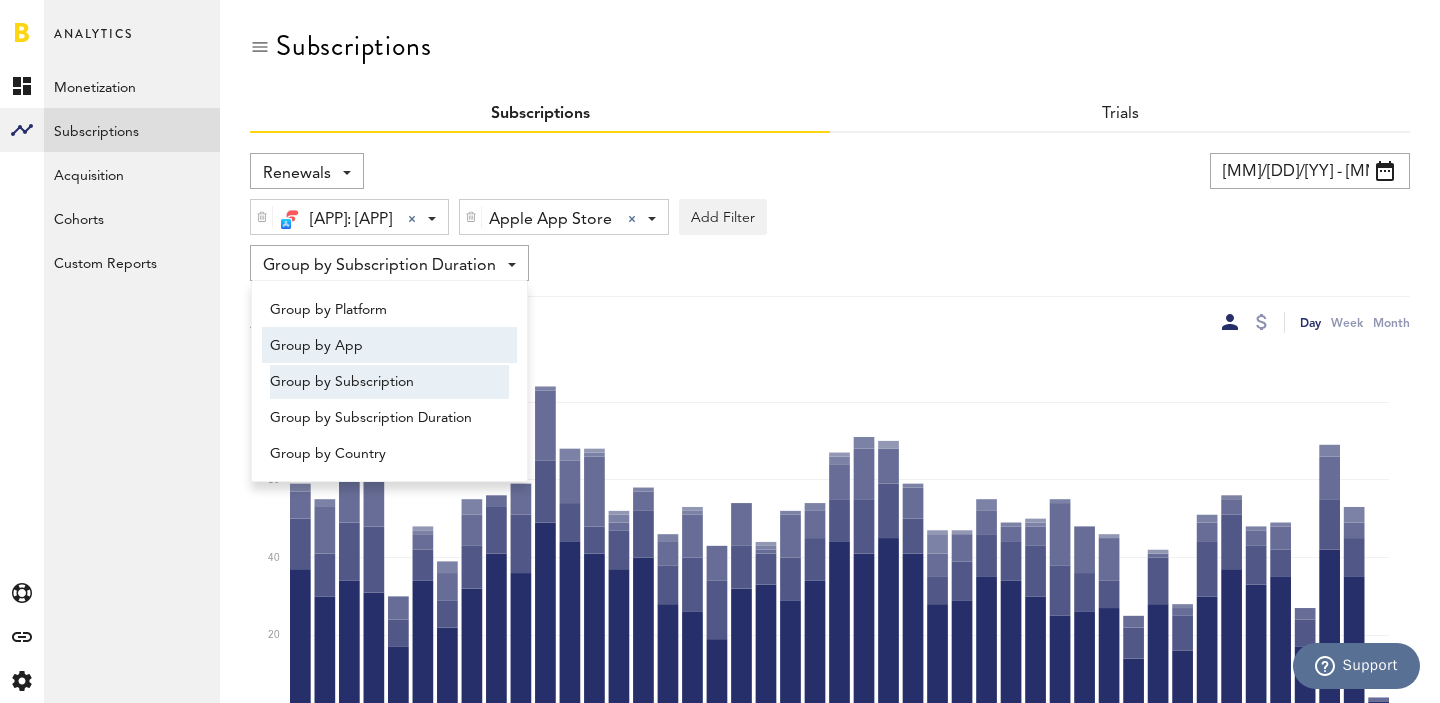 click on "Group by Subscription" at bounding box center [389, 382] 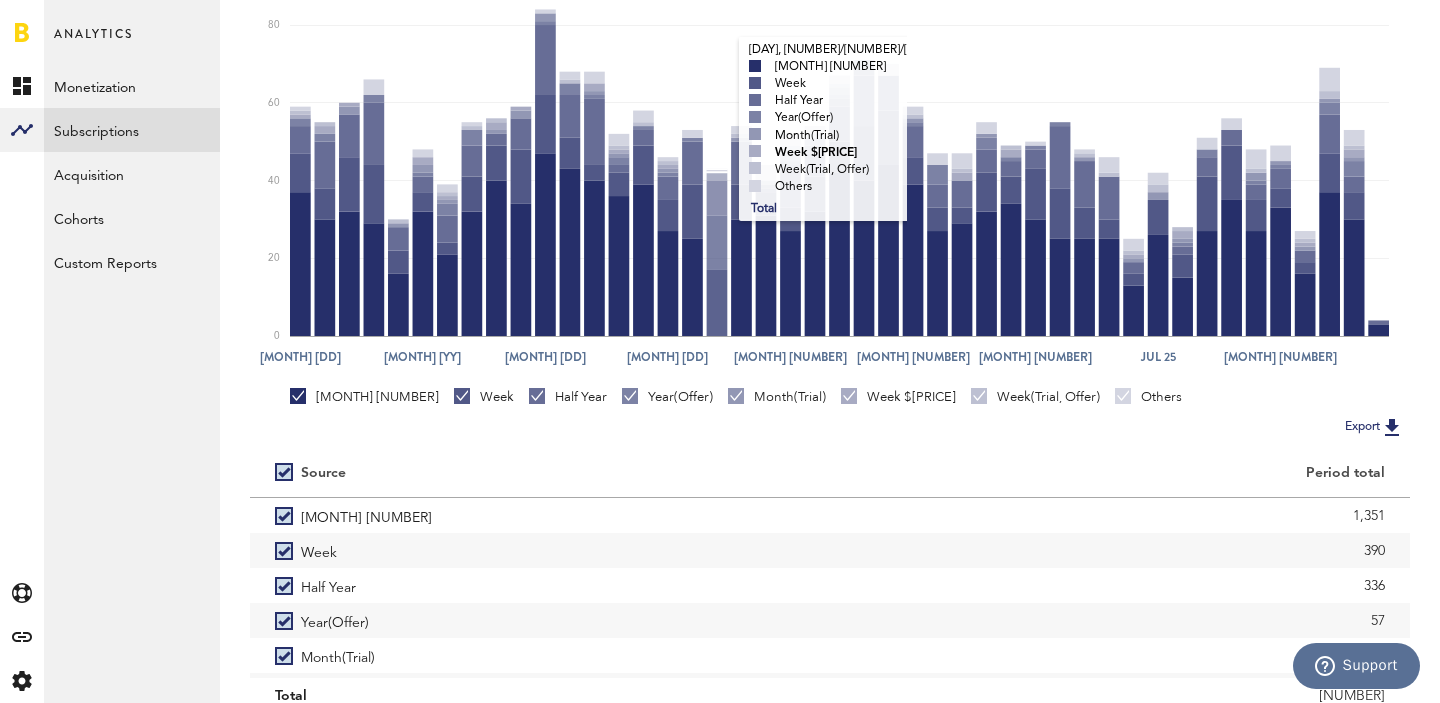 scroll, scrollTop: 385, scrollLeft: 0, axis: vertical 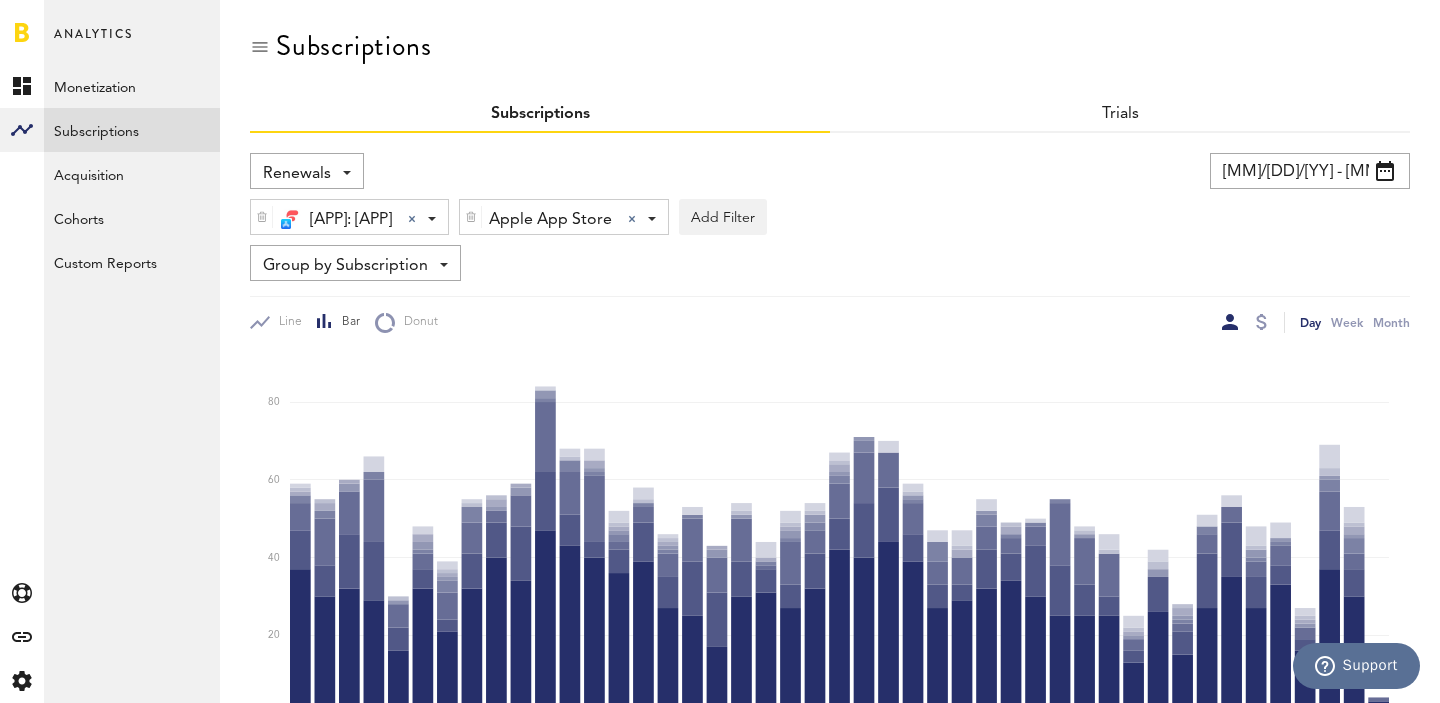 click on "[MM]/[DD]/[YY] - [MM]/[DD]/[YY]" at bounding box center (1310, 171) 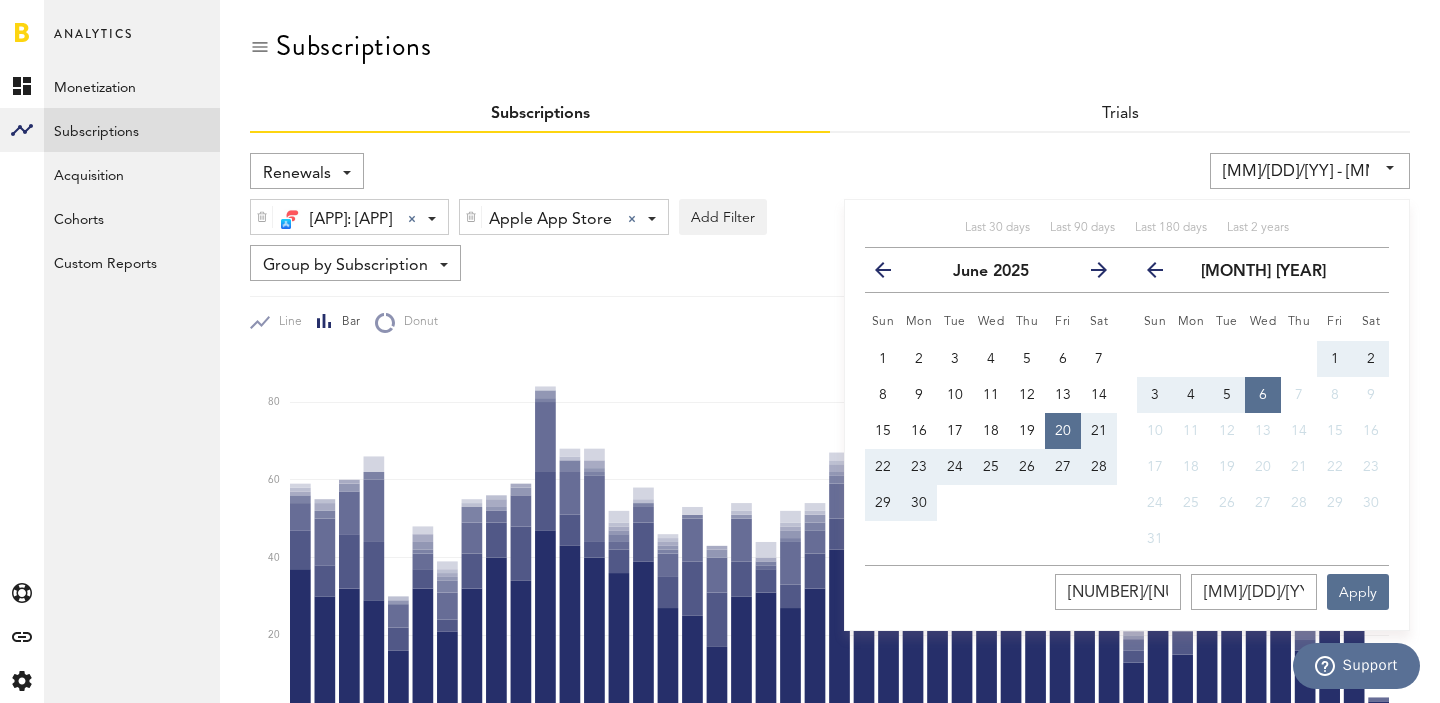 click at bounding box center (891, 274) 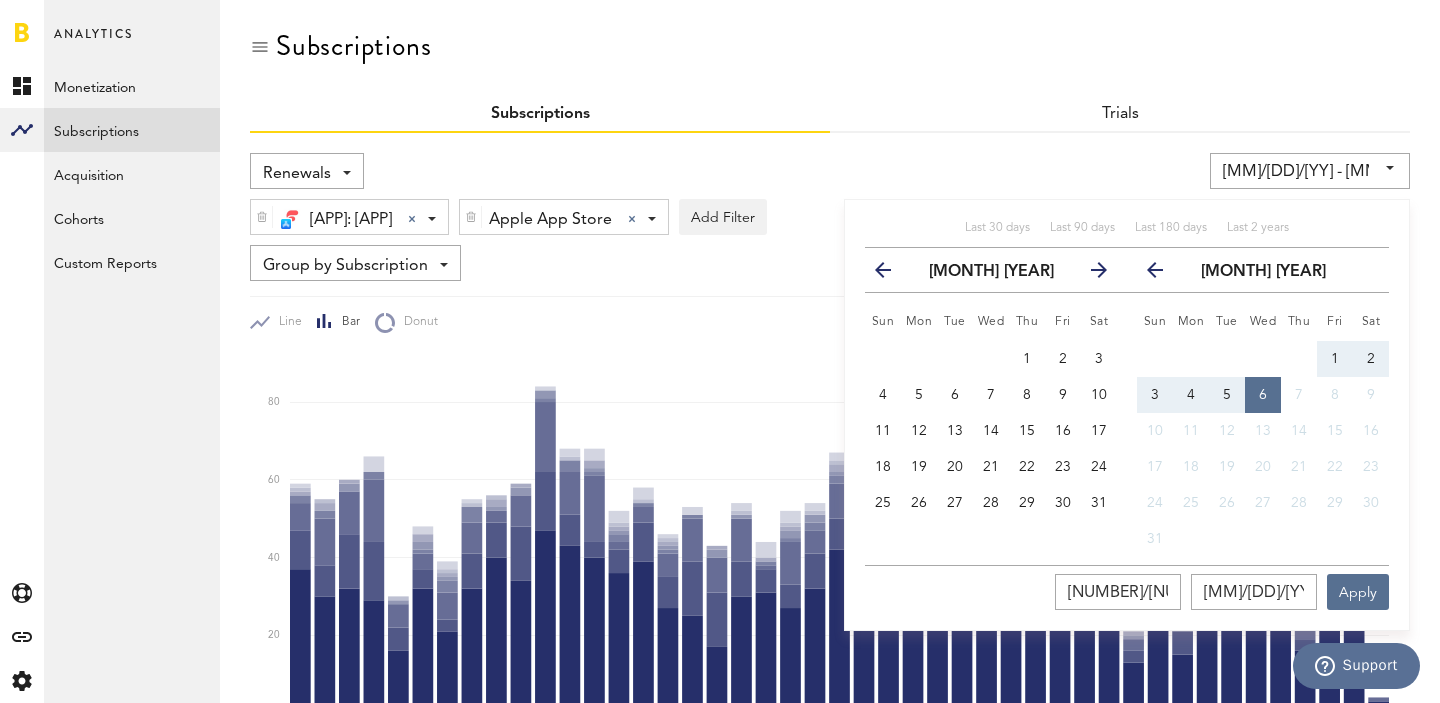 click at bounding box center (891, 274) 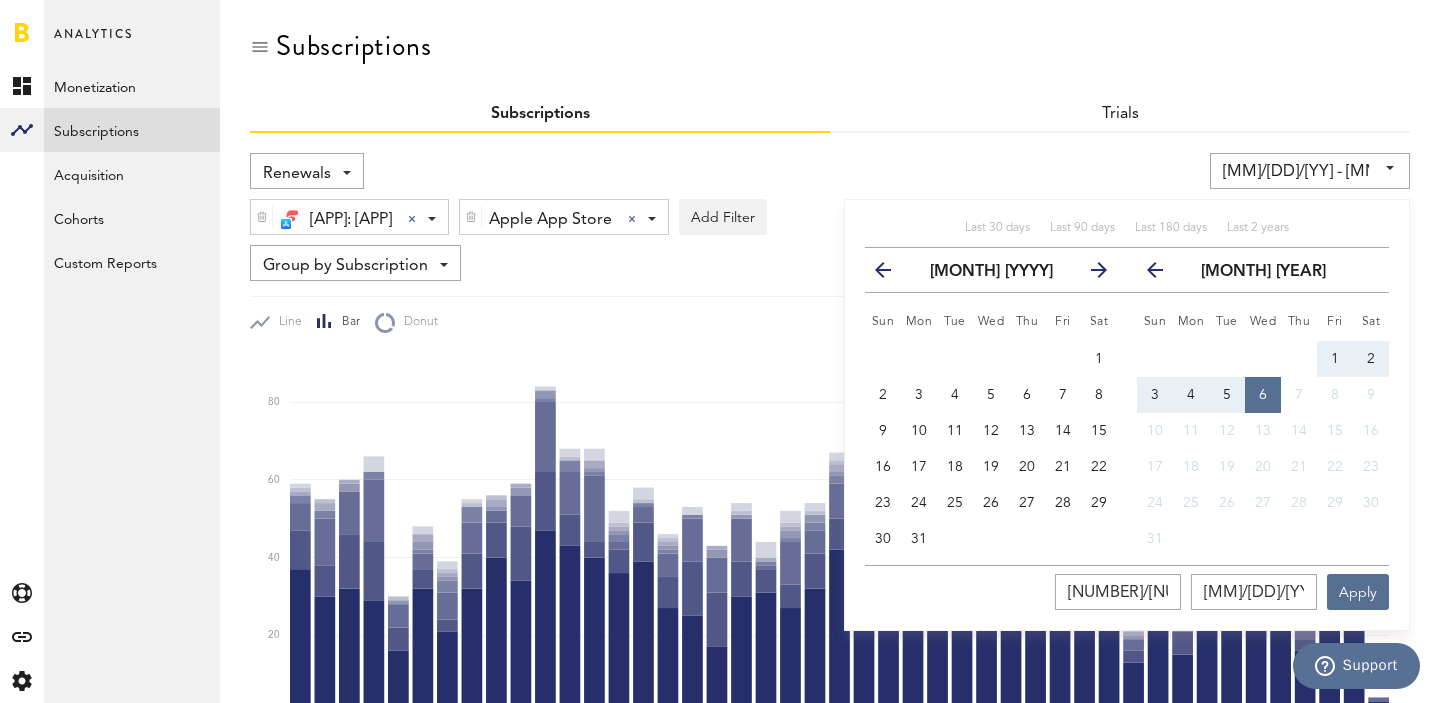 click at bounding box center (891, 274) 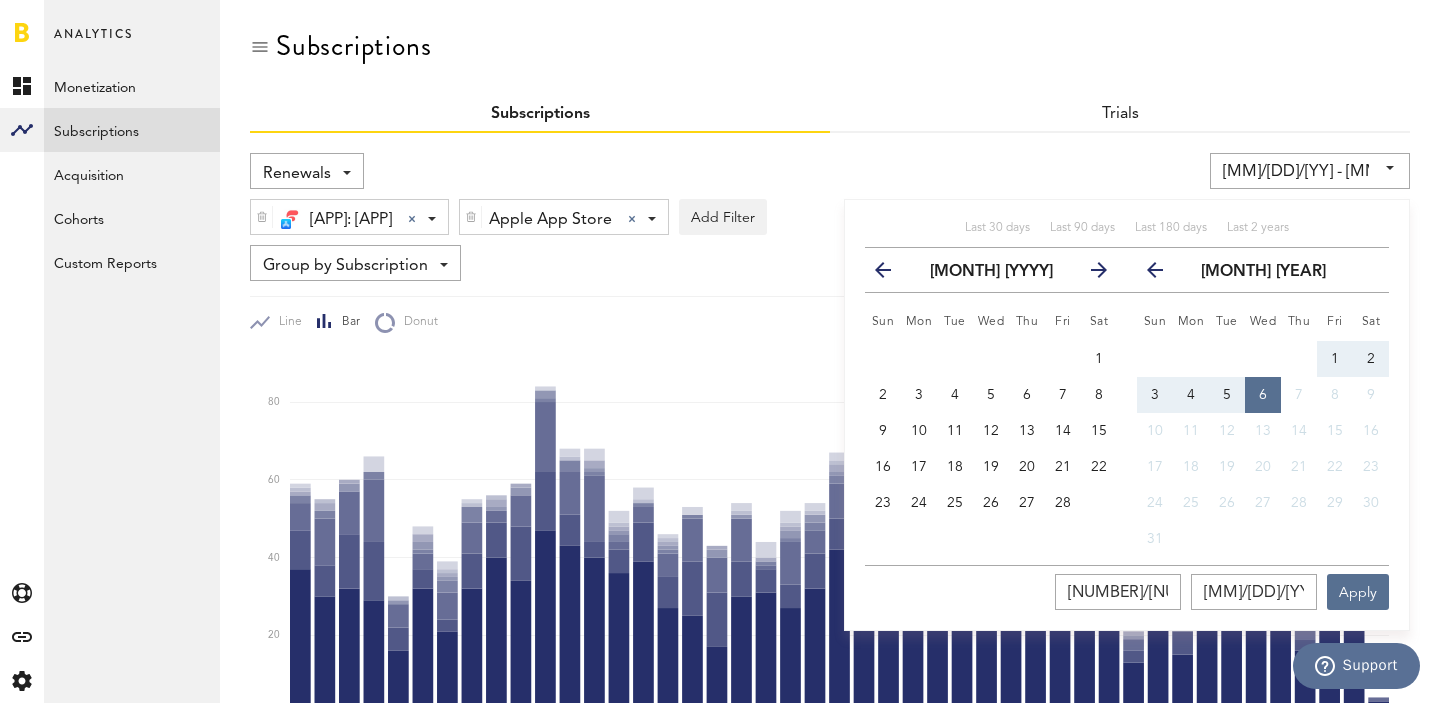 click at bounding box center [891, 274] 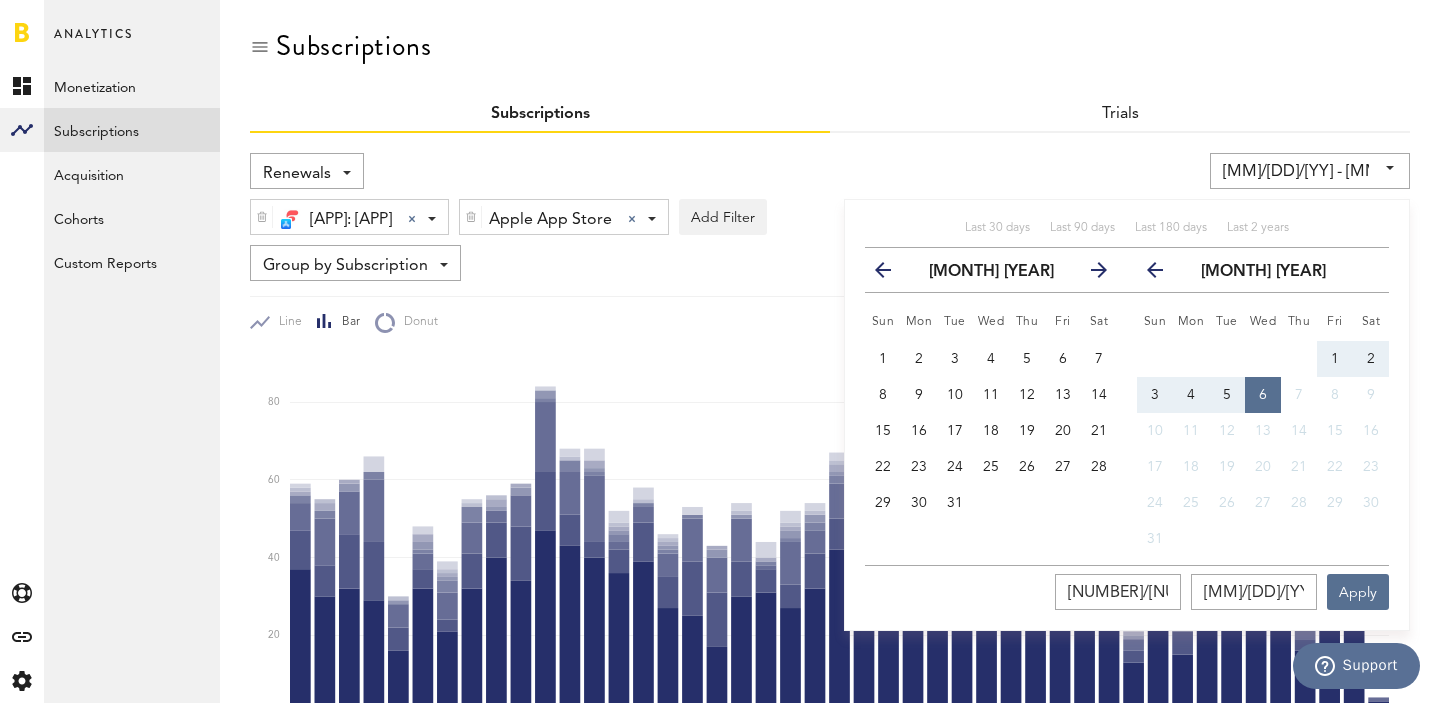 click at bounding box center [891, 274] 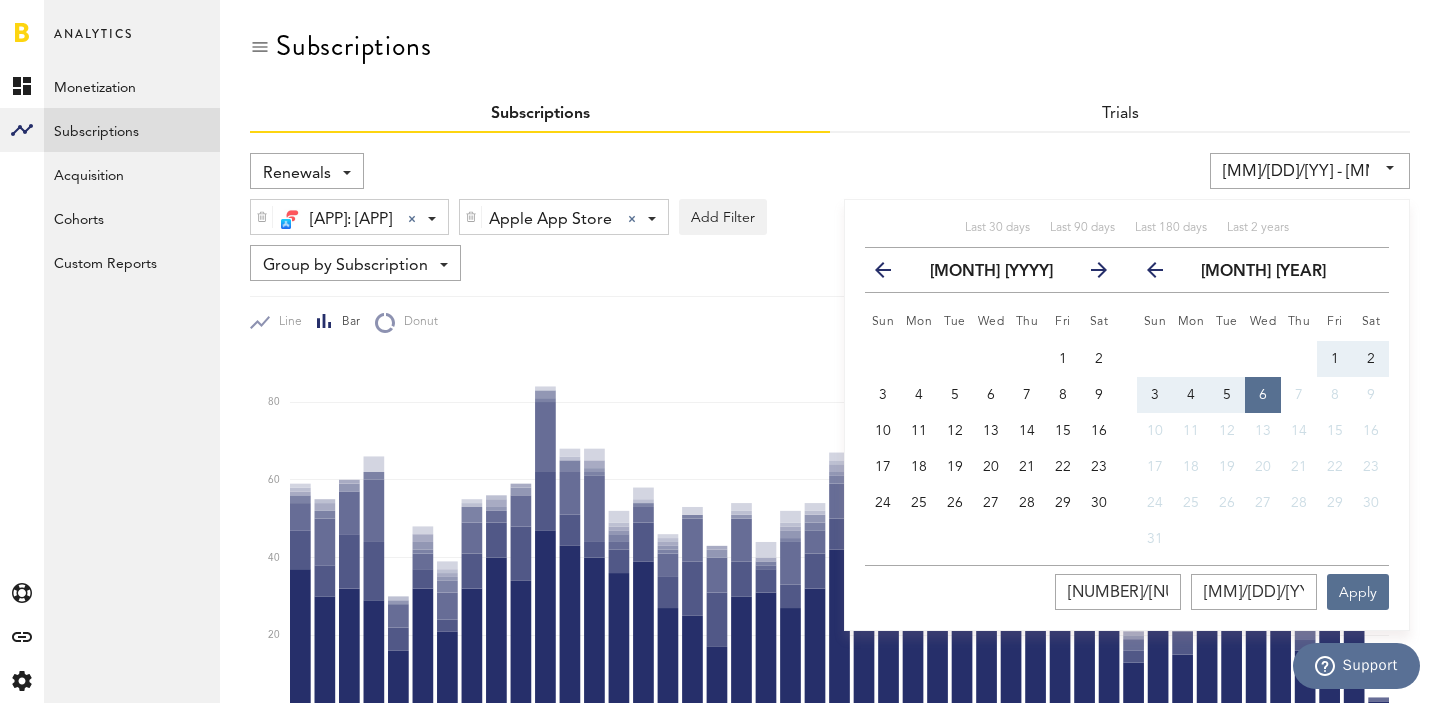 click at bounding box center (891, 274) 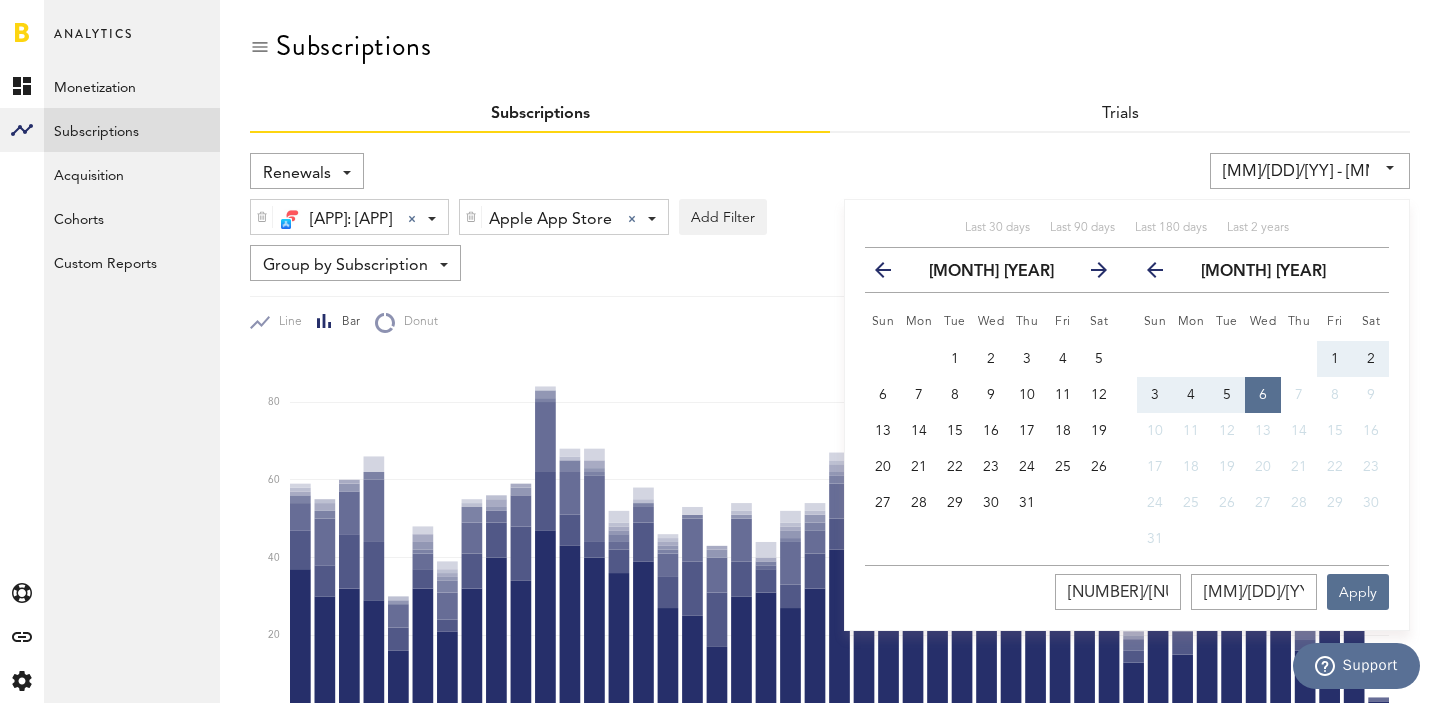 click at bounding box center [891, 274] 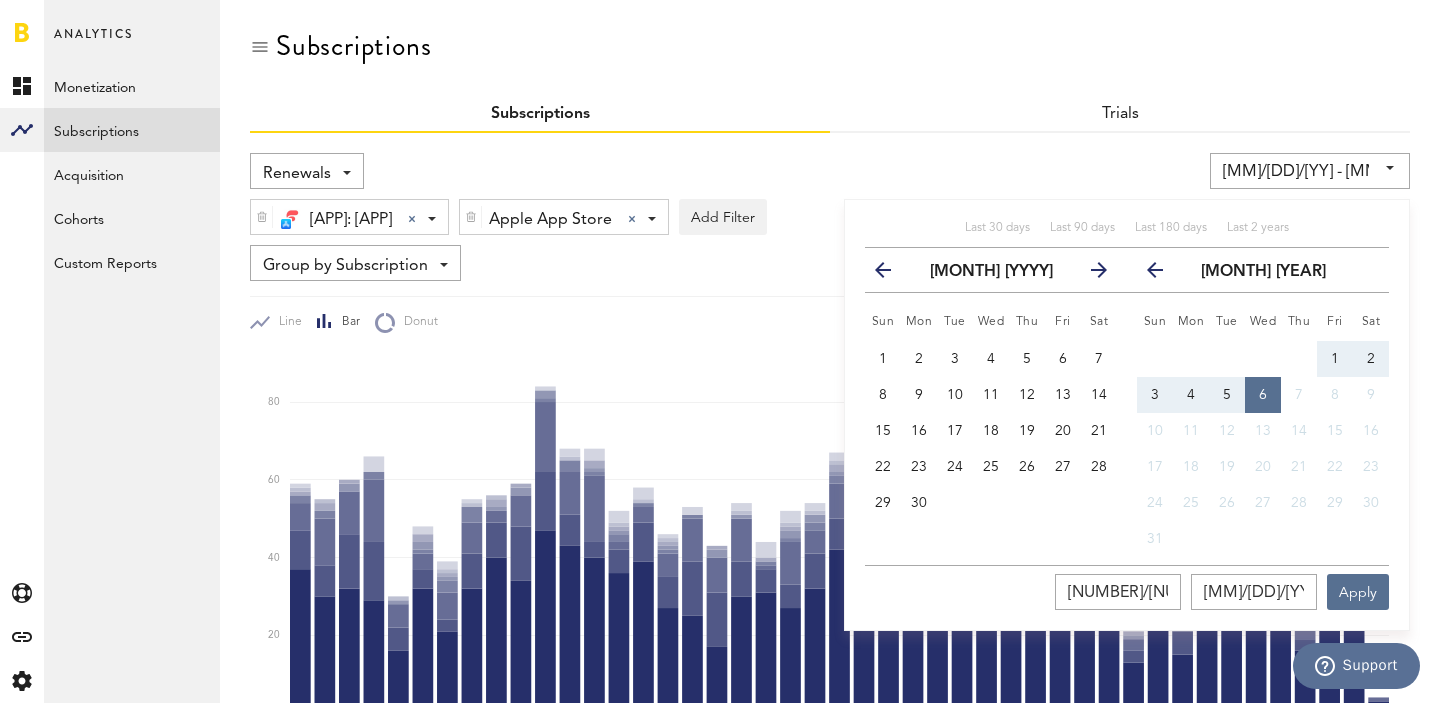 click at bounding box center (891, 274) 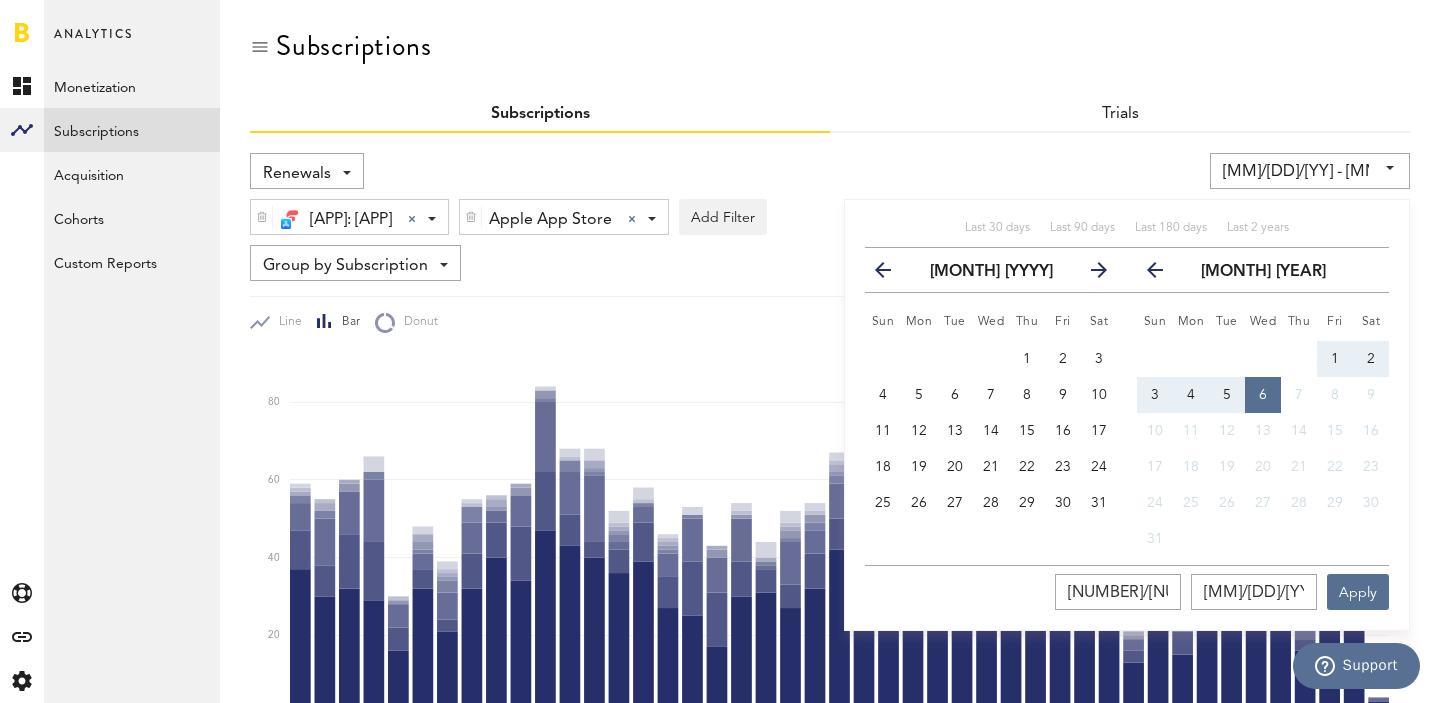 click at bounding box center [891, 274] 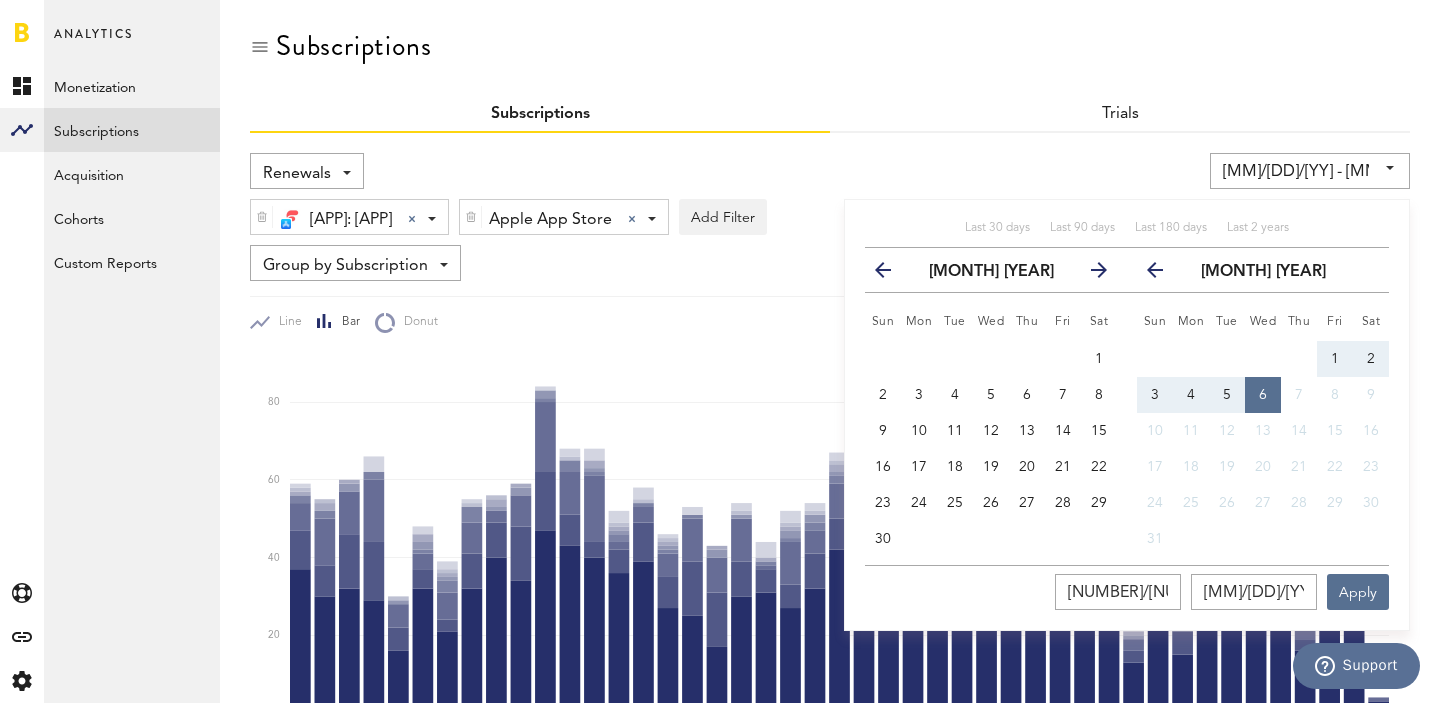 click at bounding box center [891, 274] 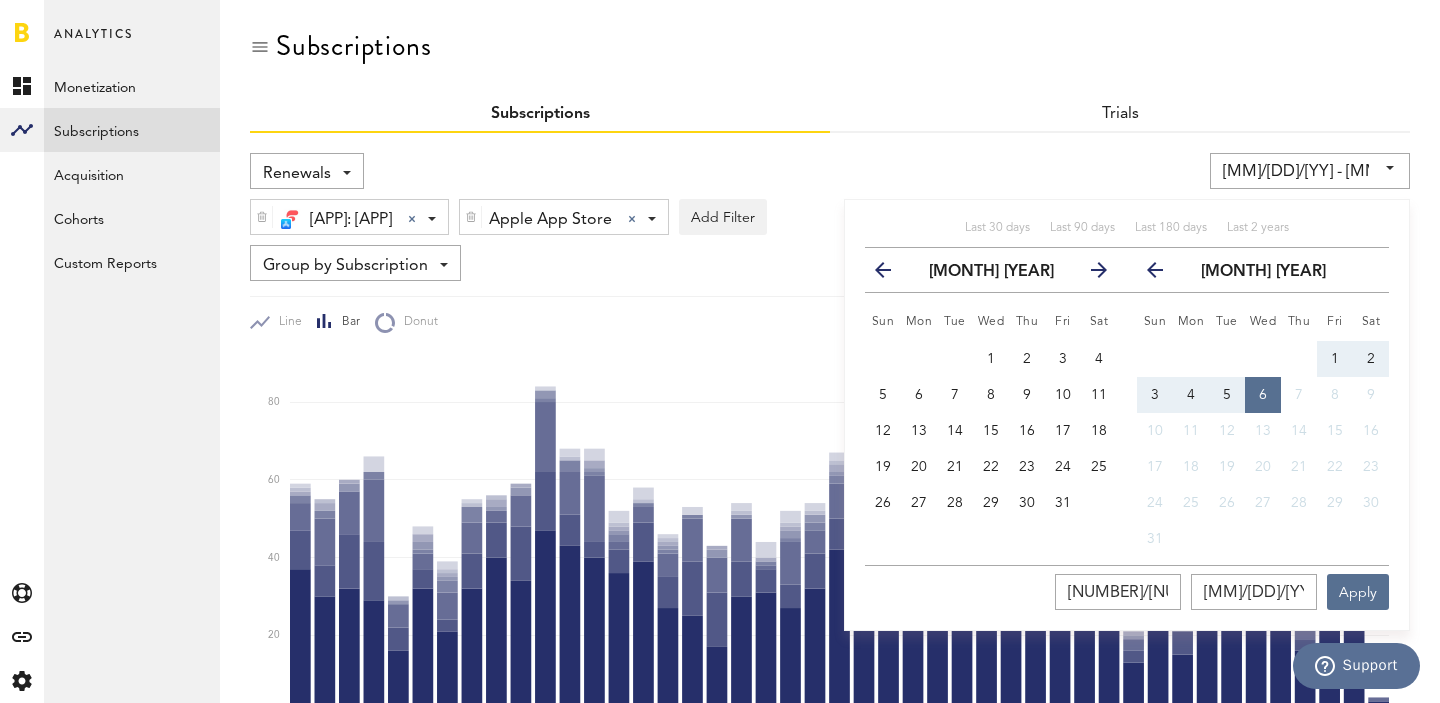 click at bounding box center [891, 274] 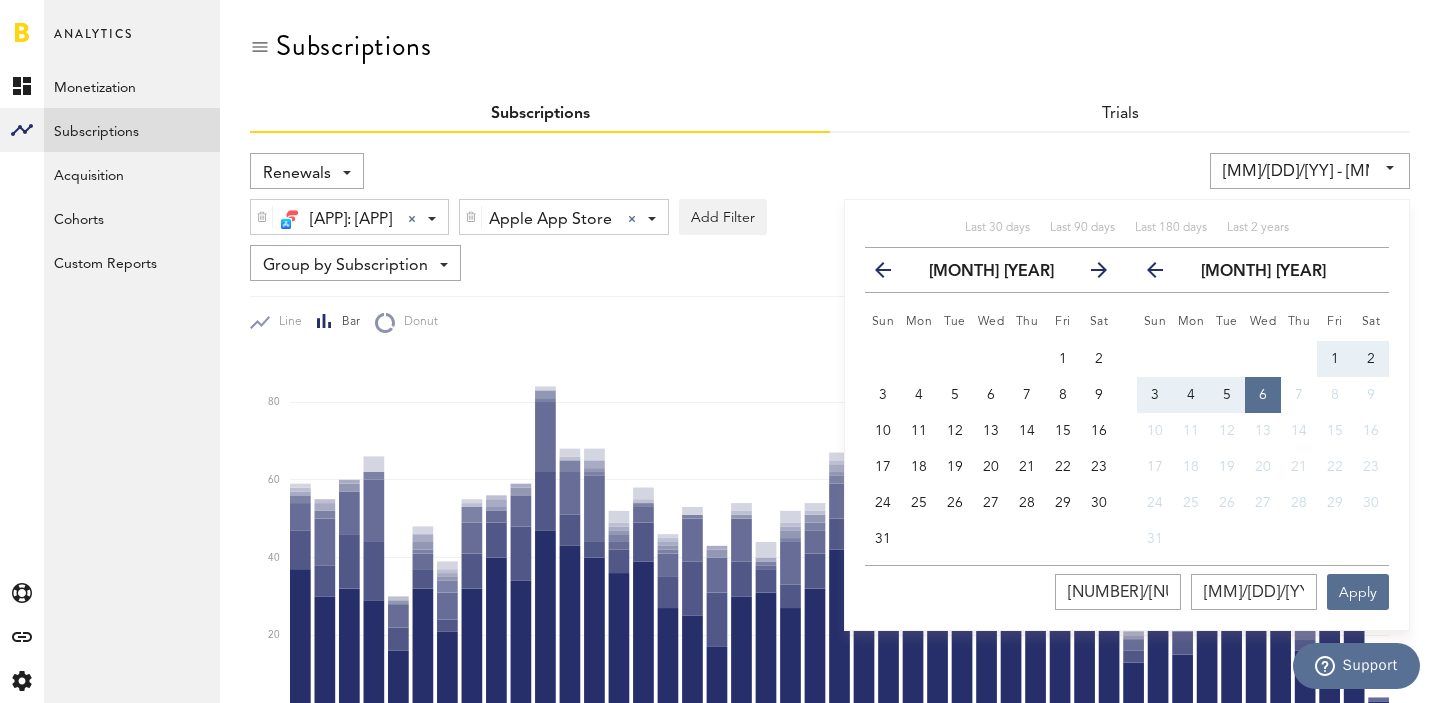 click at bounding box center [891, 274] 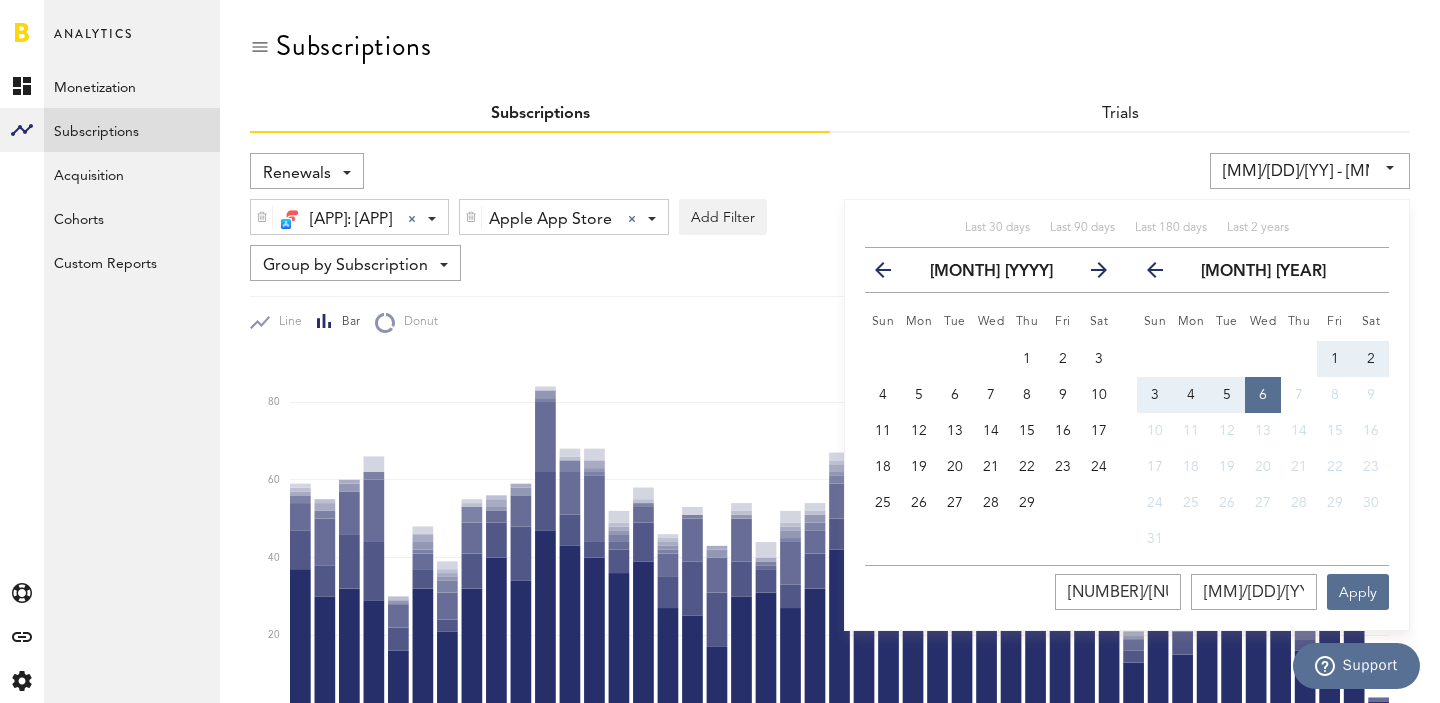 click at bounding box center [891, 274] 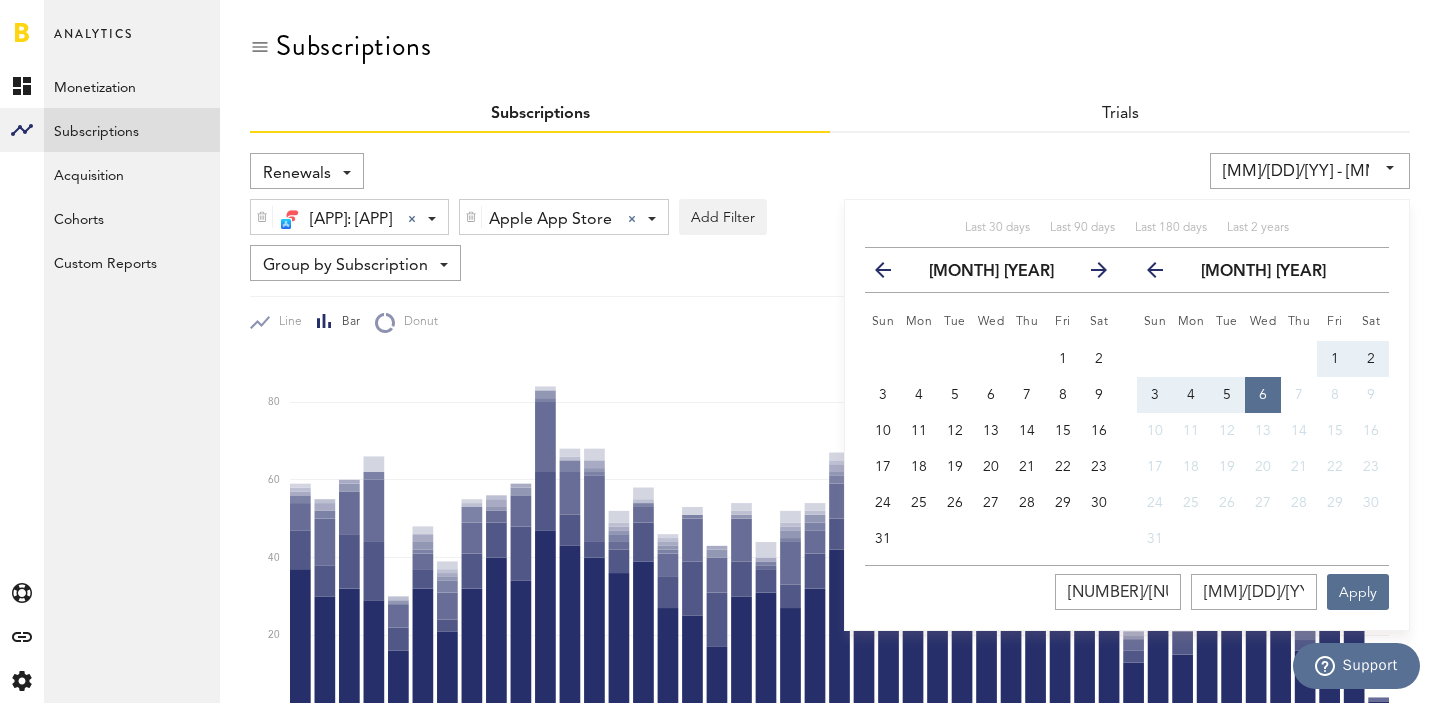 click at bounding box center [891, 274] 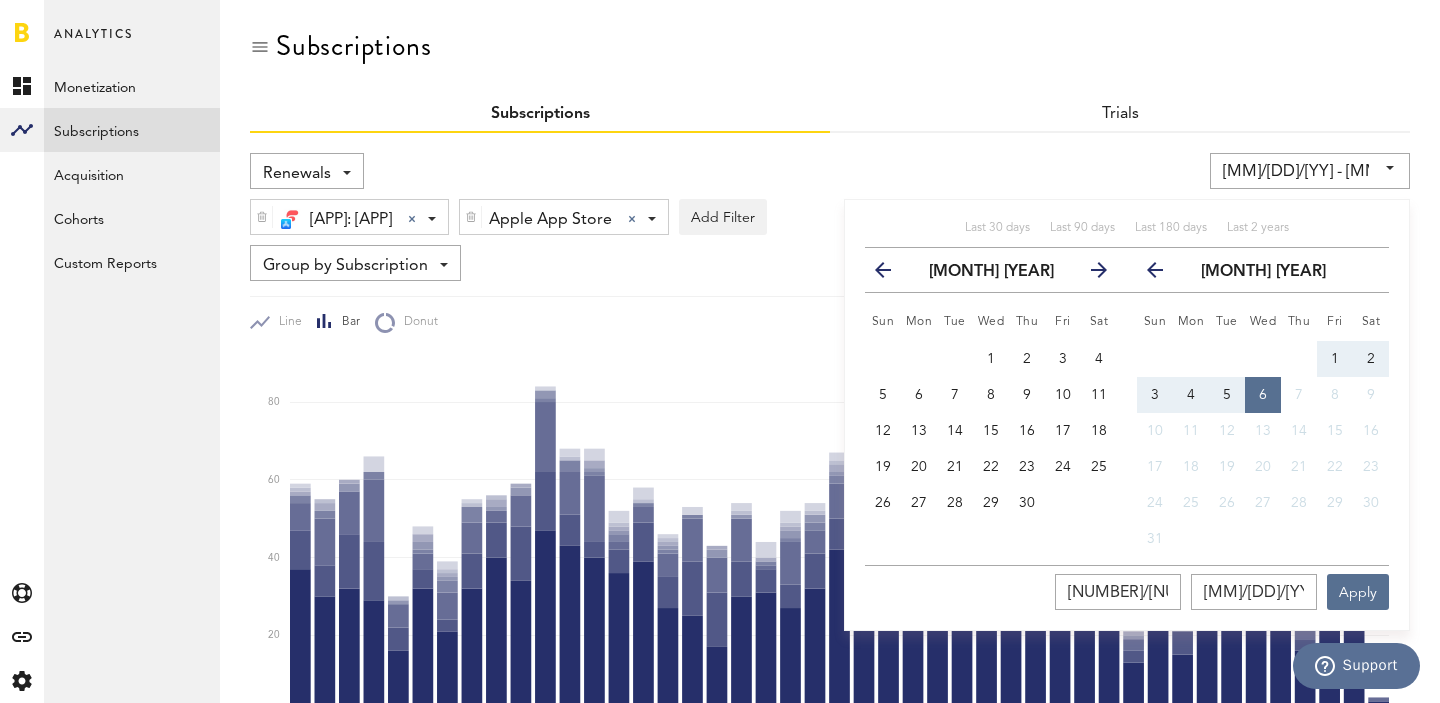 click on "previous" at bounding box center (891, 270) 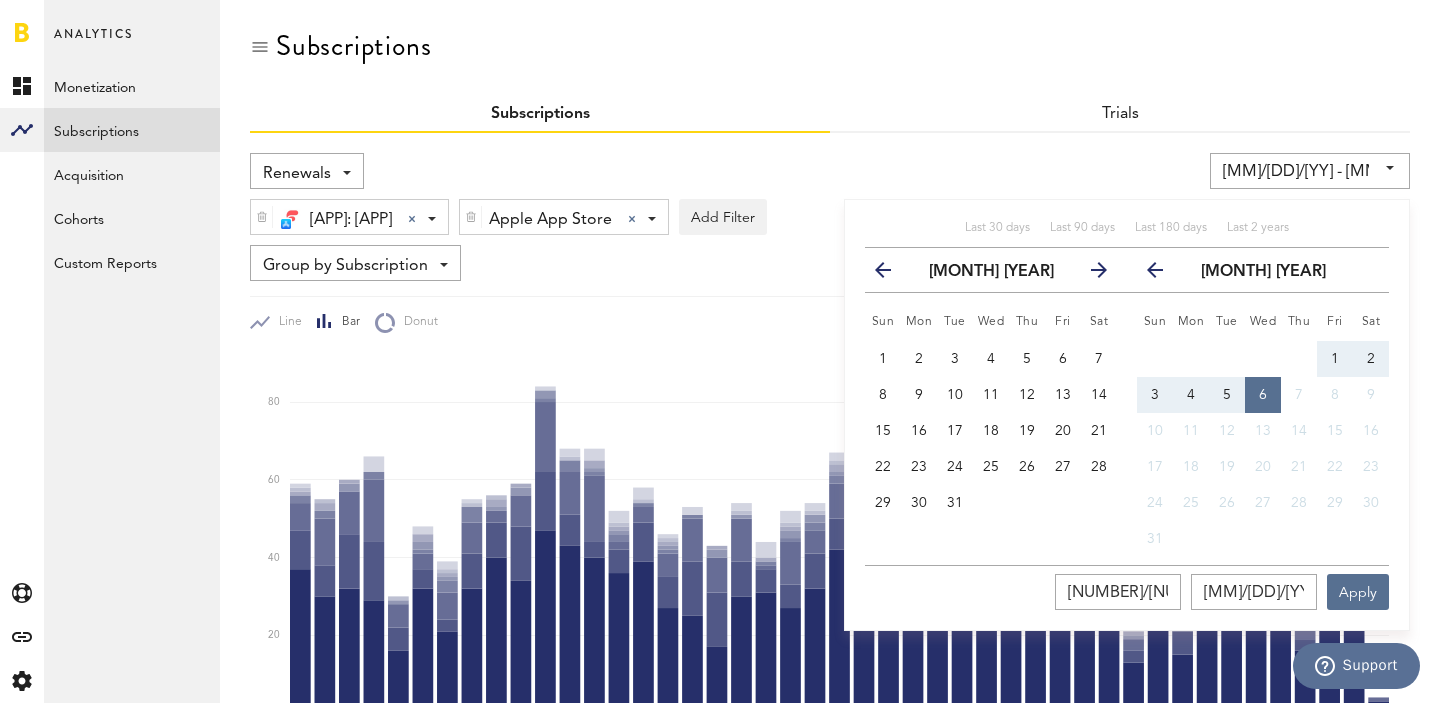 click on "previous" at bounding box center [891, 270] 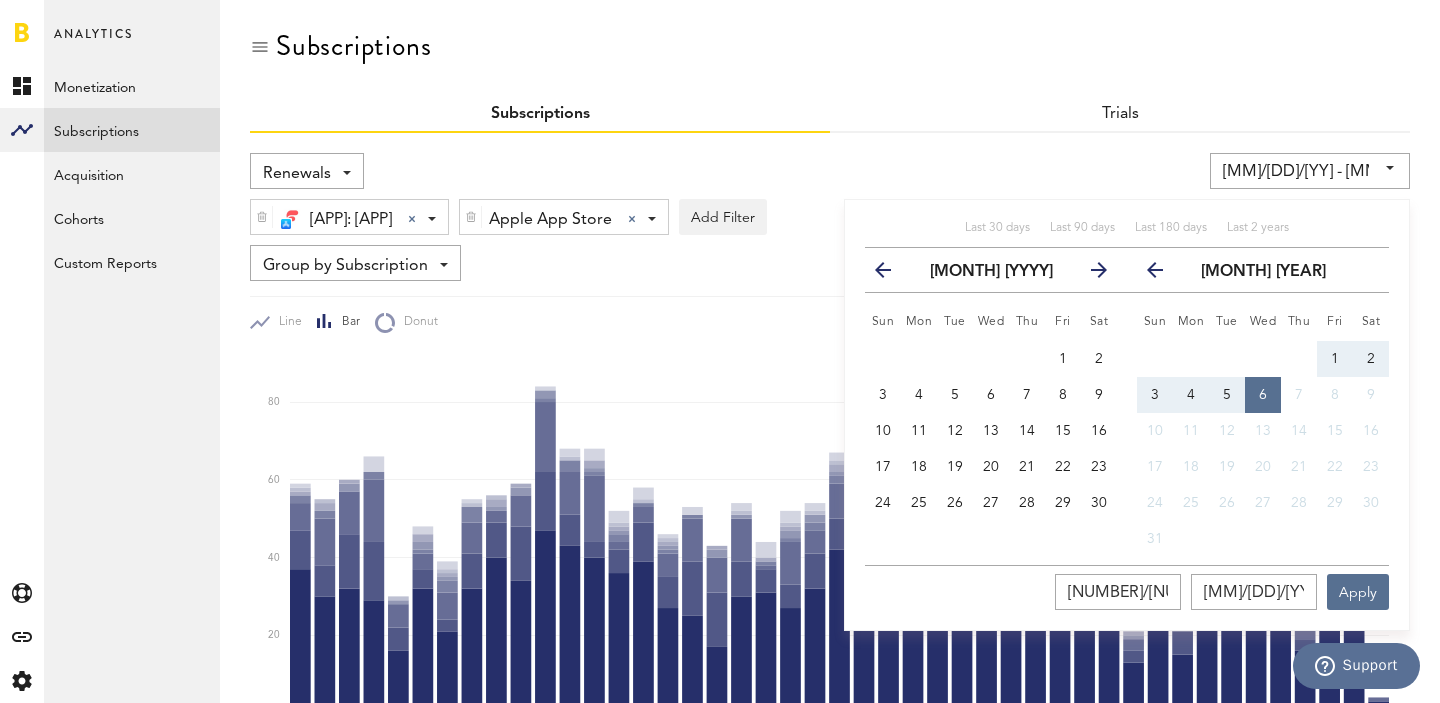 click on "previous" at bounding box center [891, 270] 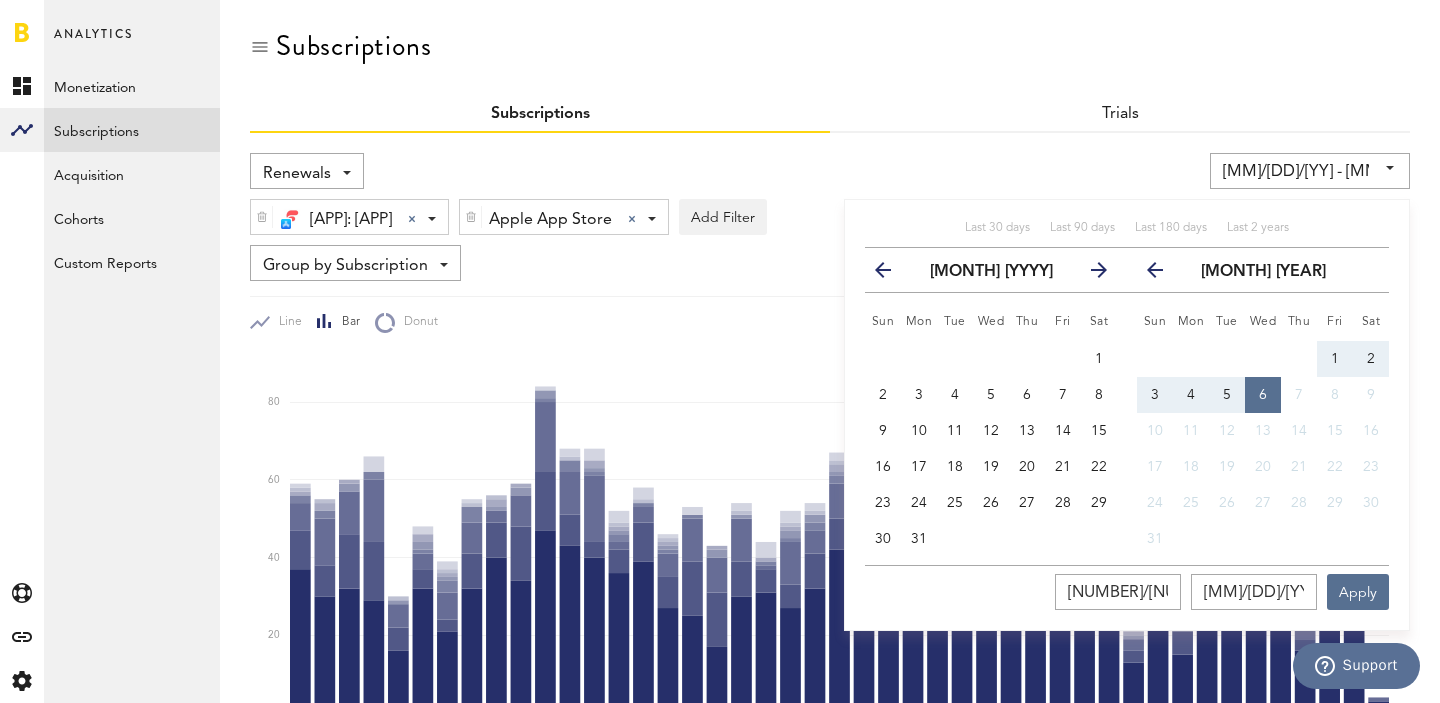 click on "previous" at bounding box center [891, 270] 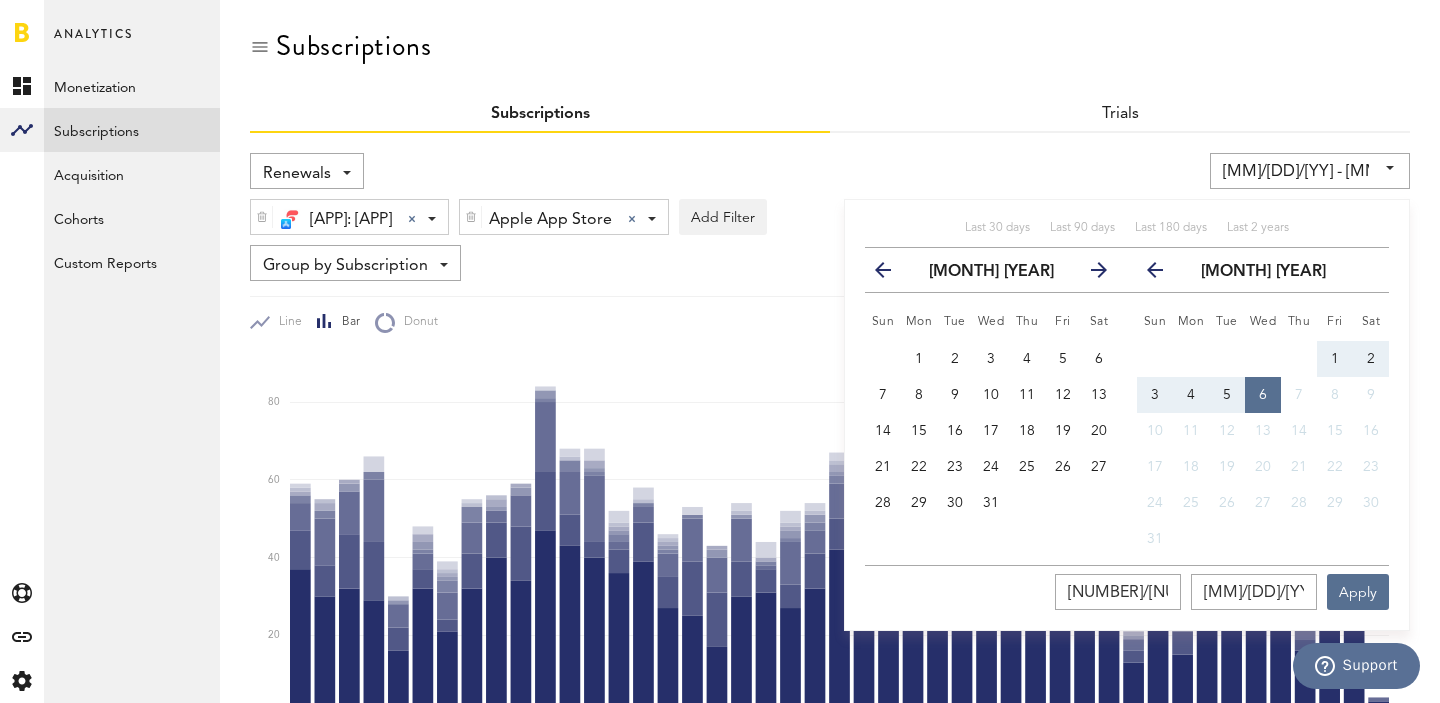 click on "previous" at bounding box center [891, 270] 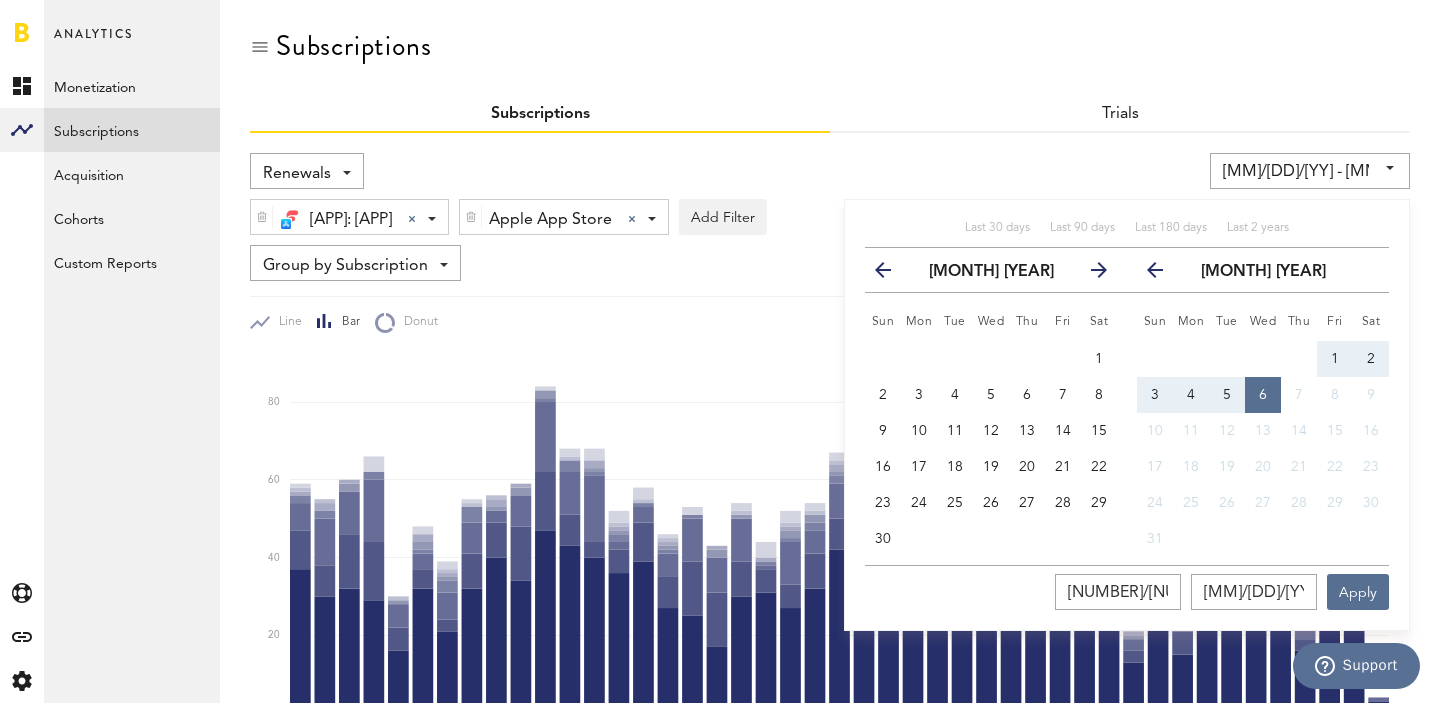 click on "previous" at bounding box center (891, 270) 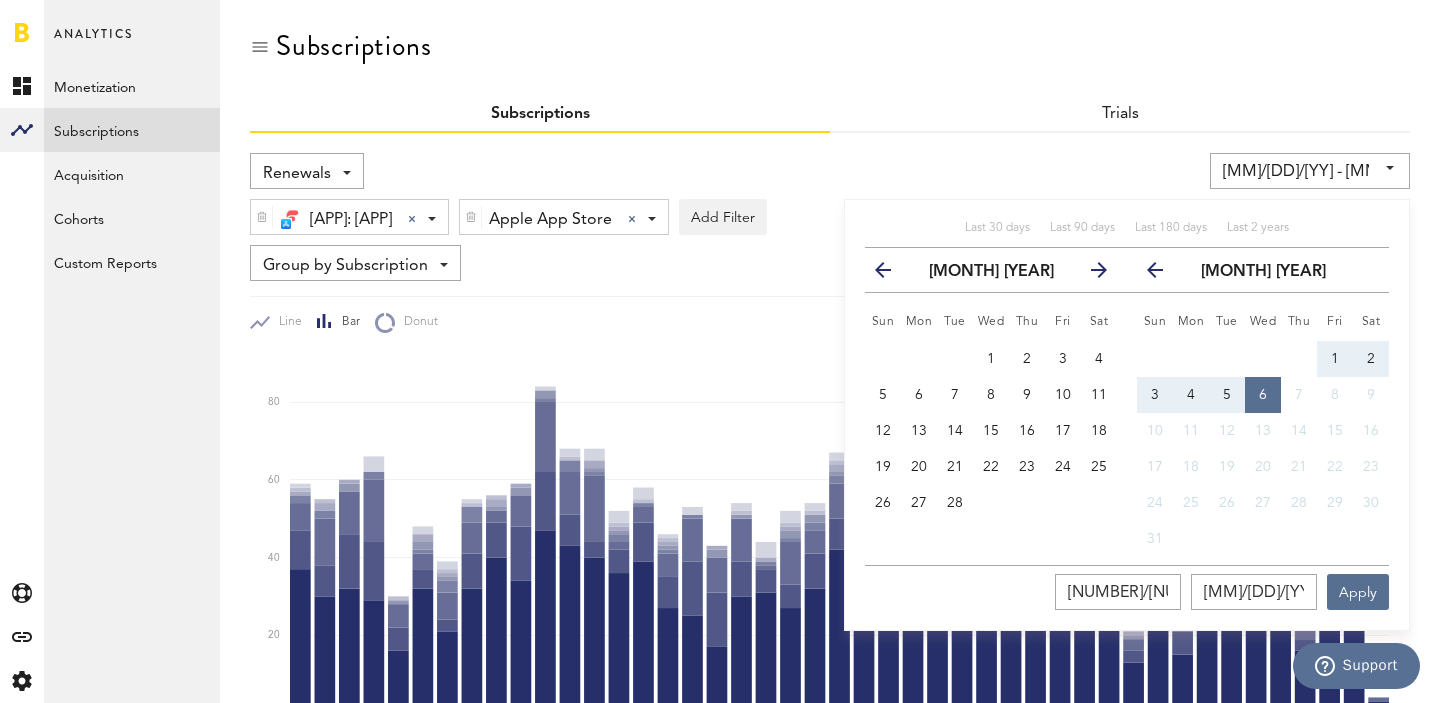 click on "previous" at bounding box center (891, 270) 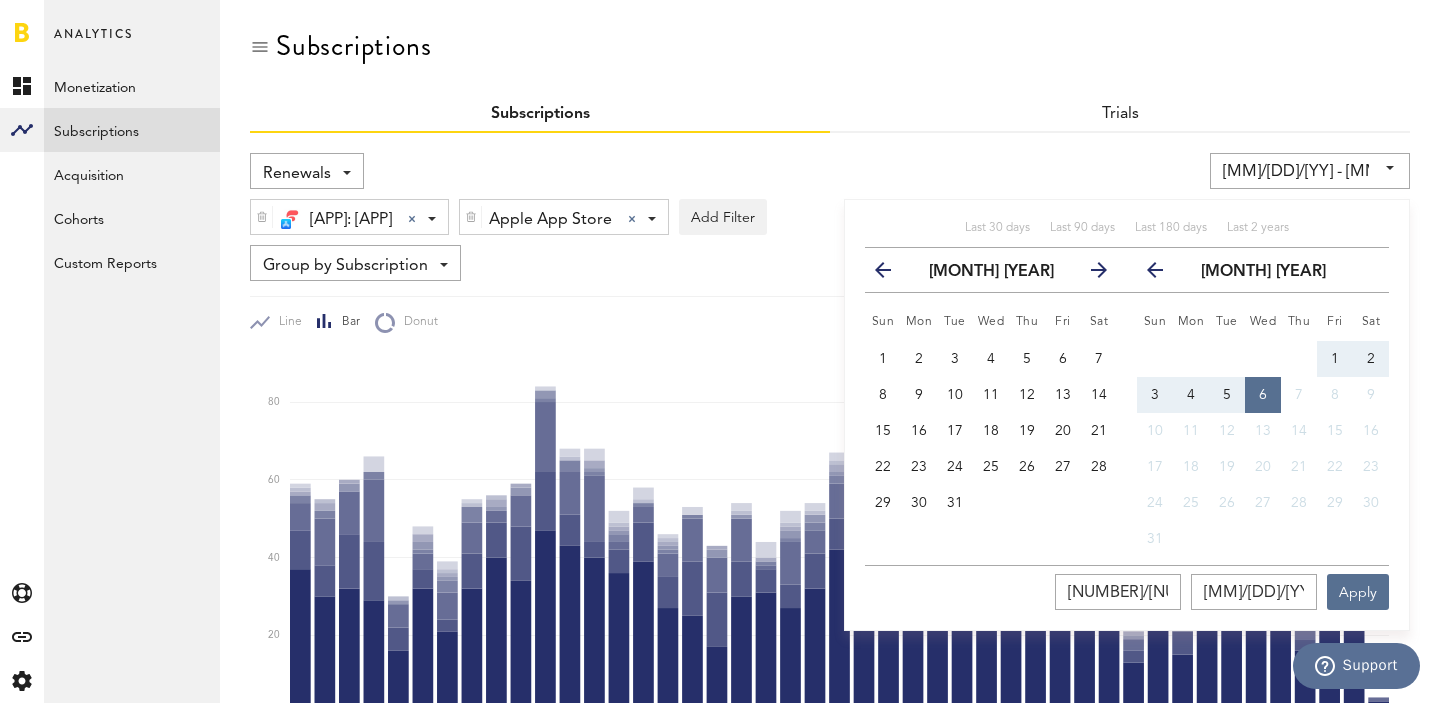 click on "previous" at bounding box center [891, 270] 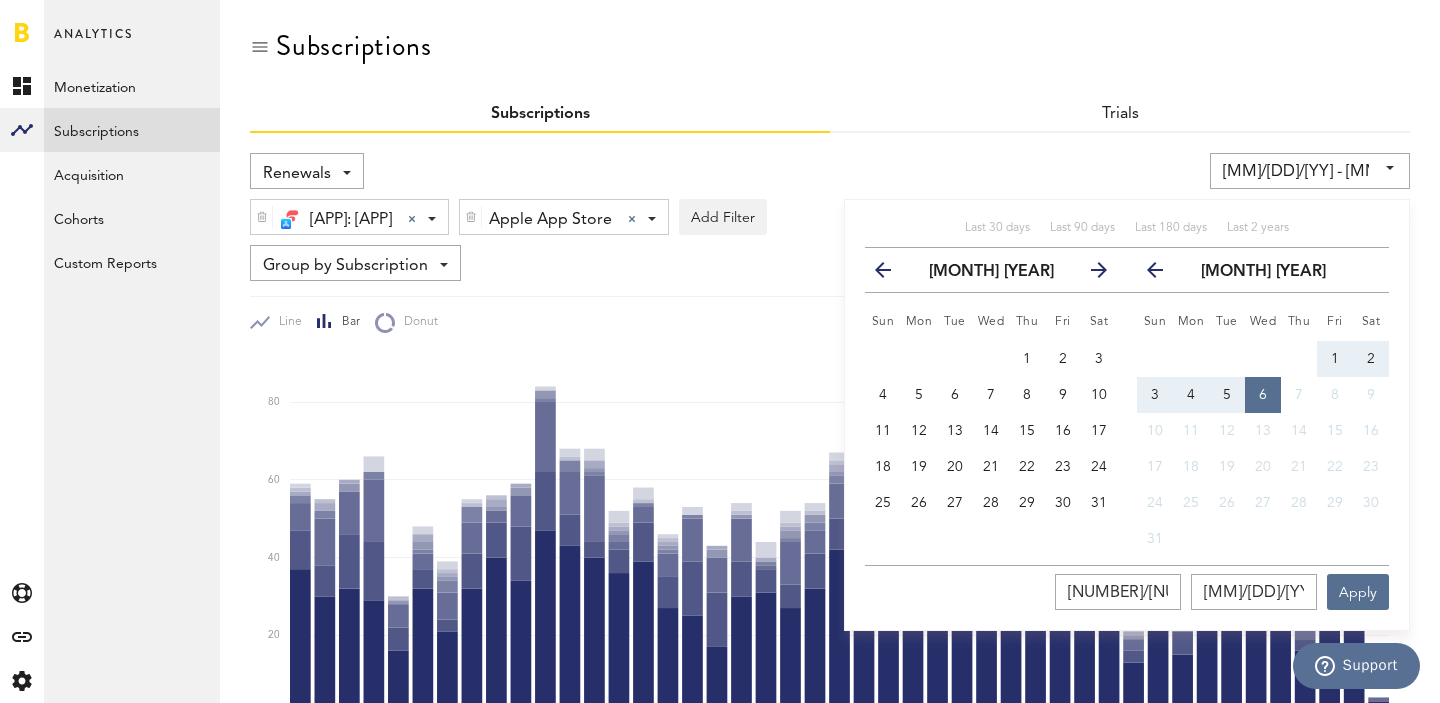 click on "previous" at bounding box center [891, 270] 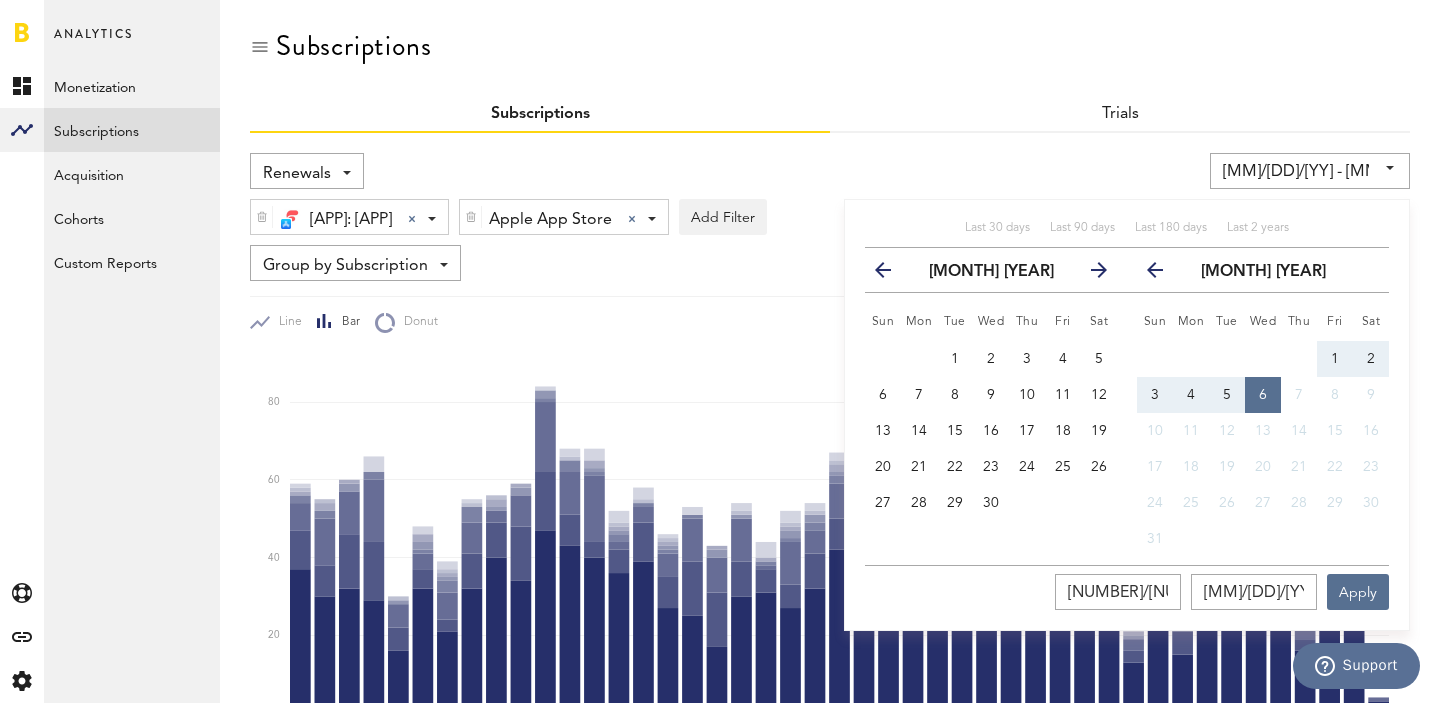 click on "previous" at bounding box center (891, 270) 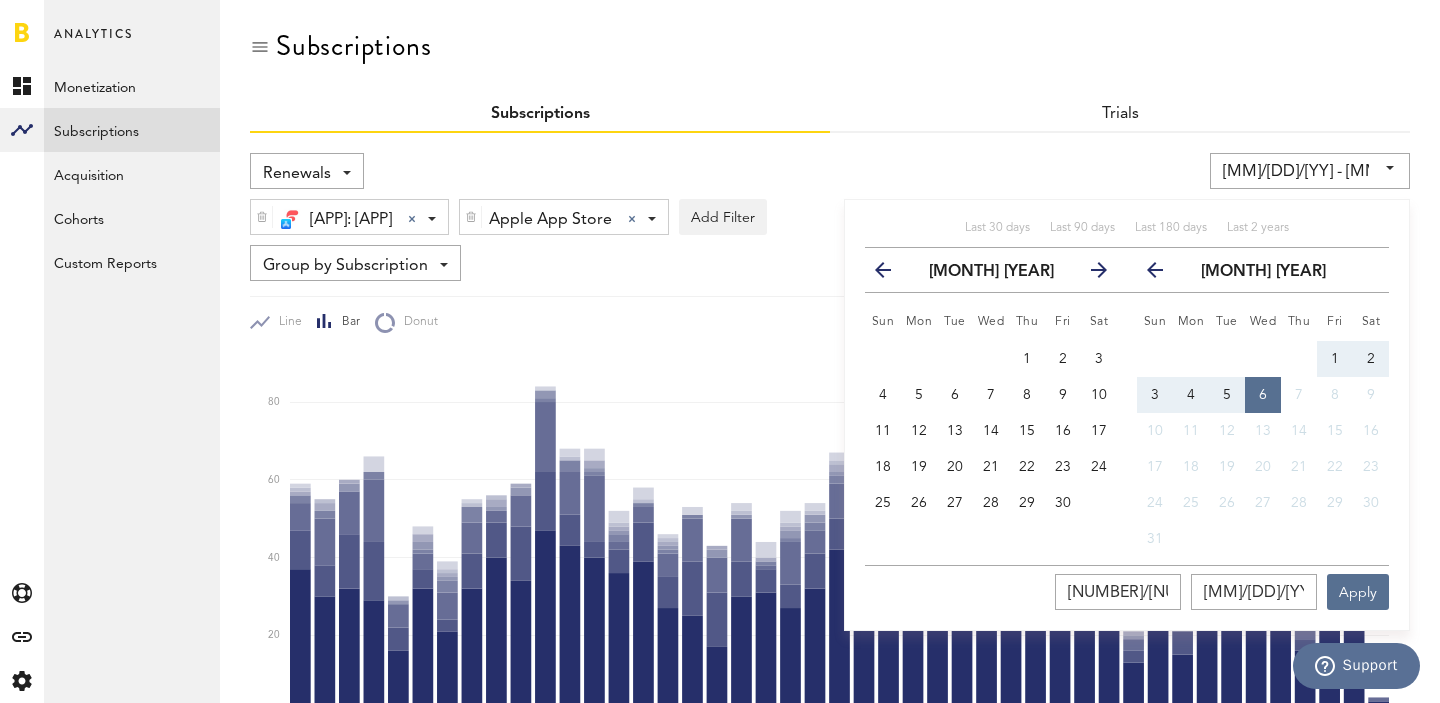 click on "previous" at bounding box center [891, 270] 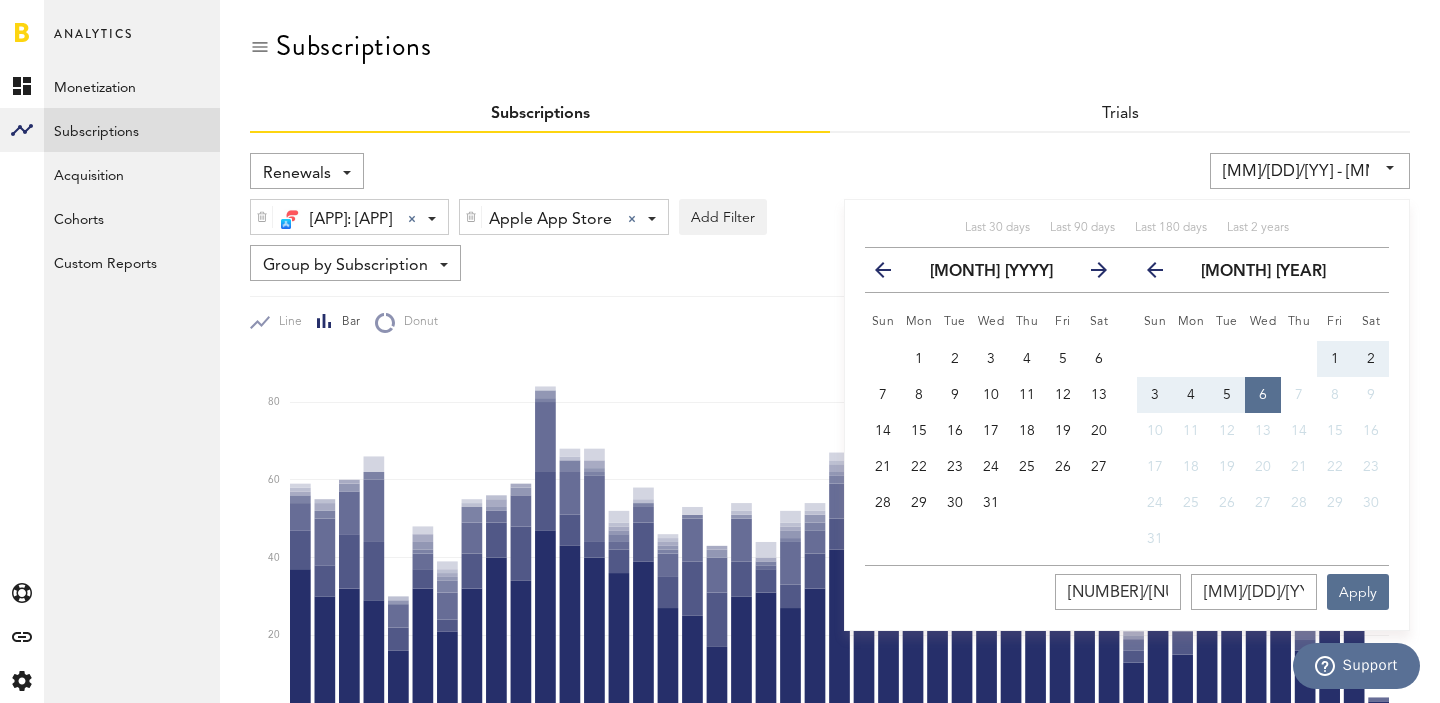 click on "previous" at bounding box center (891, 270) 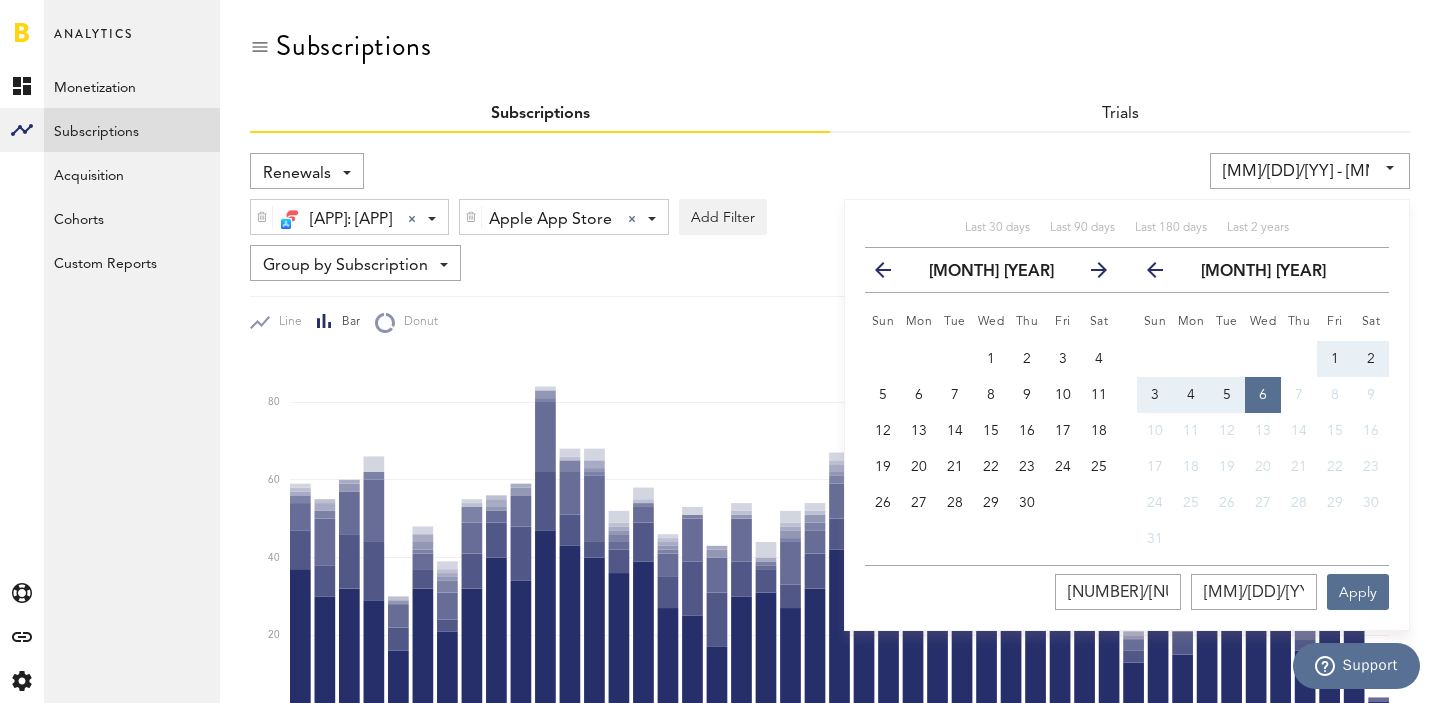 click at bounding box center (891, 274) 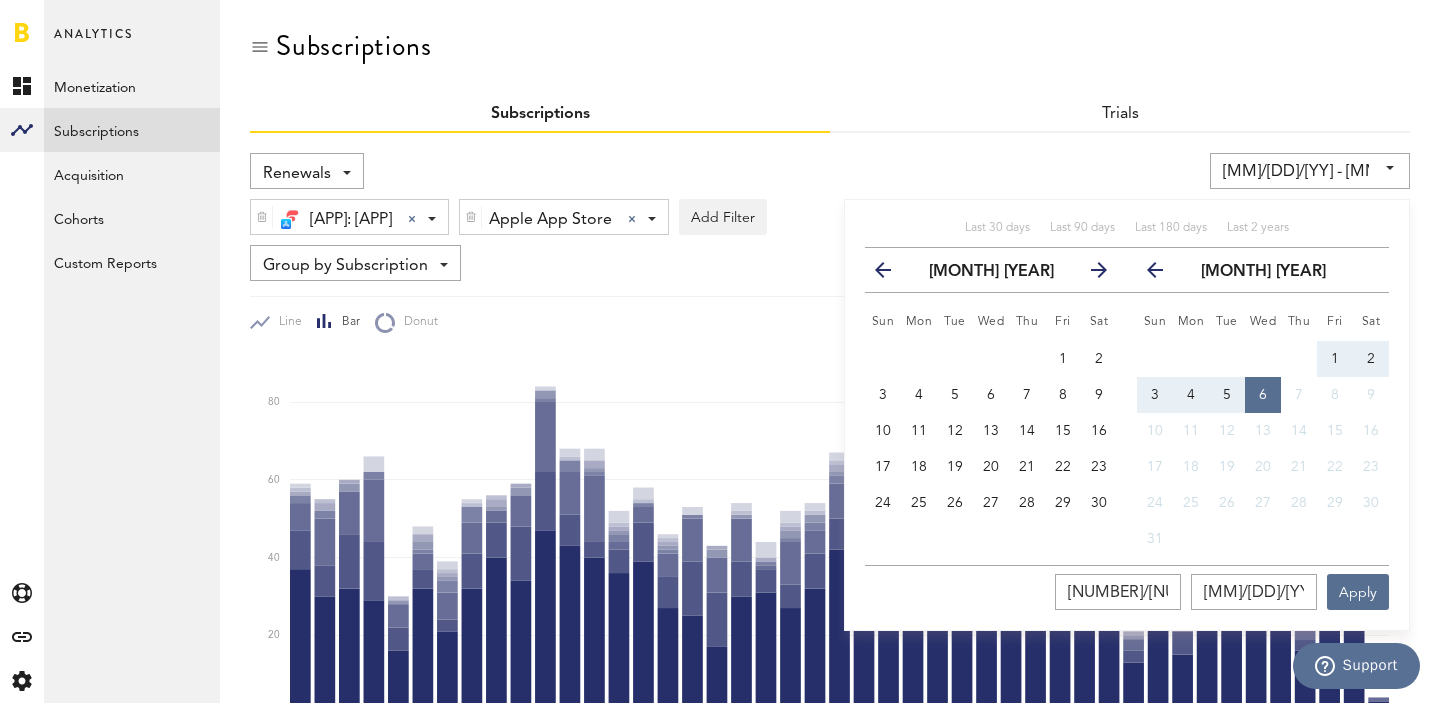 click at bounding box center (891, 274) 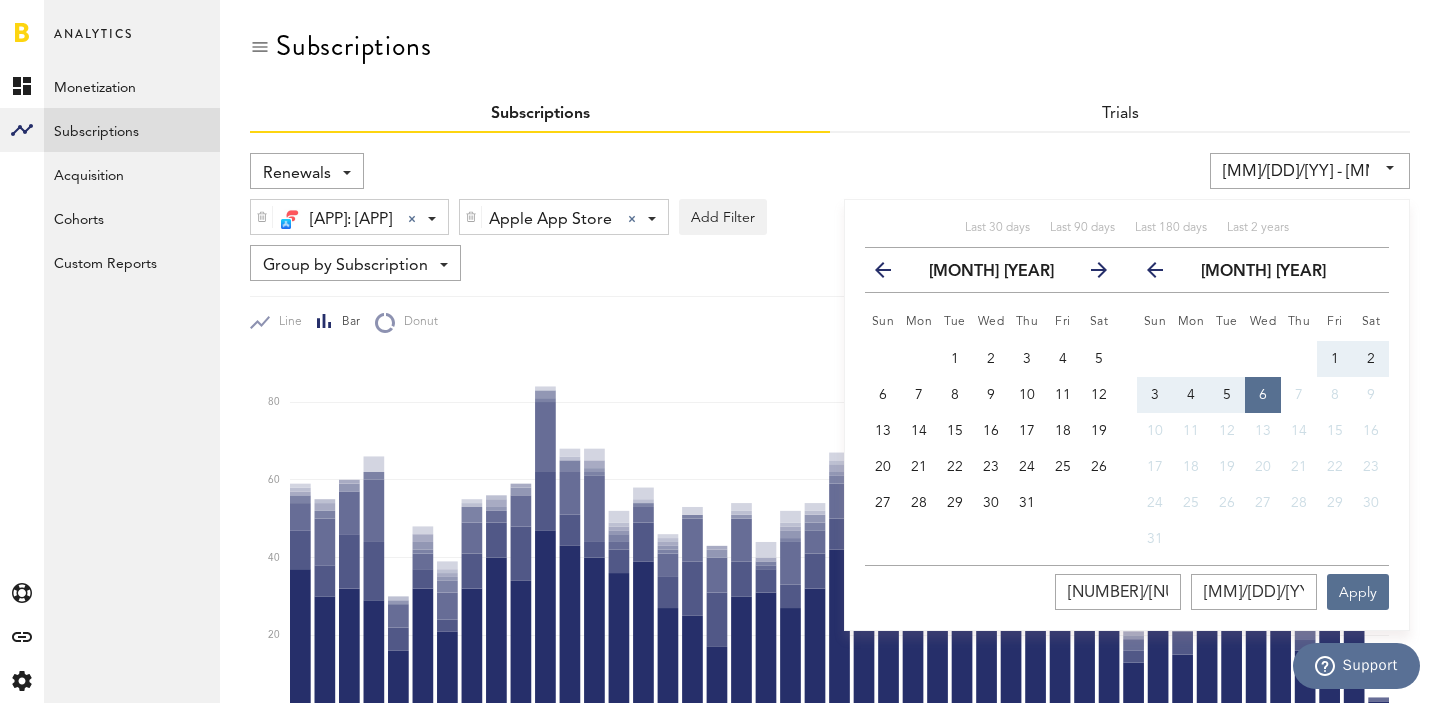 click at bounding box center [891, 274] 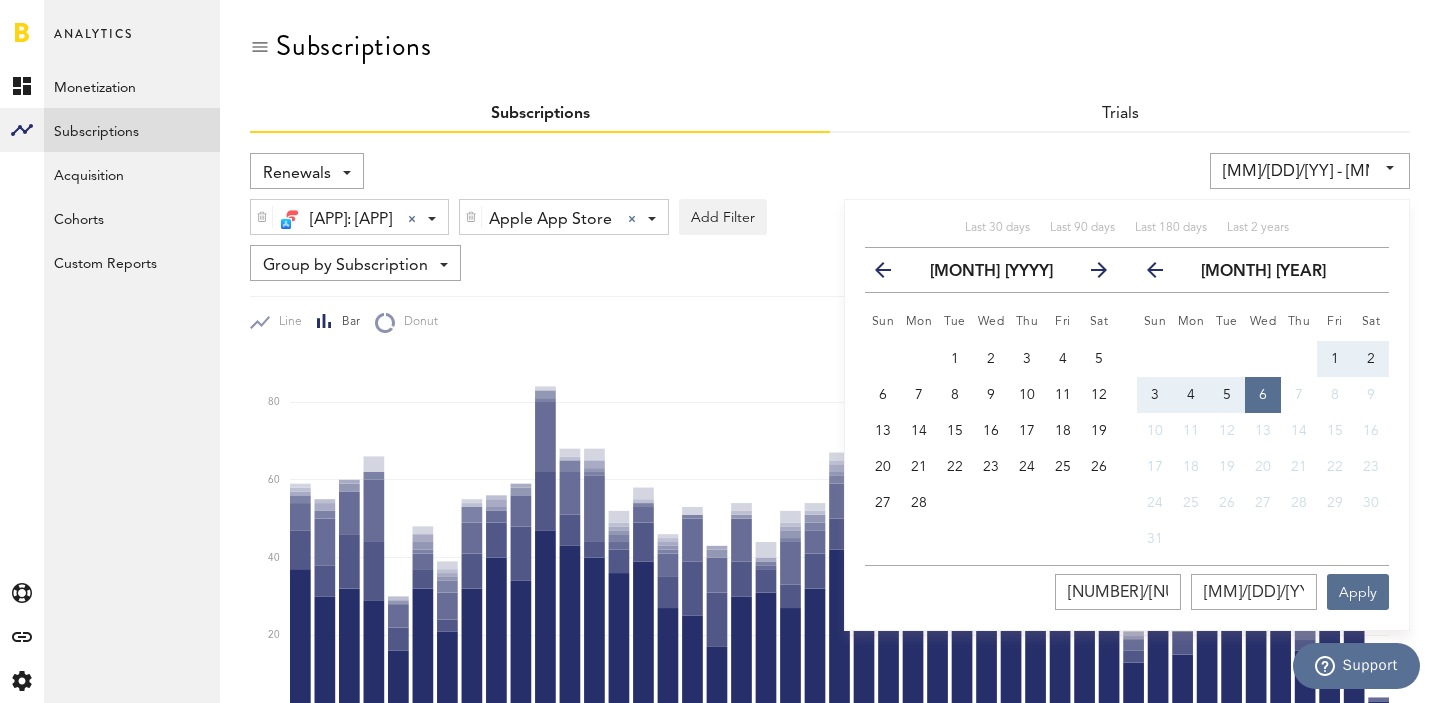 click at bounding box center (891, 274) 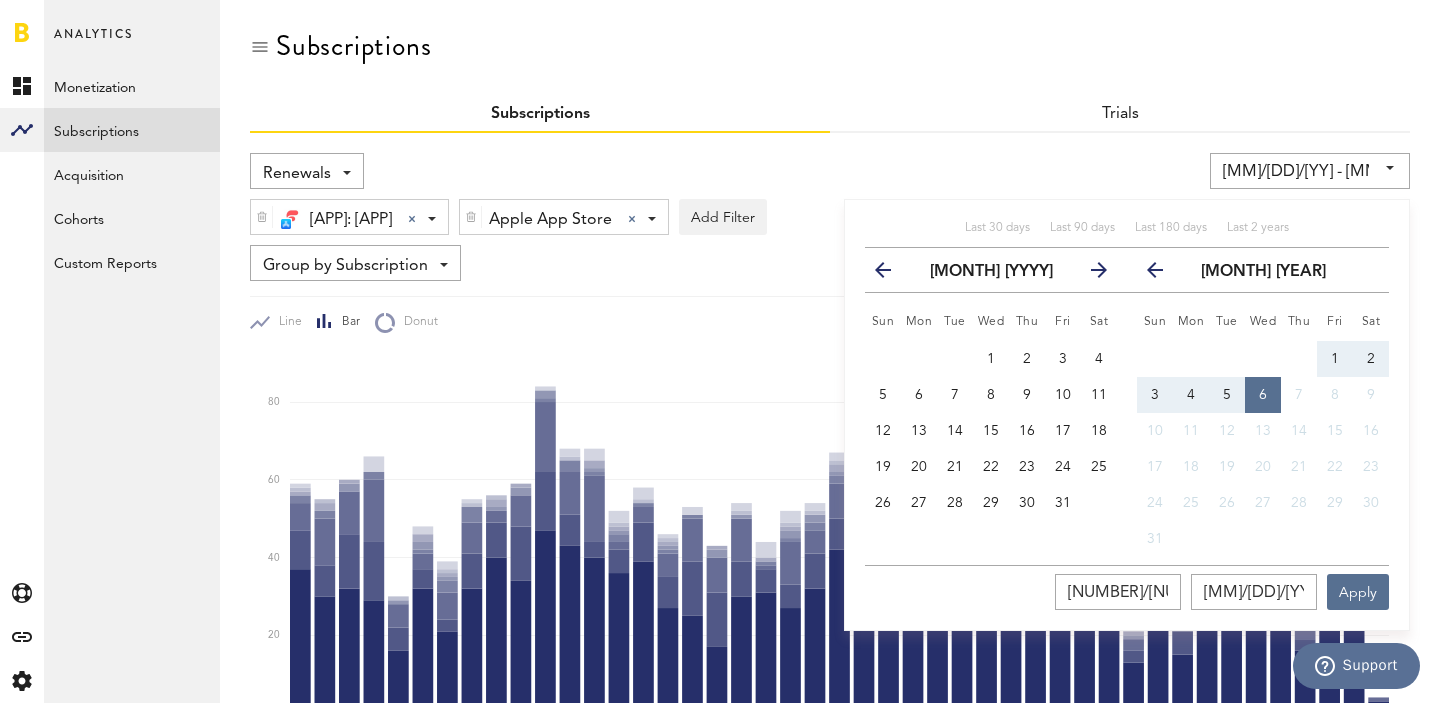click at bounding box center [891, 274] 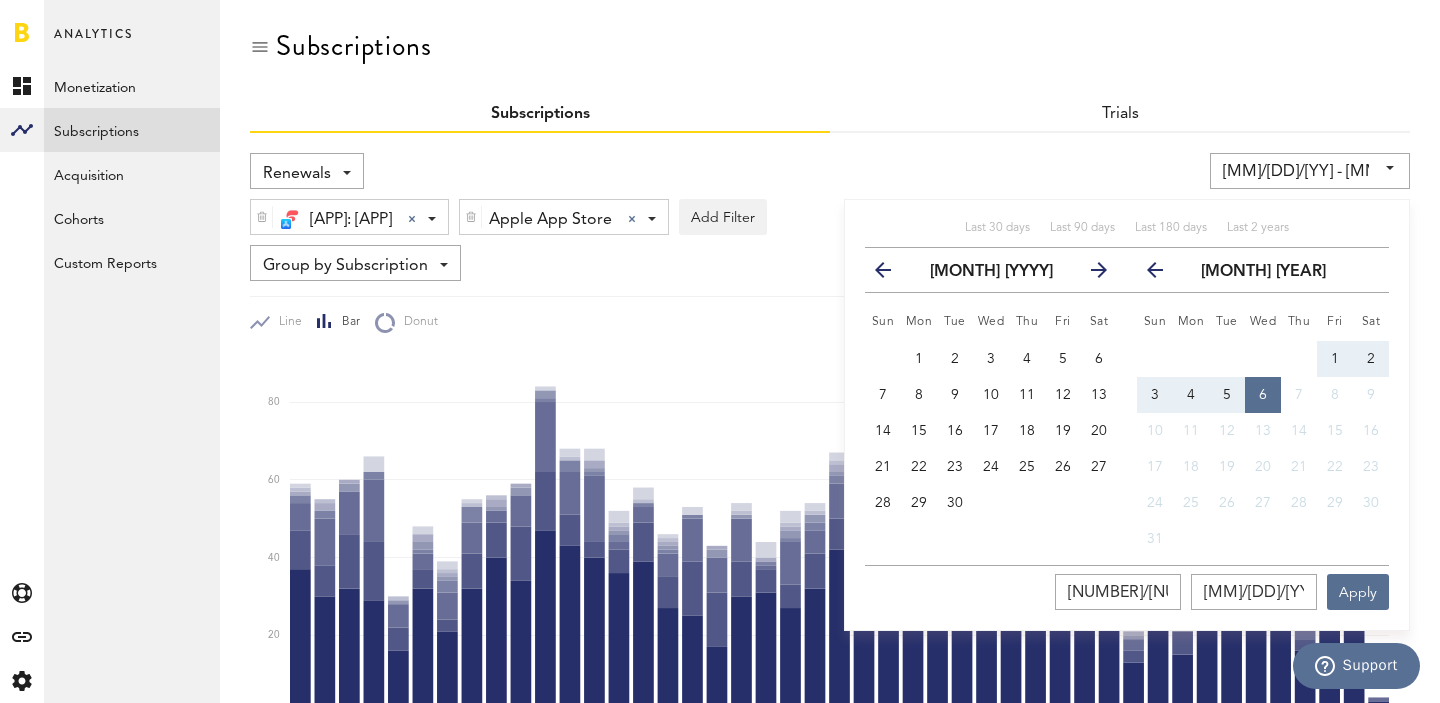 click at bounding box center (891, 274) 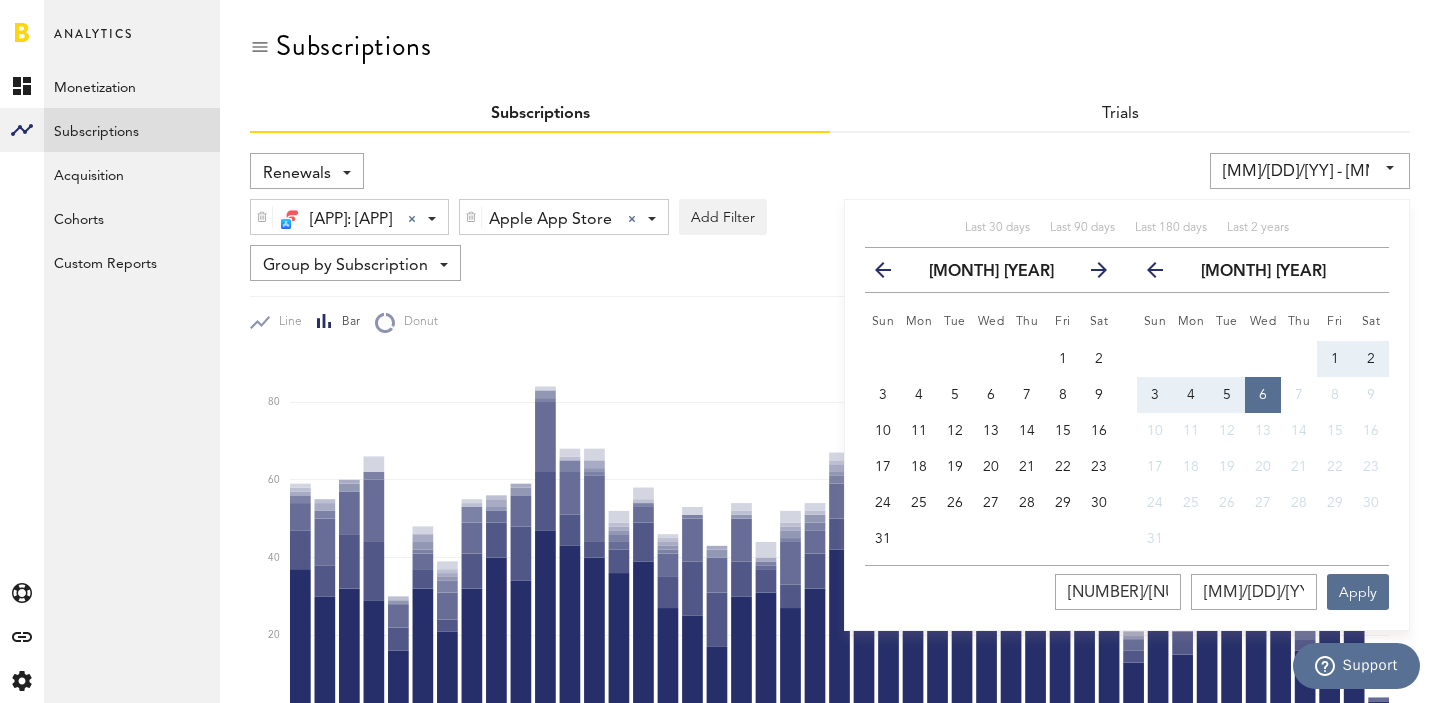click at bounding box center (891, 274) 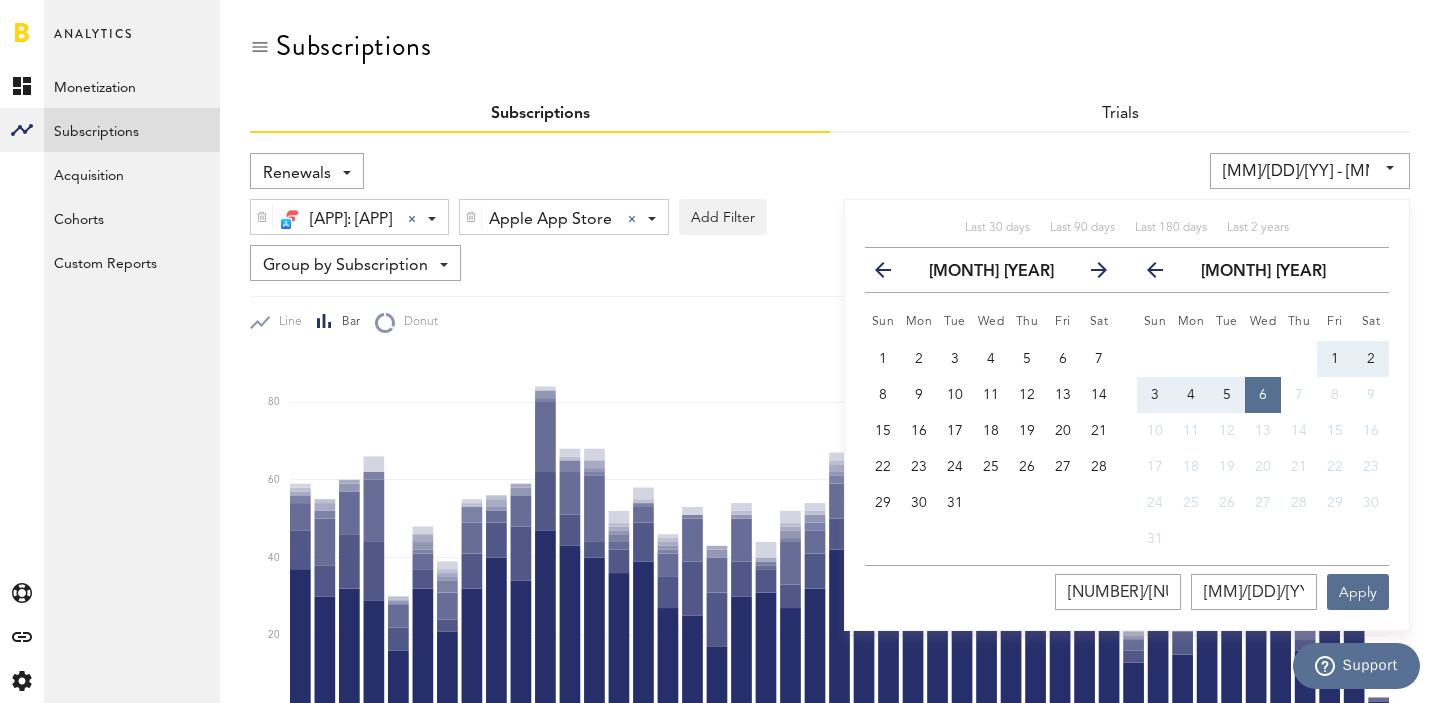 click at bounding box center (891, 274) 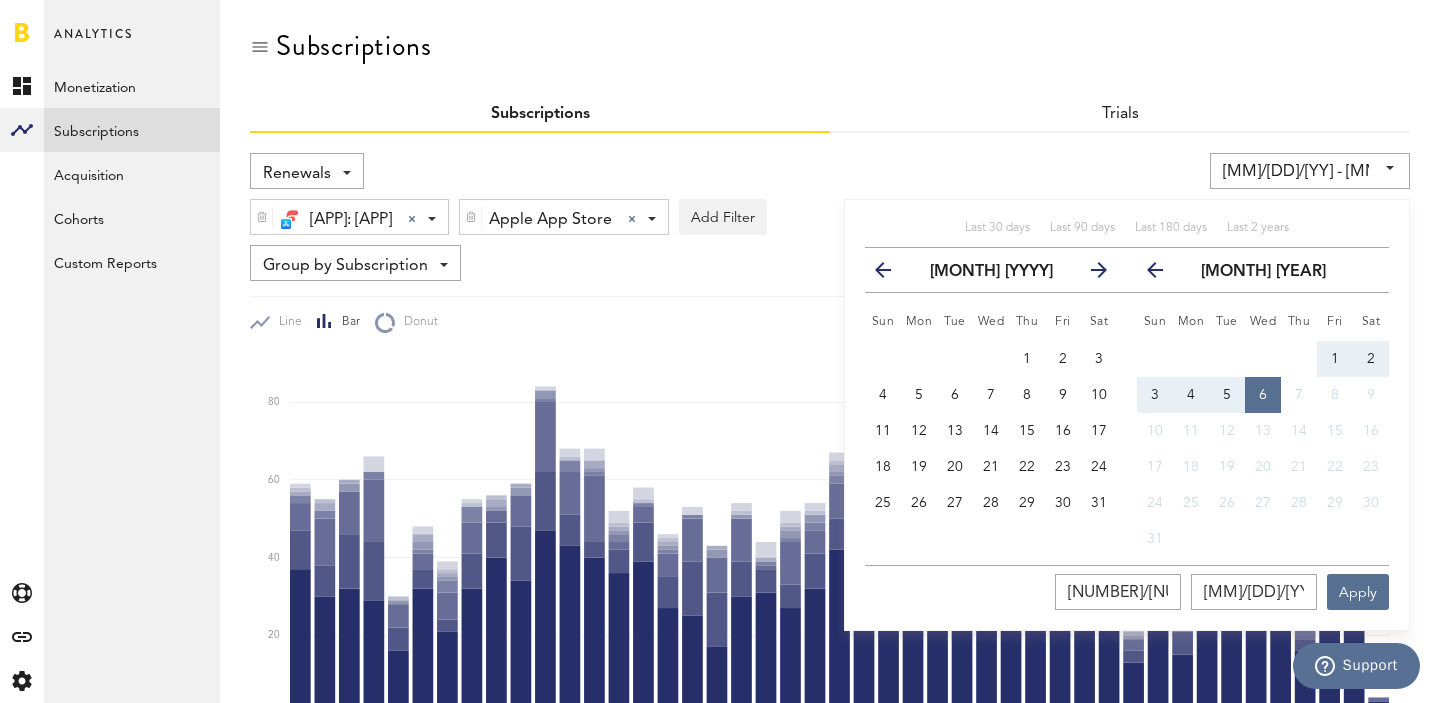 click at bounding box center [891, 274] 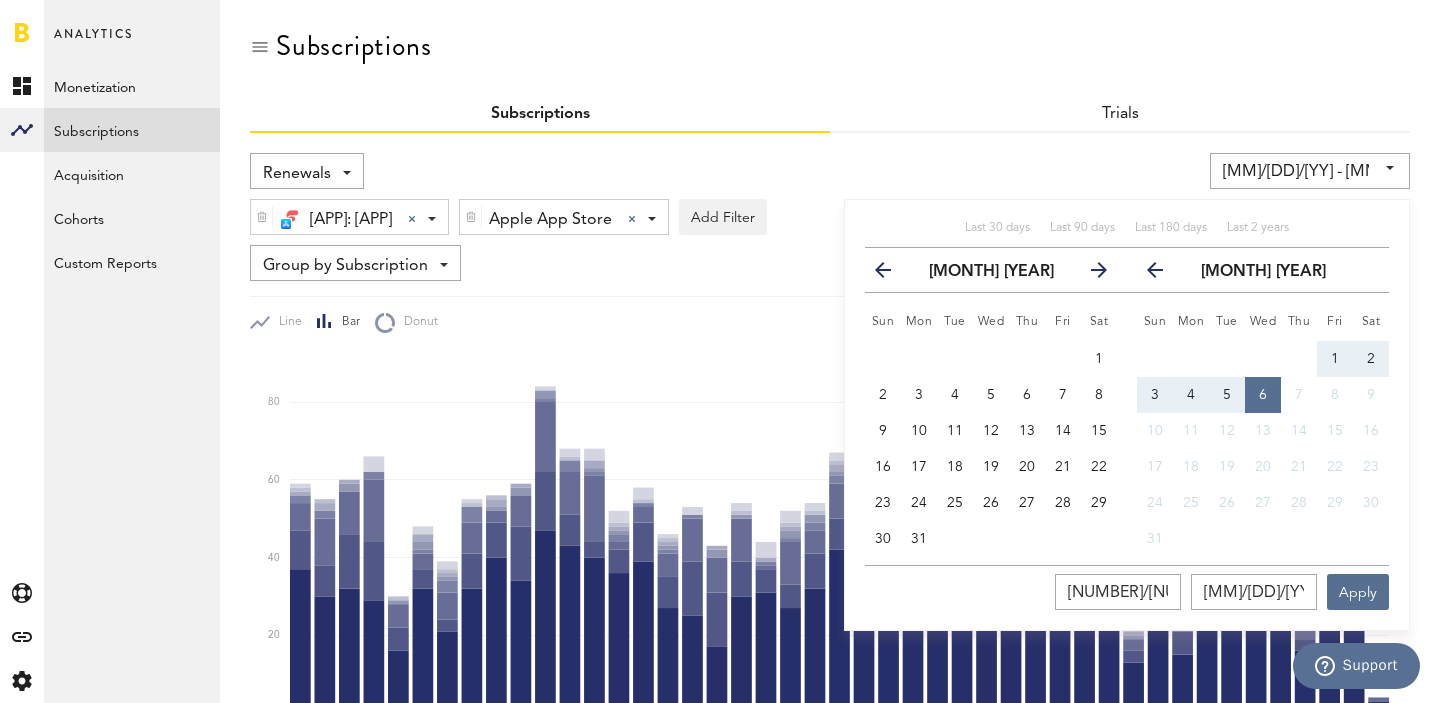 click at bounding box center [891, 274] 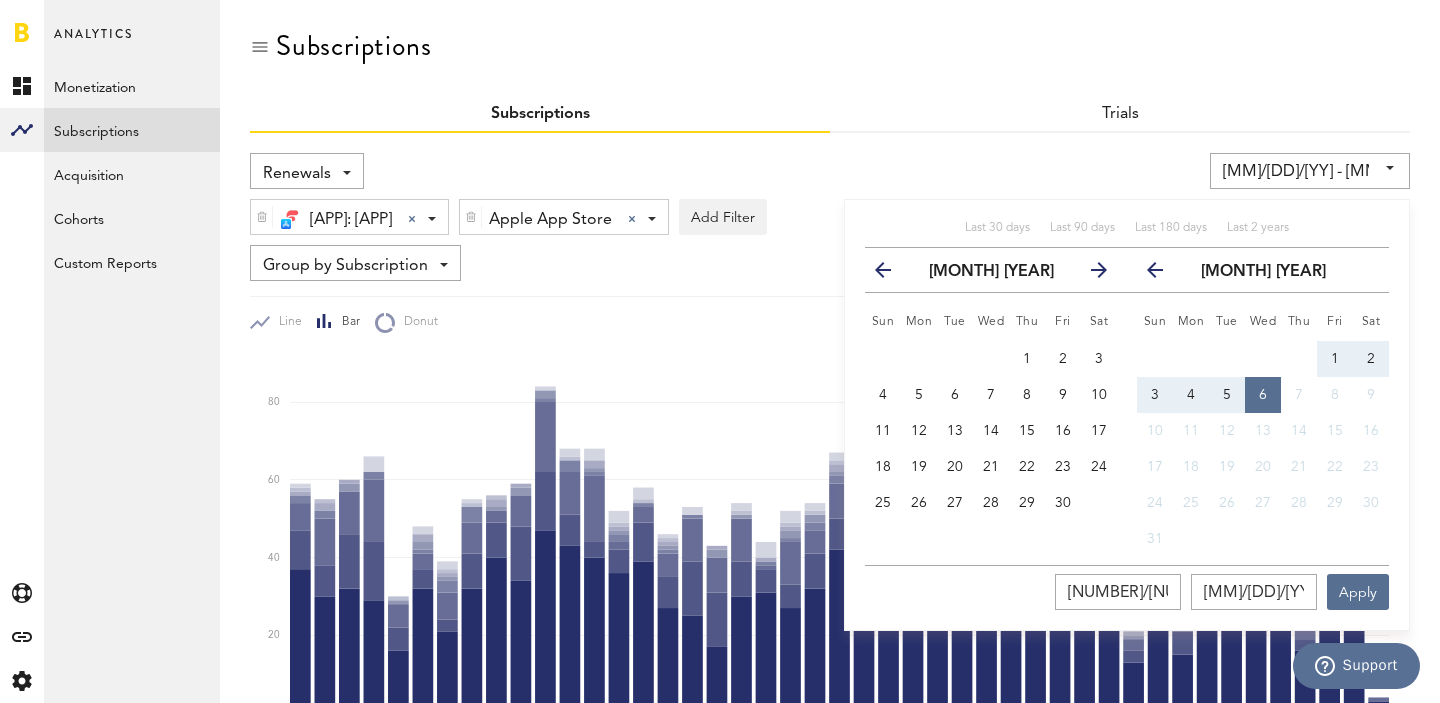 click at bounding box center (891, 274) 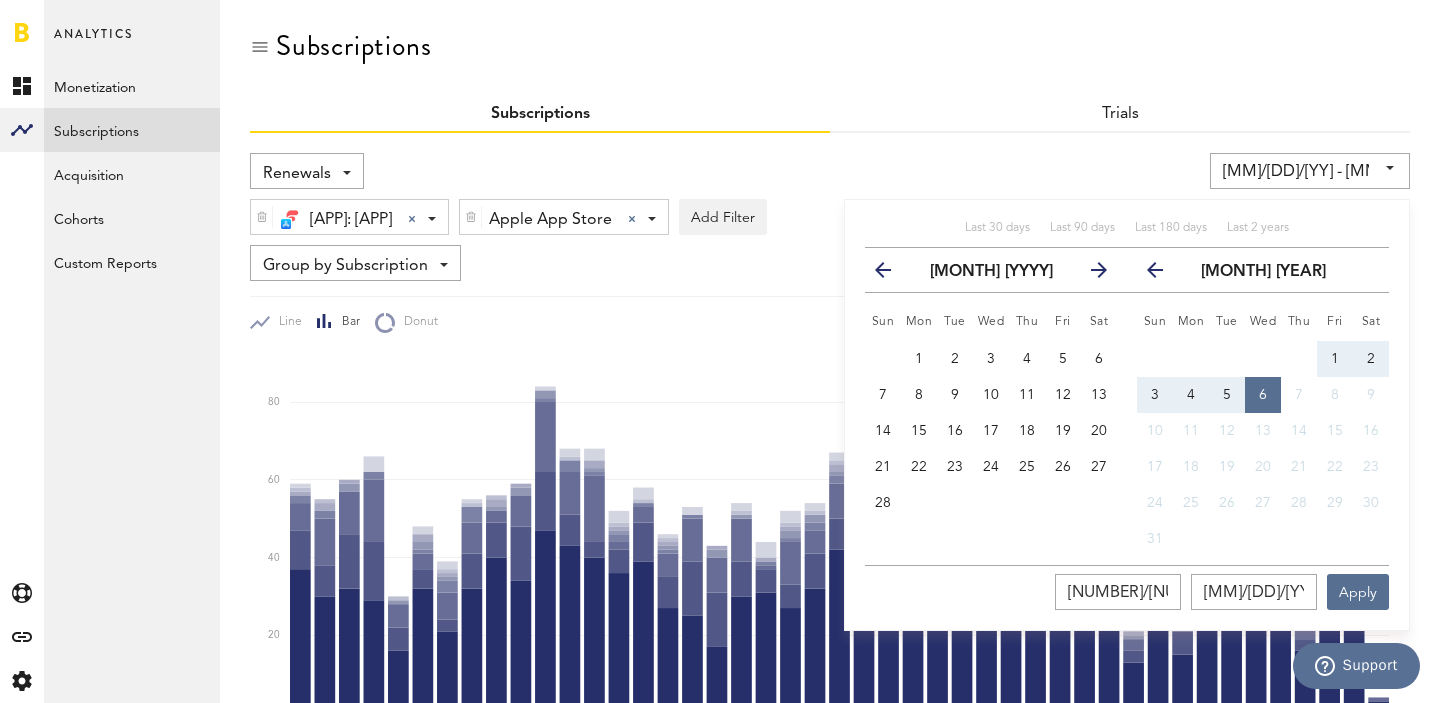 click at bounding box center (891, 274) 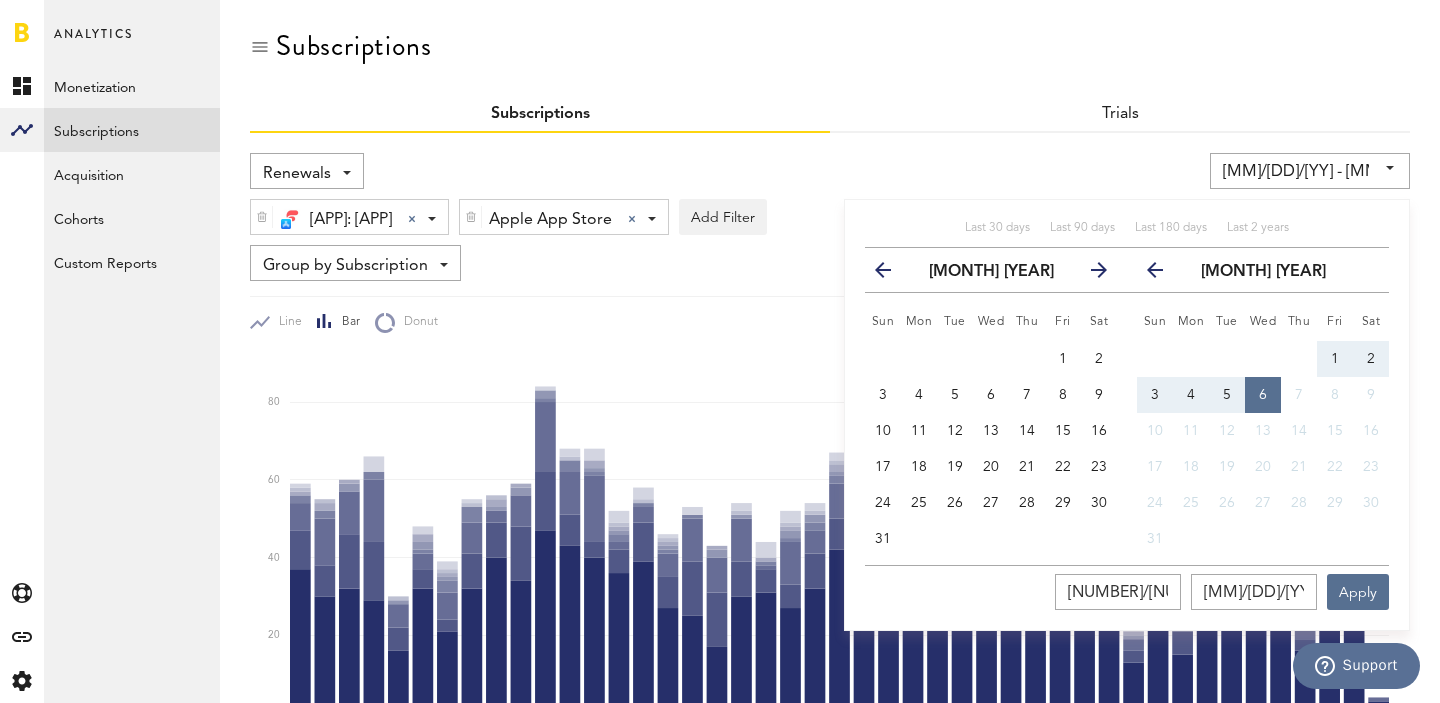 click at bounding box center [891, 274] 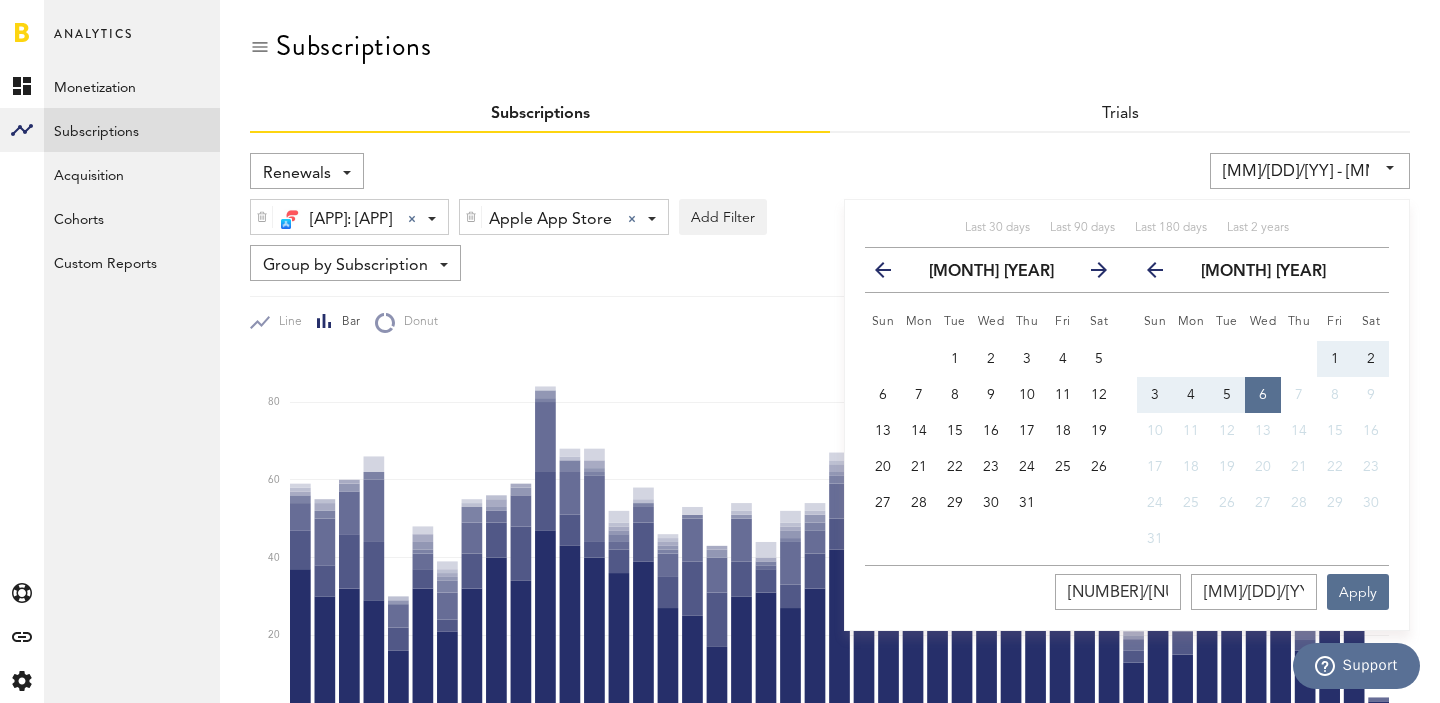 click on "next" at bounding box center [1091, 270] 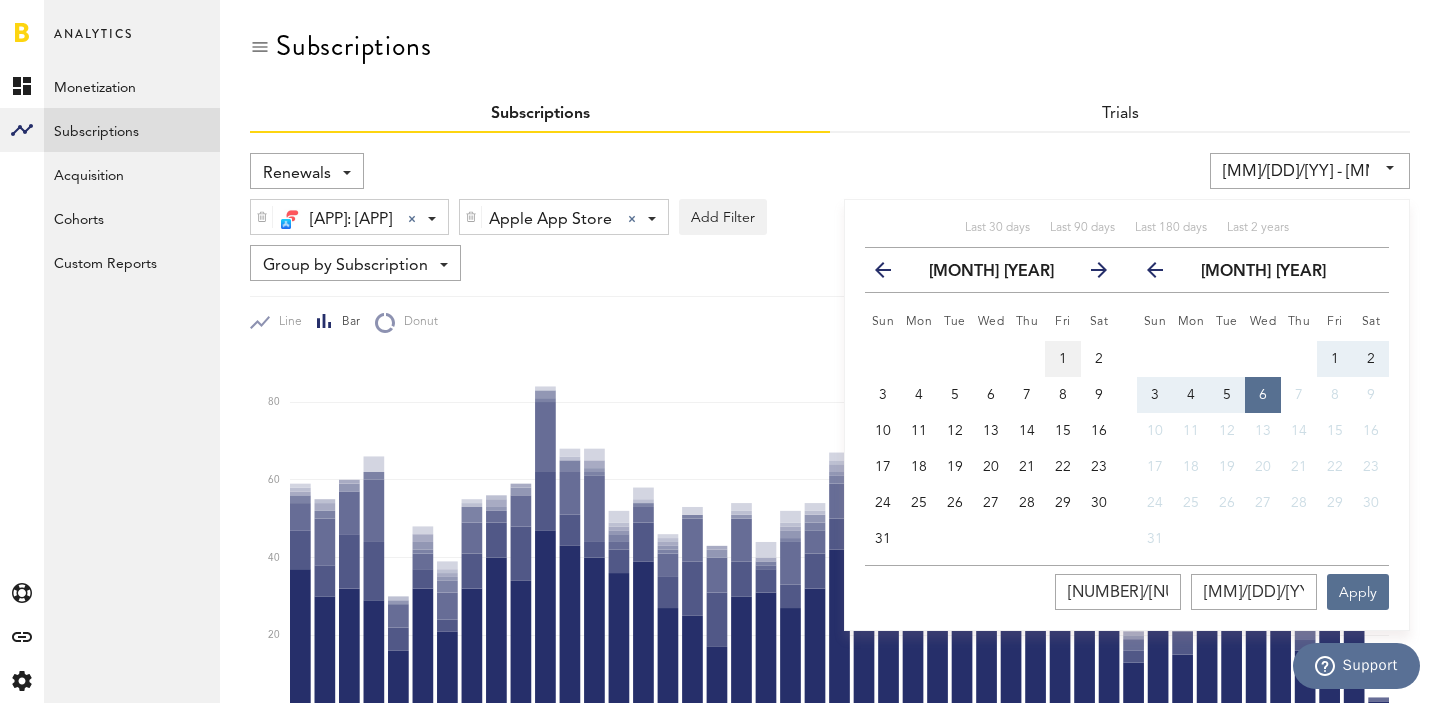 click on "1" at bounding box center (1063, 359) 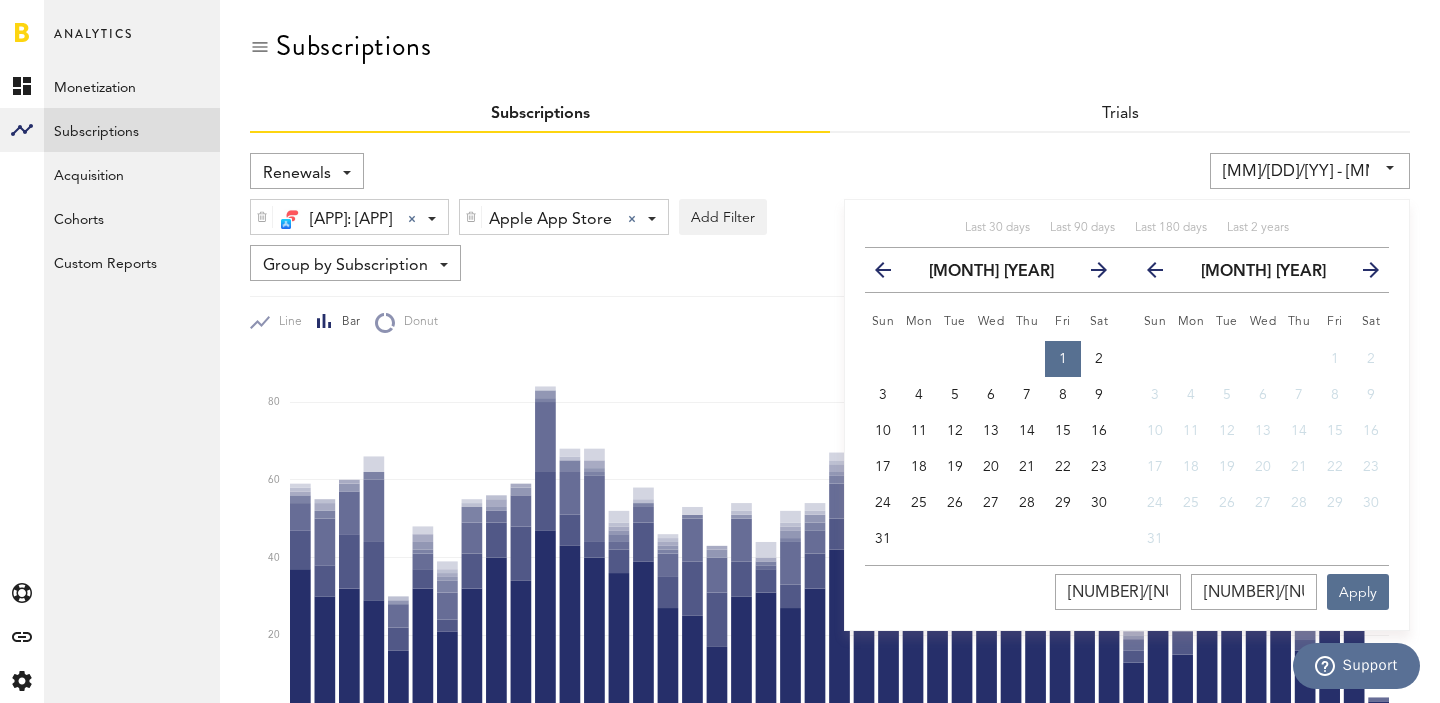 click at bounding box center (1163, 274) 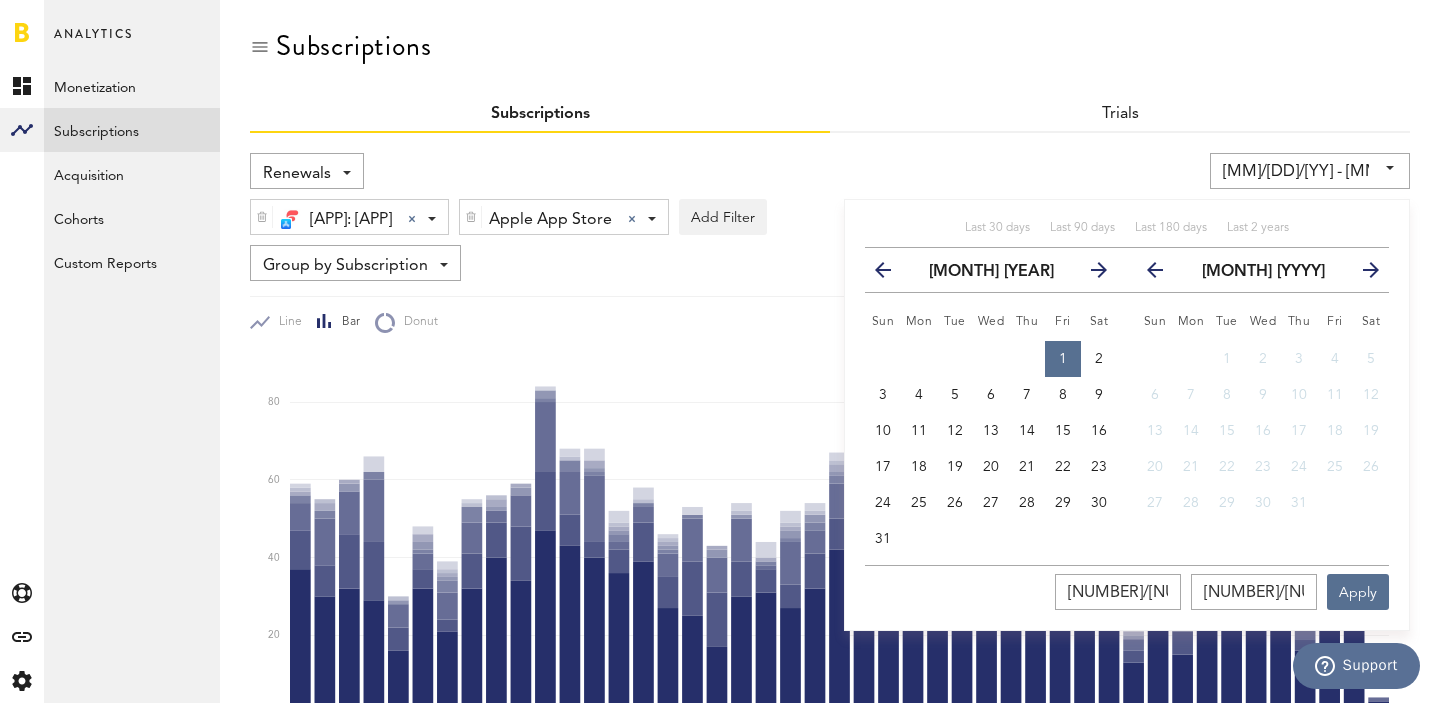 click at bounding box center [1163, 274] 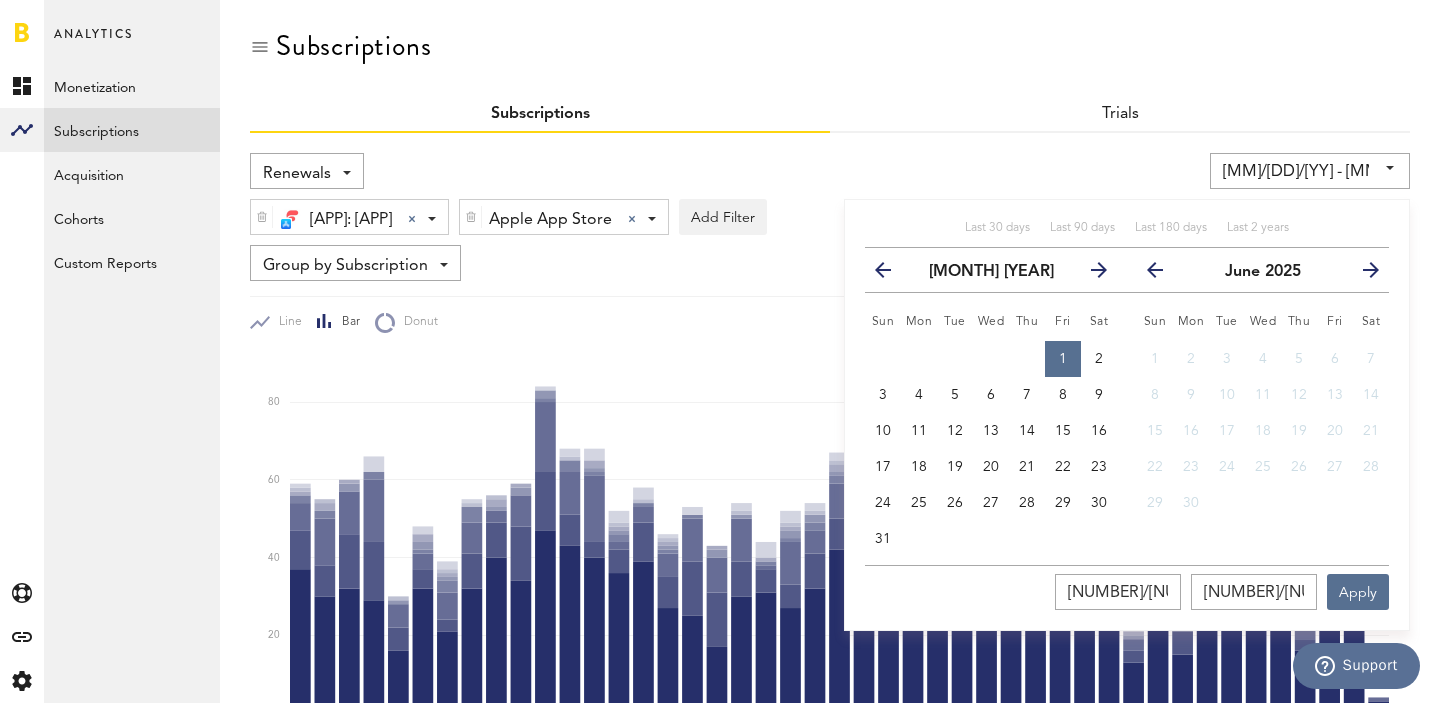 click at bounding box center [1163, 274] 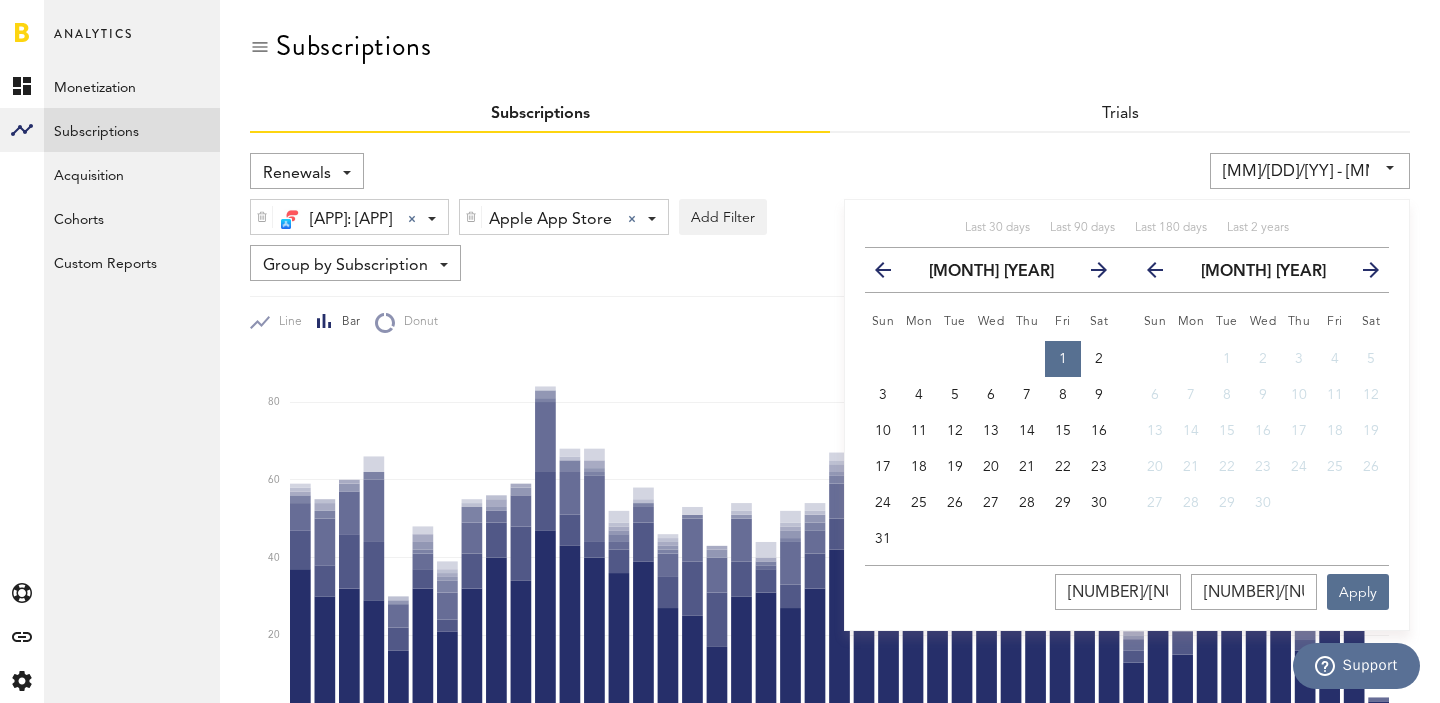 click at bounding box center (1163, 274) 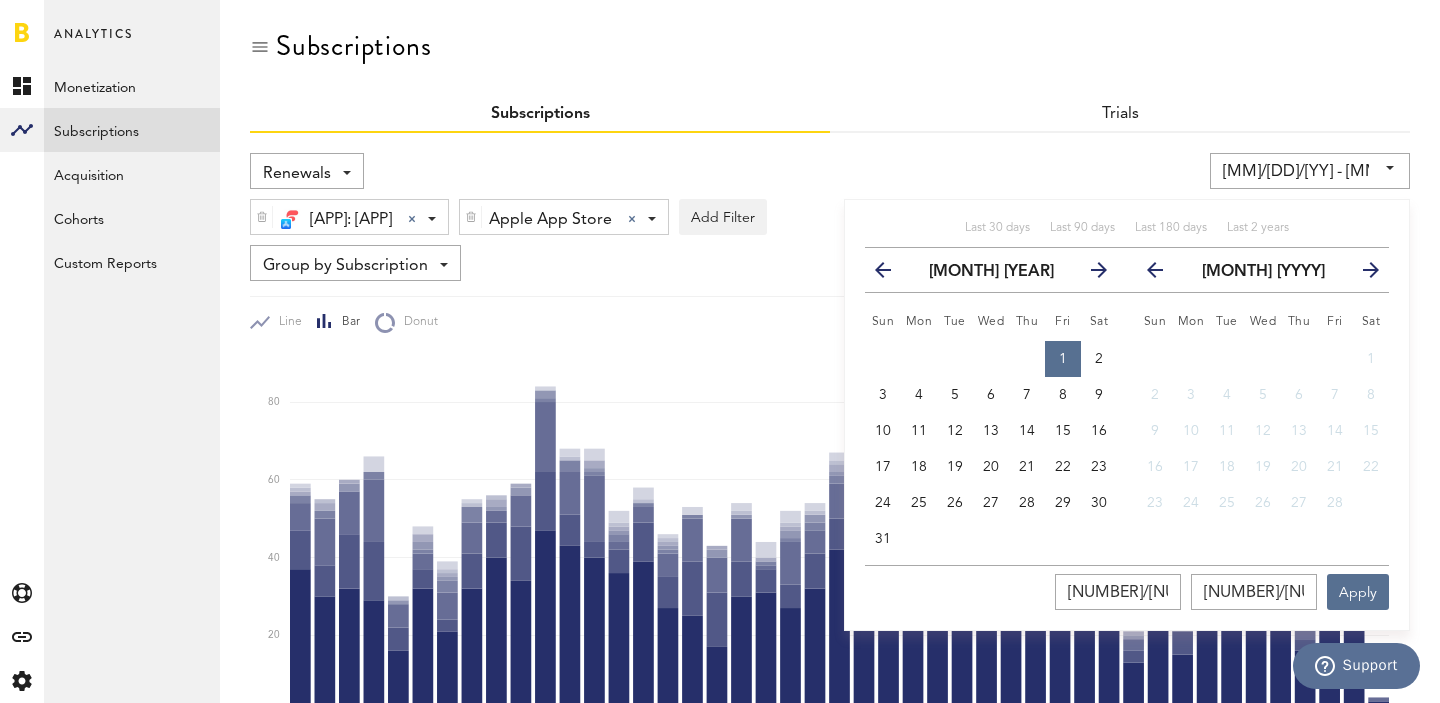 click at bounding box center (1163, 274) 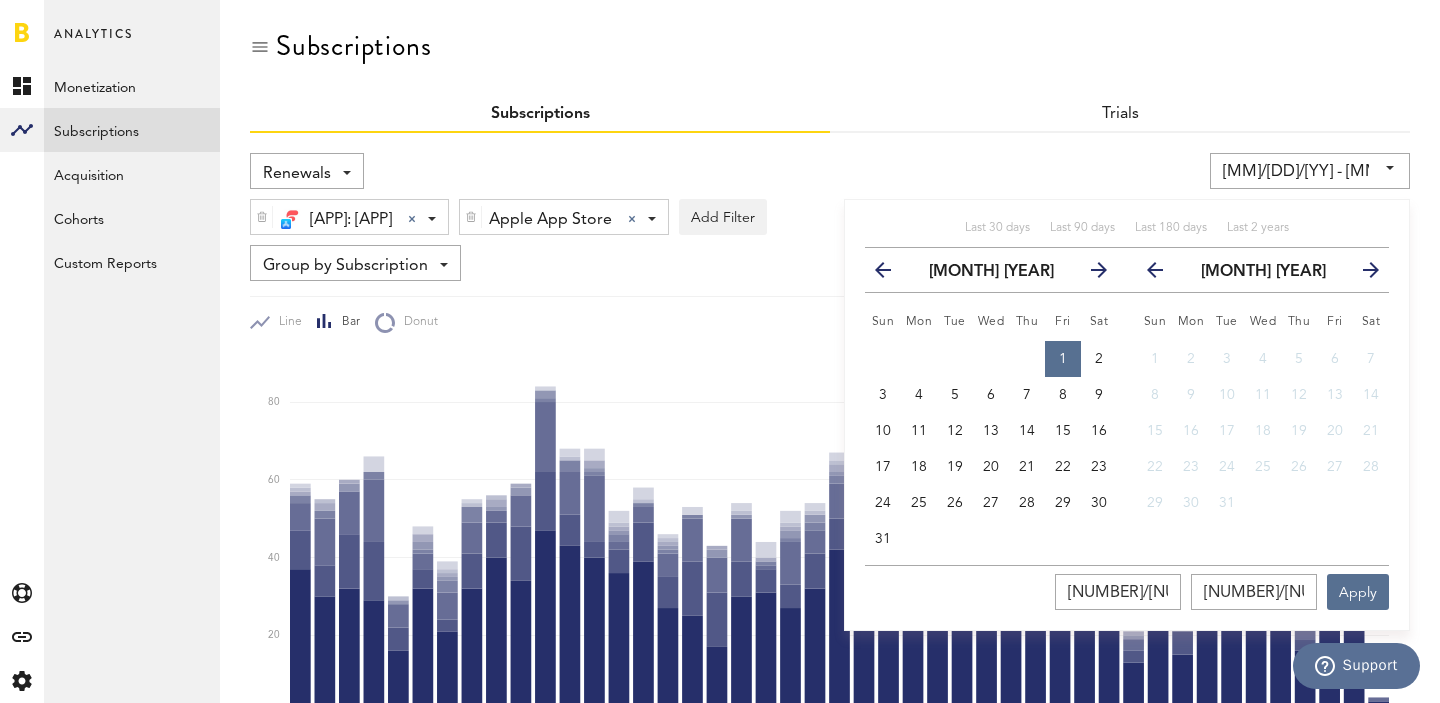 click at bounding box center [1163, 274] 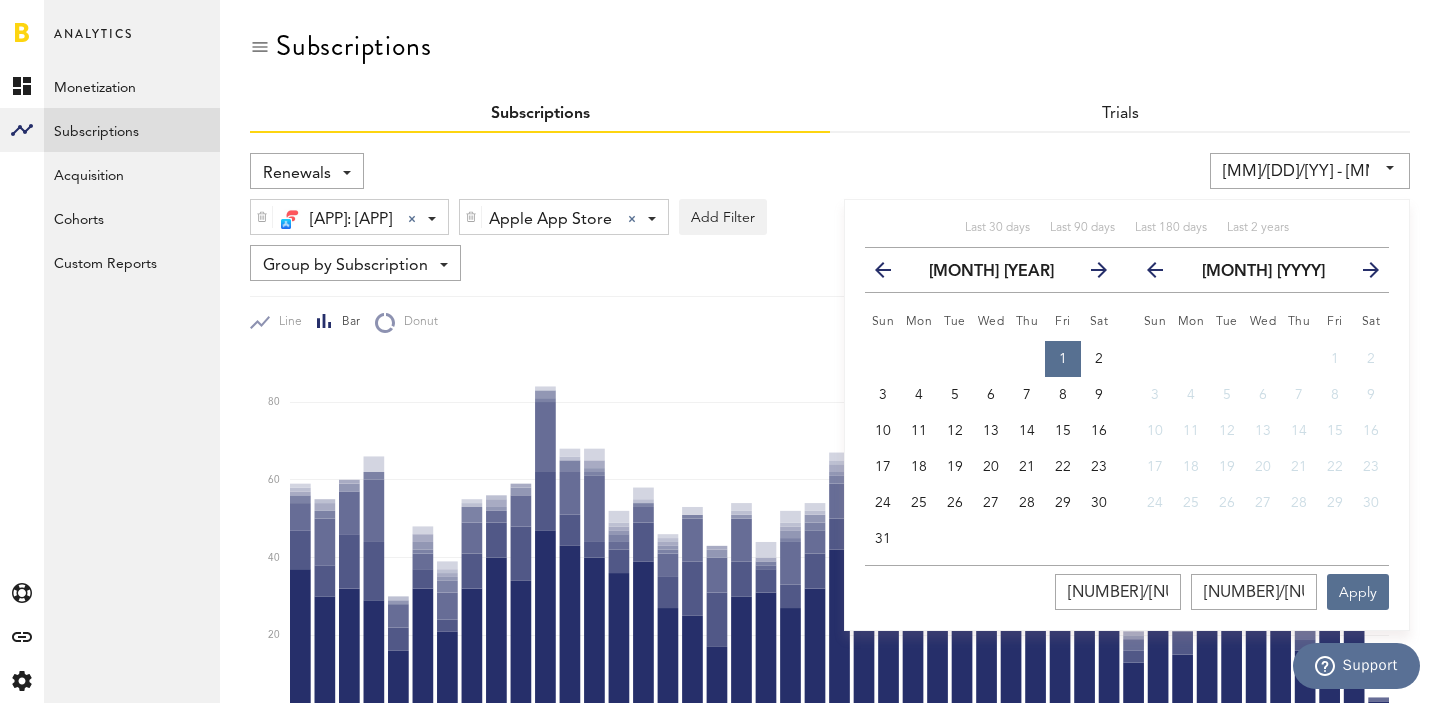 click at bounding box center [1163, 274] 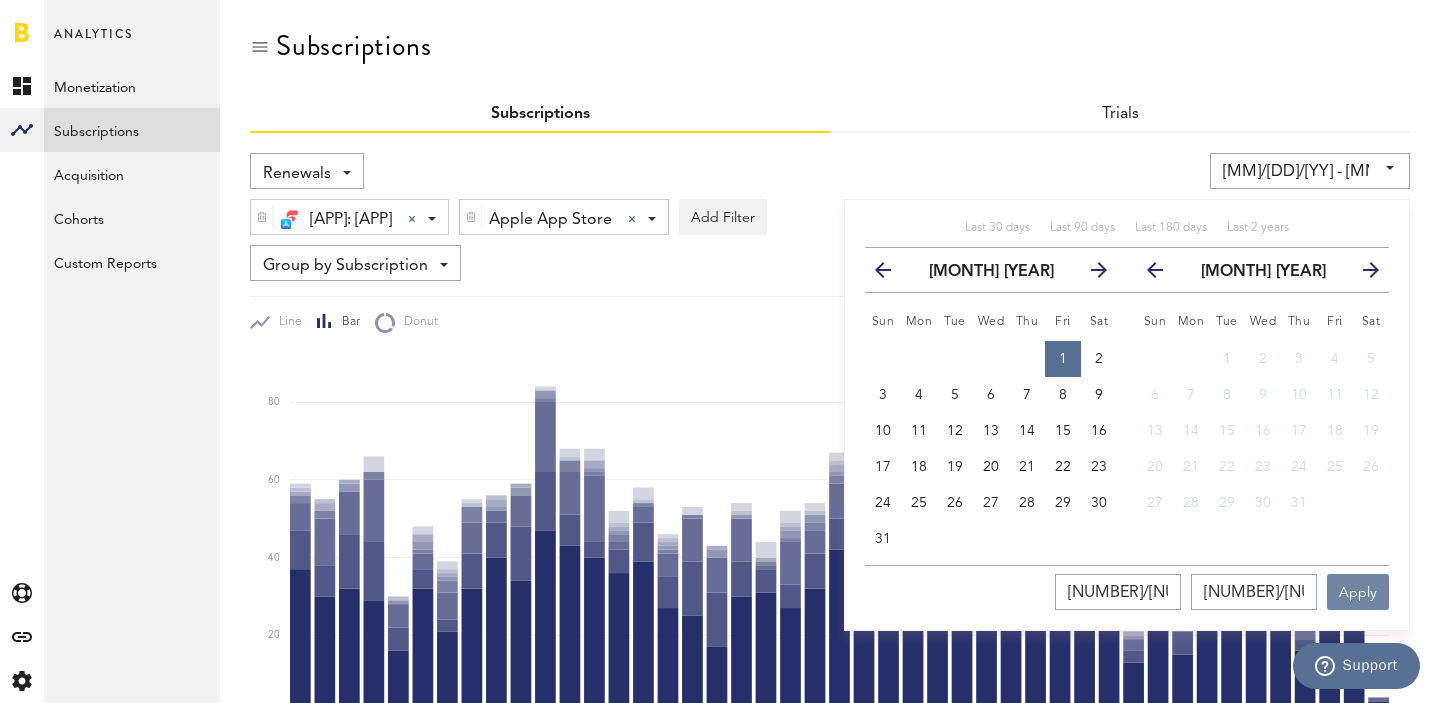 click on "Apply" at bounding box center (1358, 592) 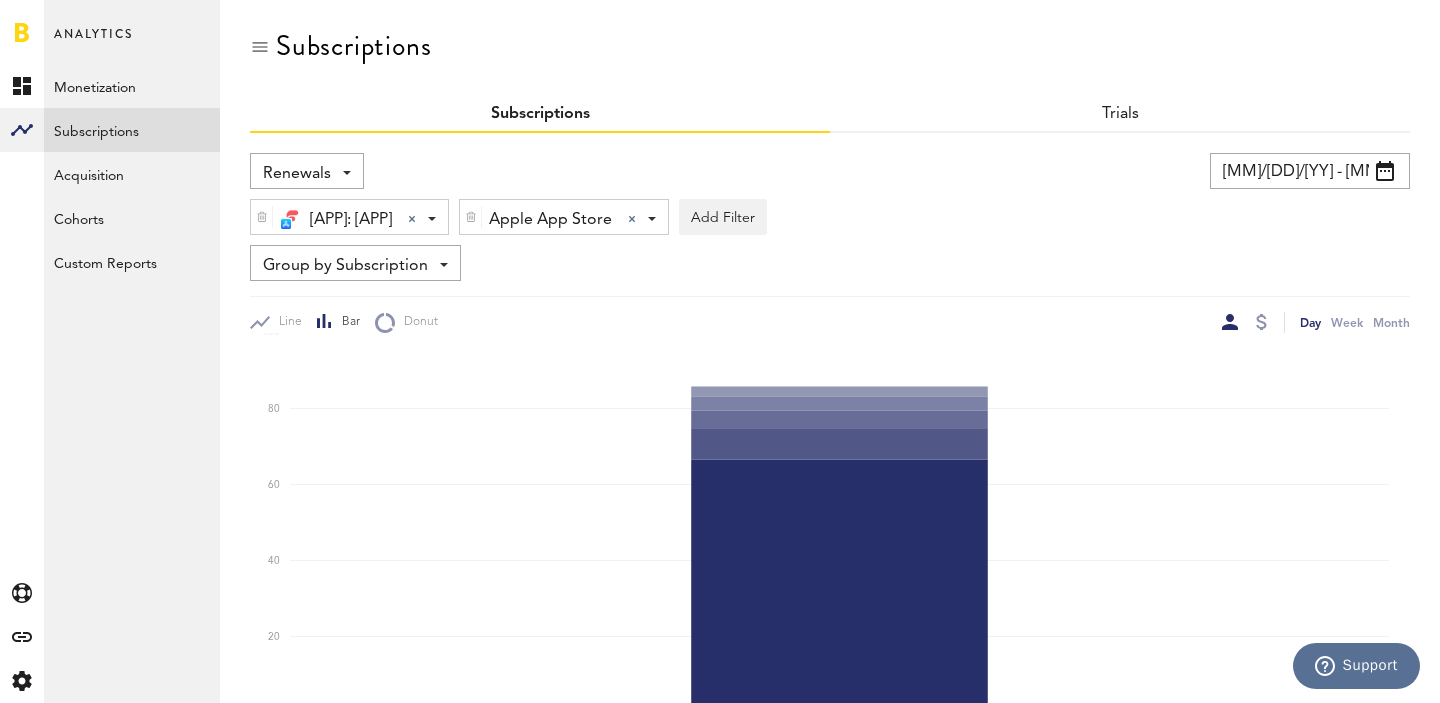 click on "[MM]/[DD]/[YY] - [MM]/[DD]/[YY]" at bounding box center (1310, 171) 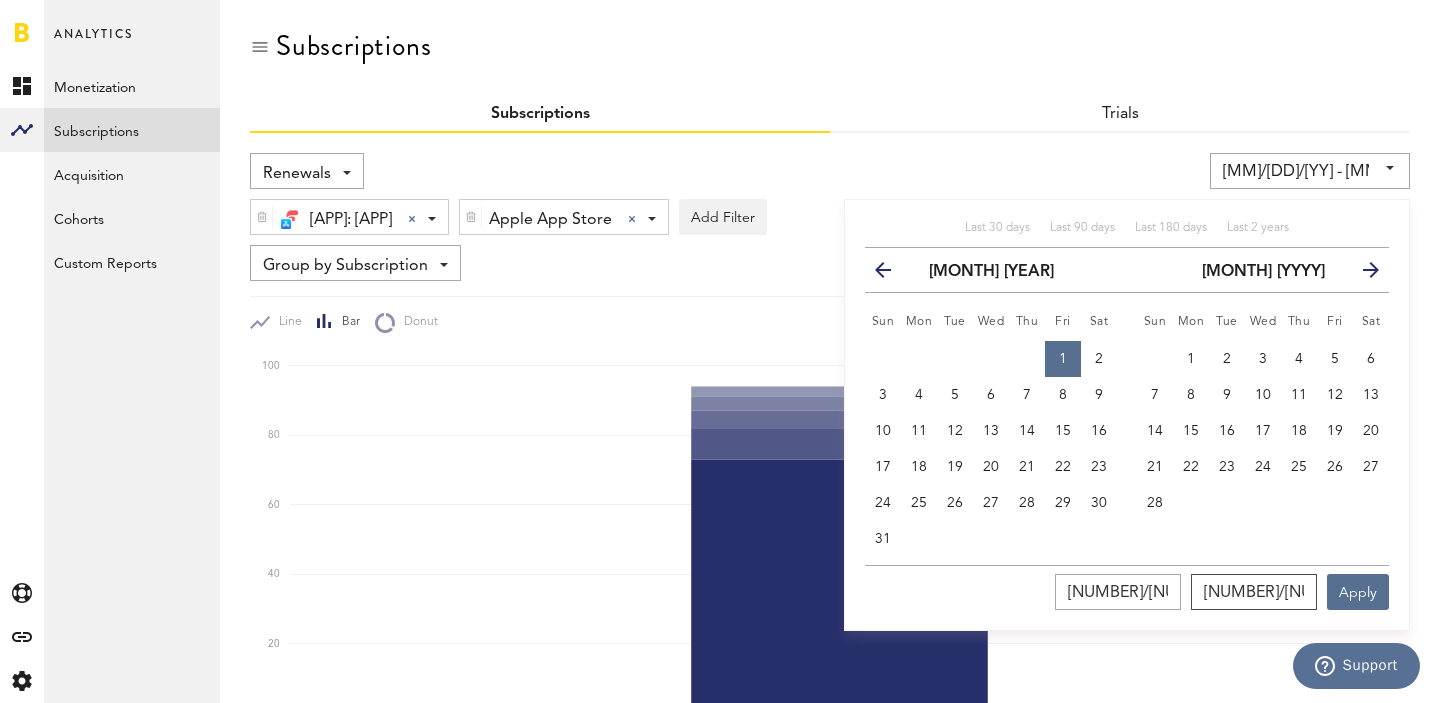 click on "[NUMBER]/[NUMBER]/[YEAR]" at bounding box center (1254, 592) 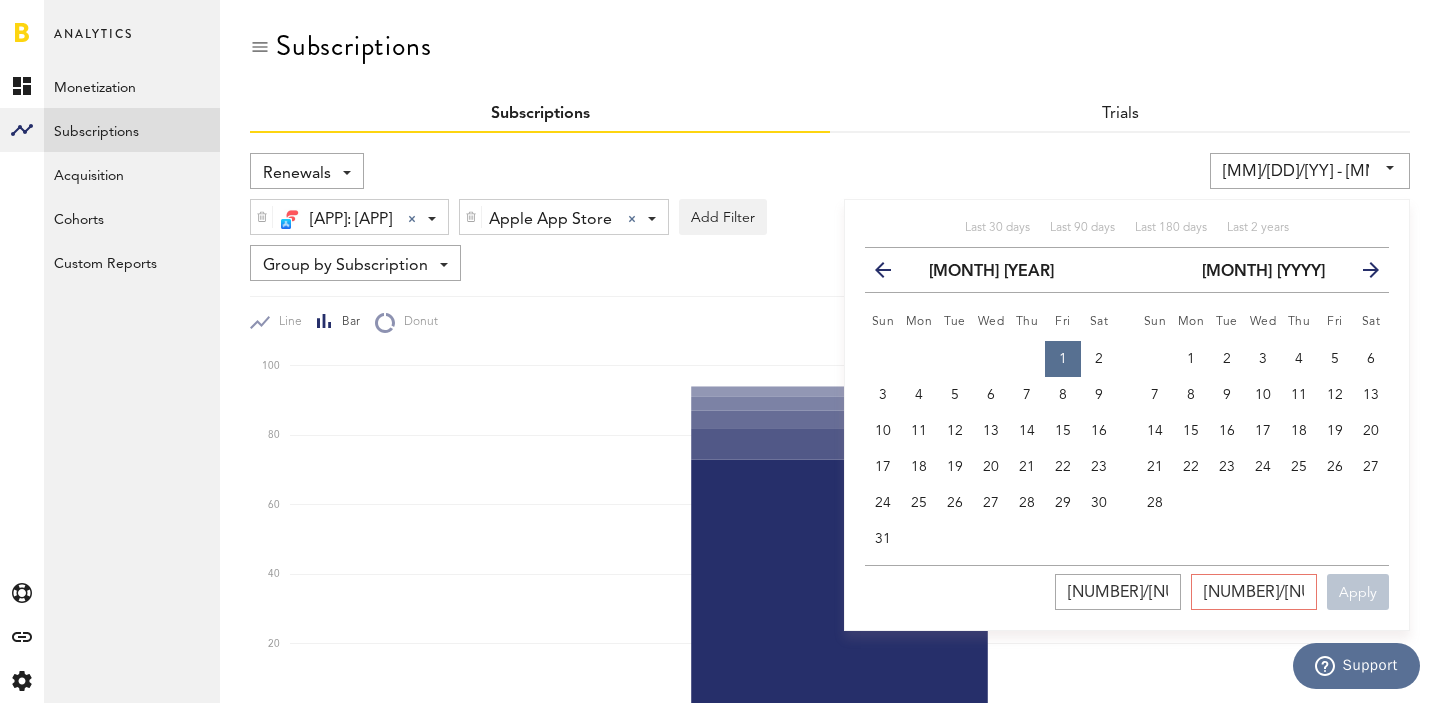 click on "[NUMBER]/[NUMBER]/[YEAR]" at bounding box center (1254, 592) 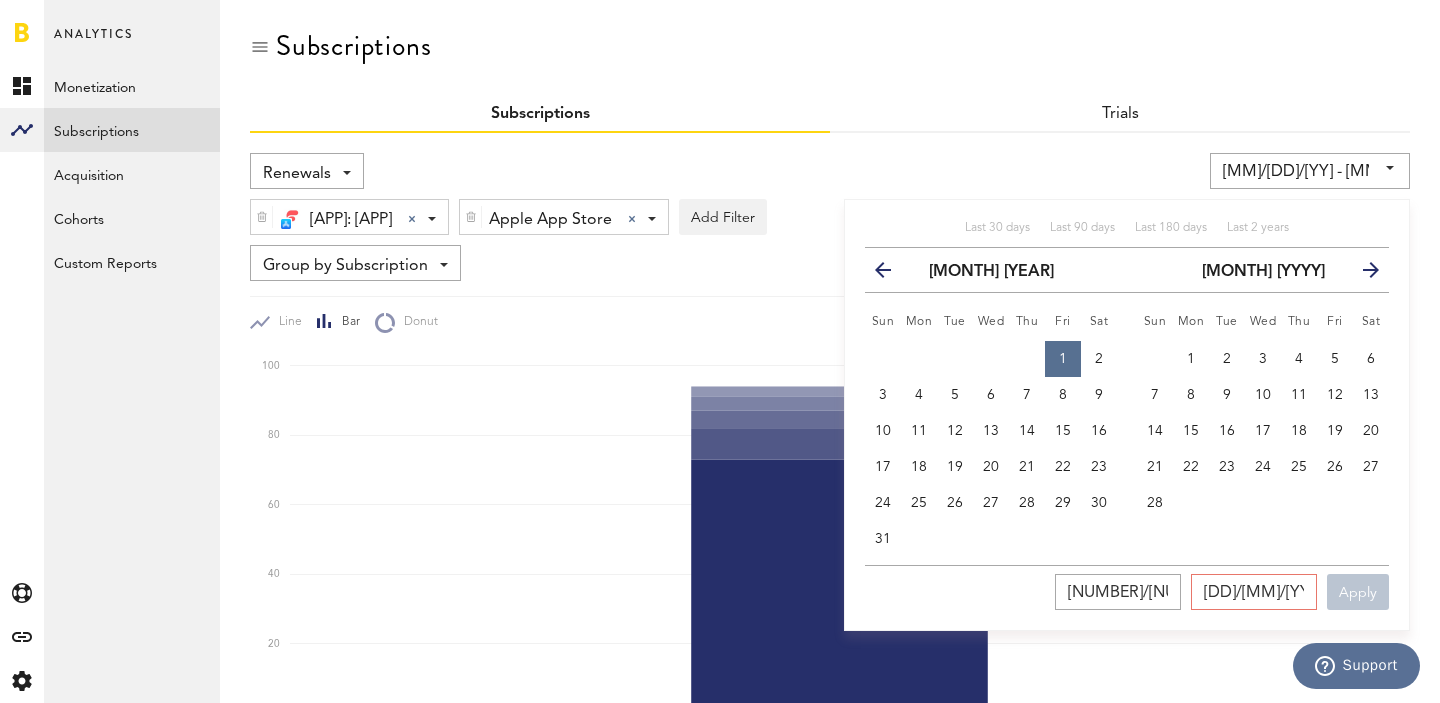 type on "[DD]/[MM]/[YYYY]" 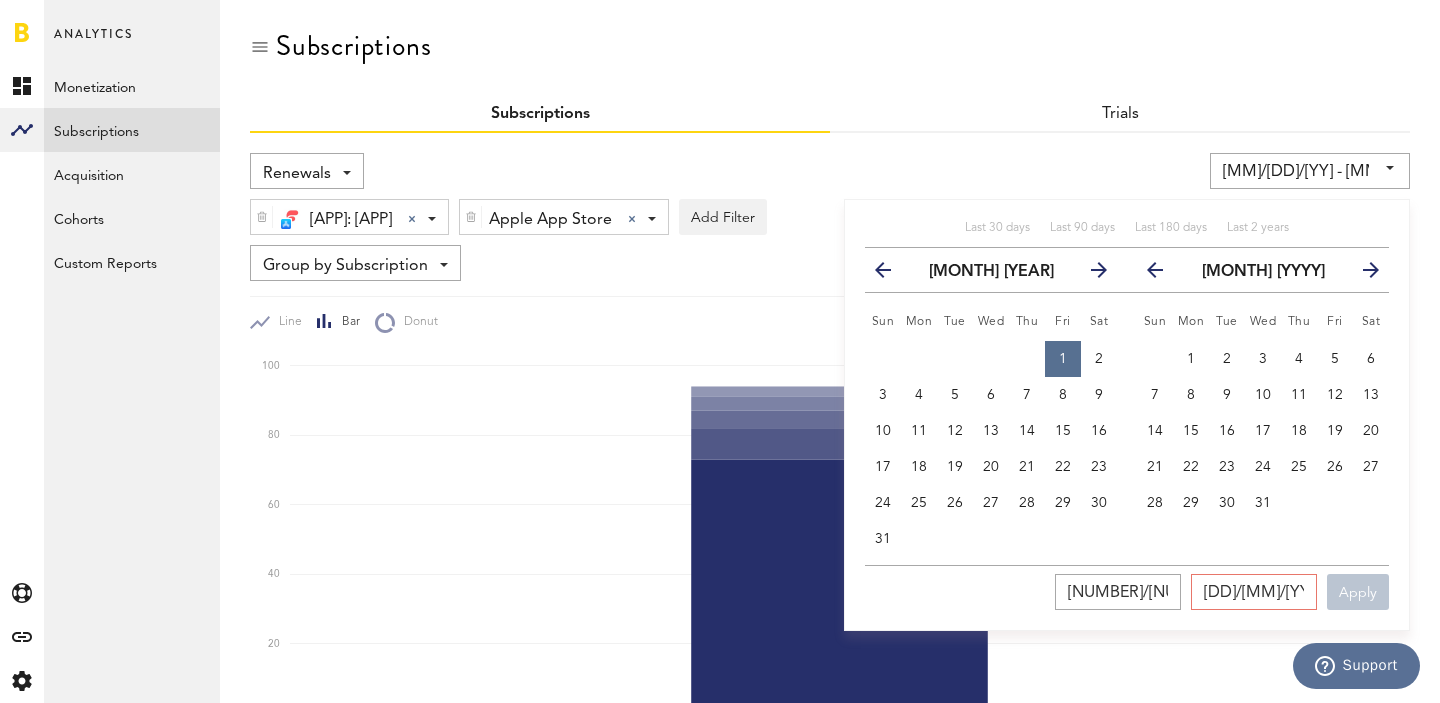 click at bounding box center (1363, 274) 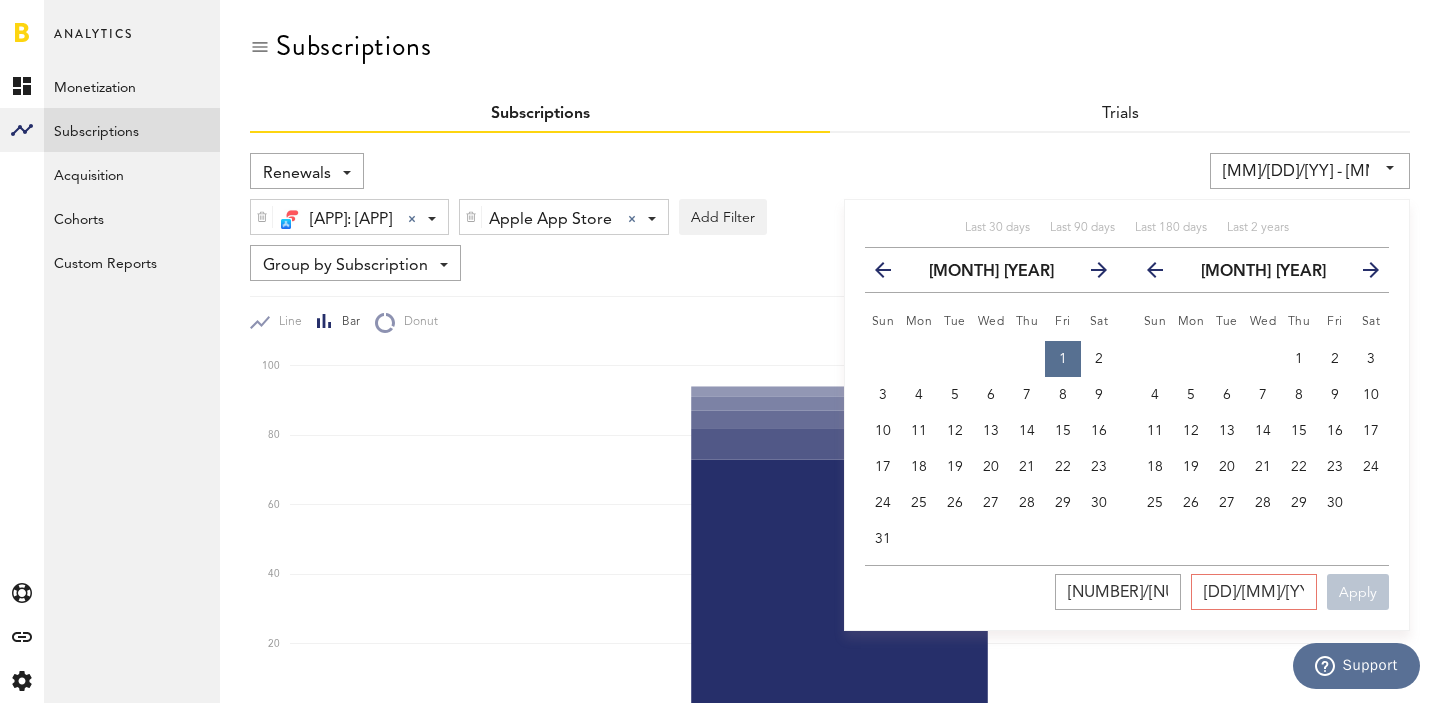 click at bounding box center (1363, 274) 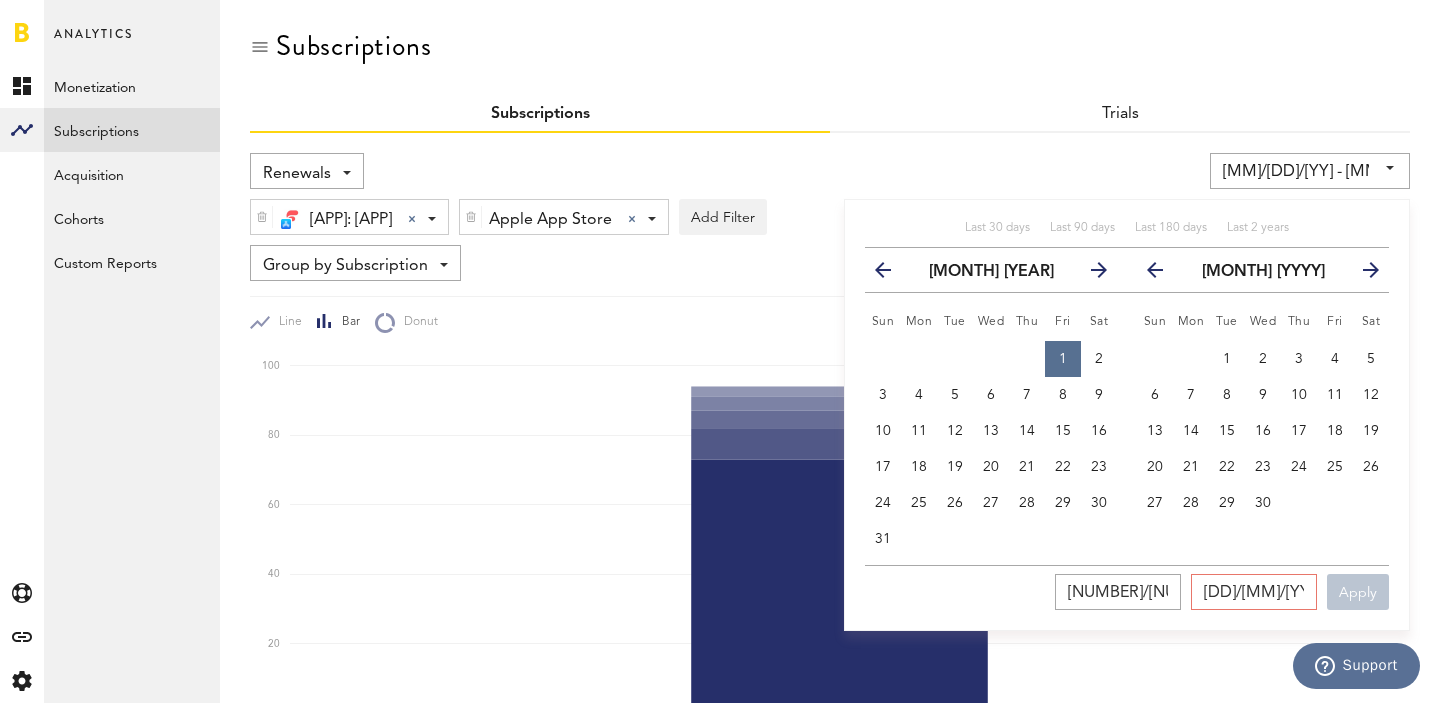 click at bounding box center [1363, 274] 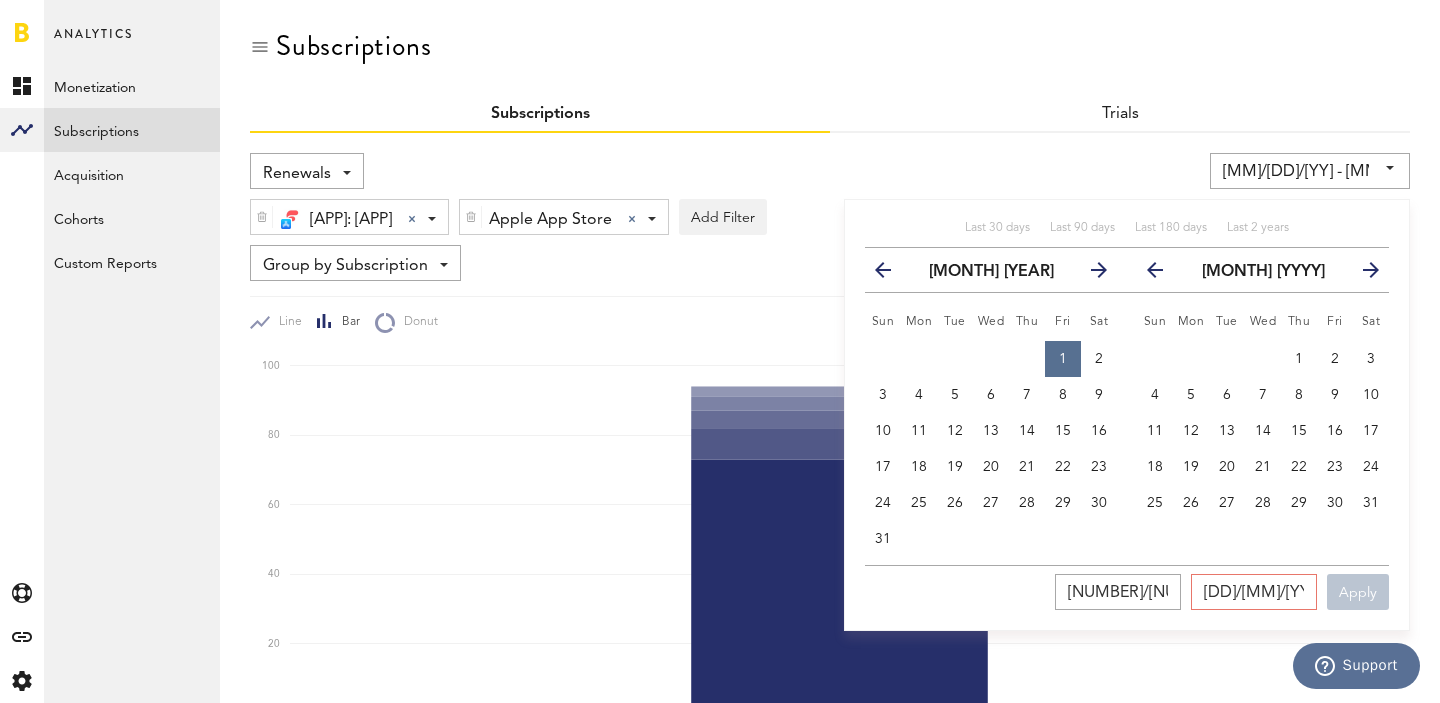 click at bounding box center [1363, 274] 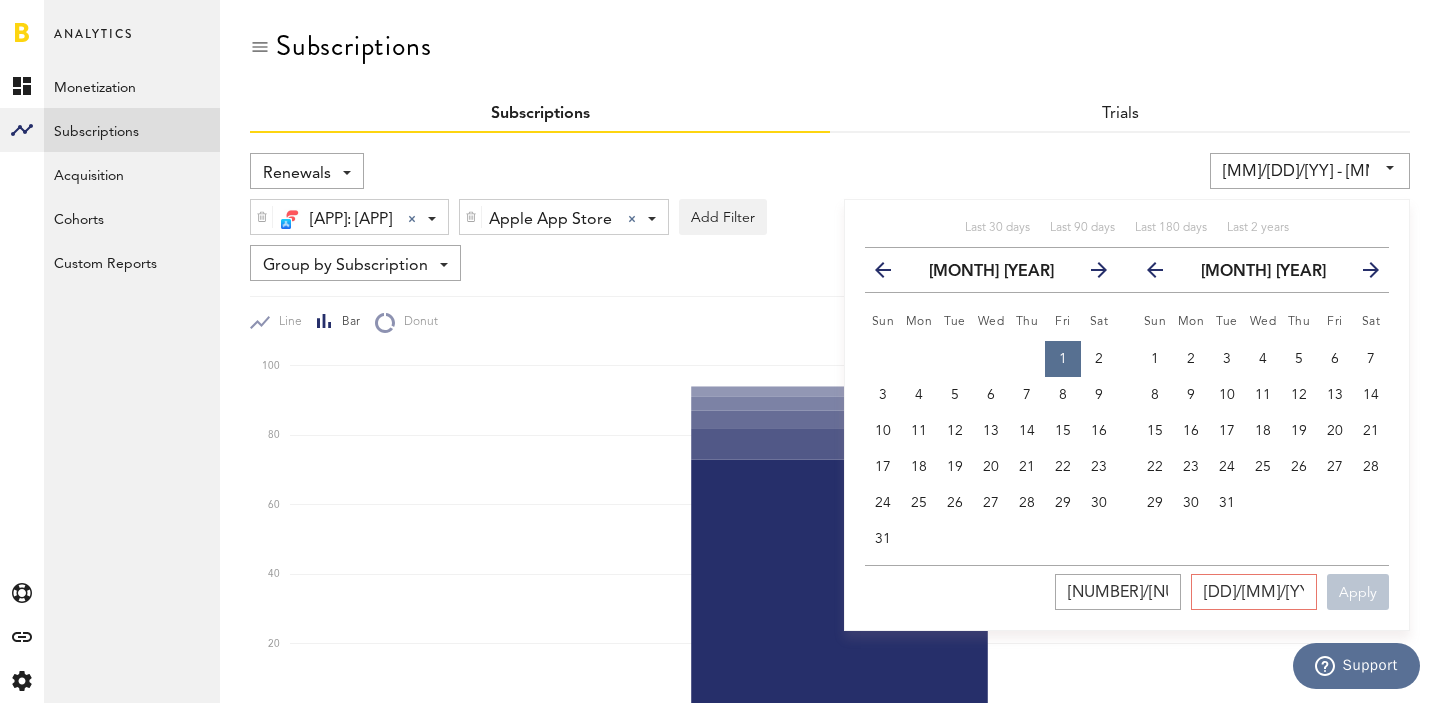 click at bounding box center [1363, 274] 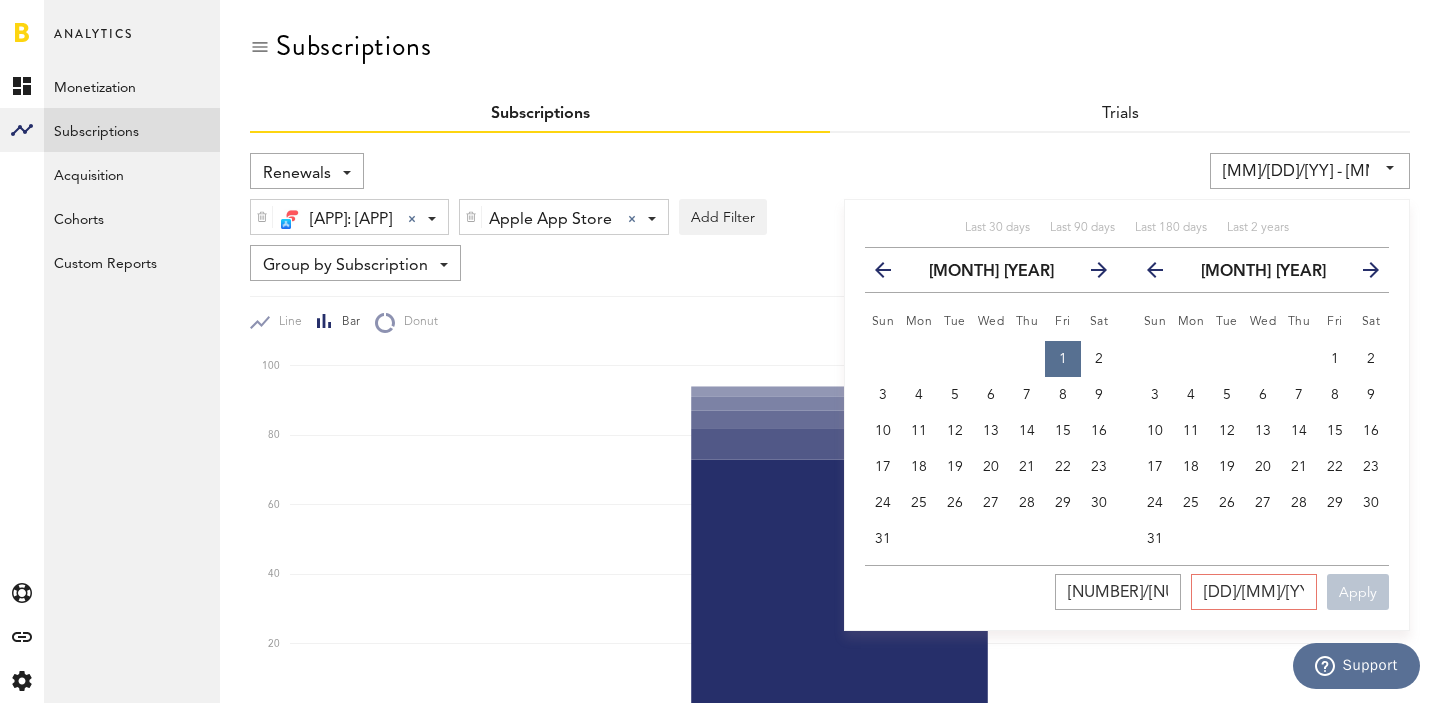 click at bounding box center (1363, 274) 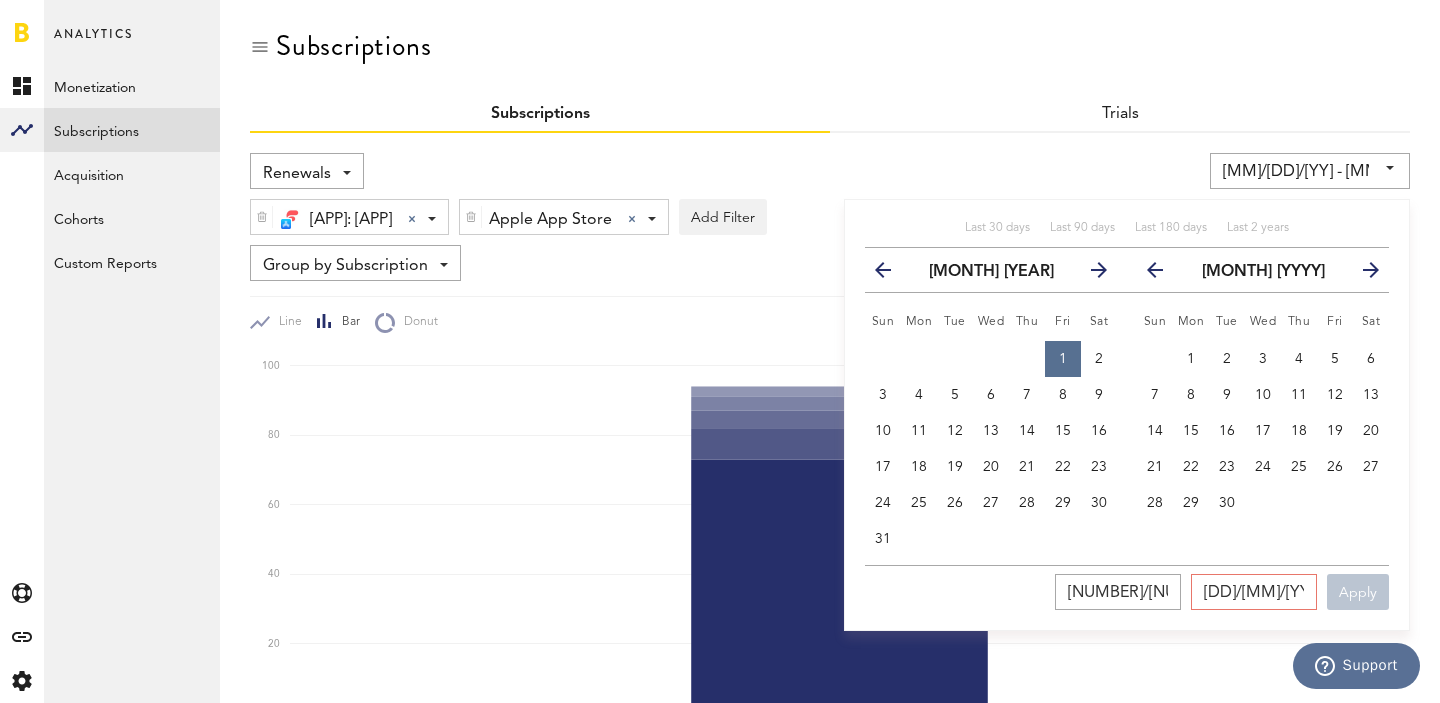 click at bounding box center [1363, 274] 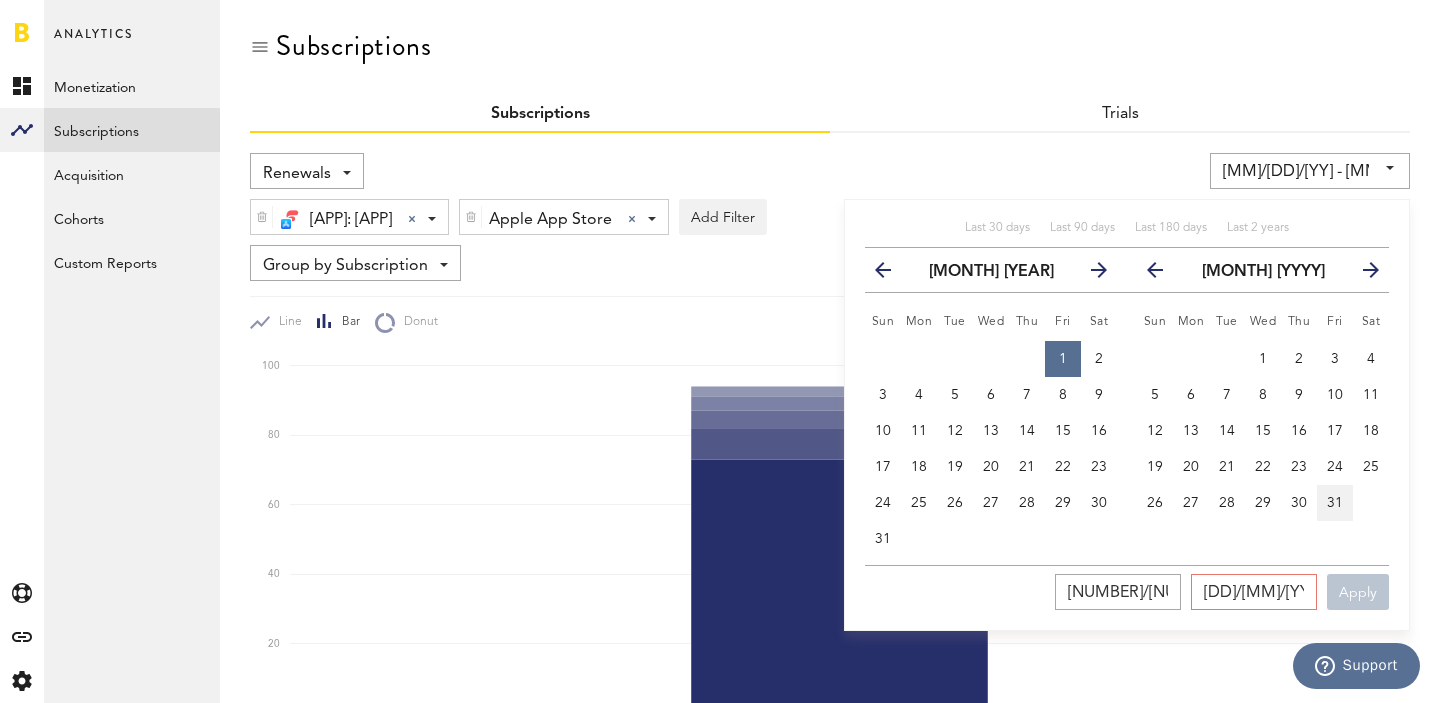 click on "31" at bounding box center [1335, 503] 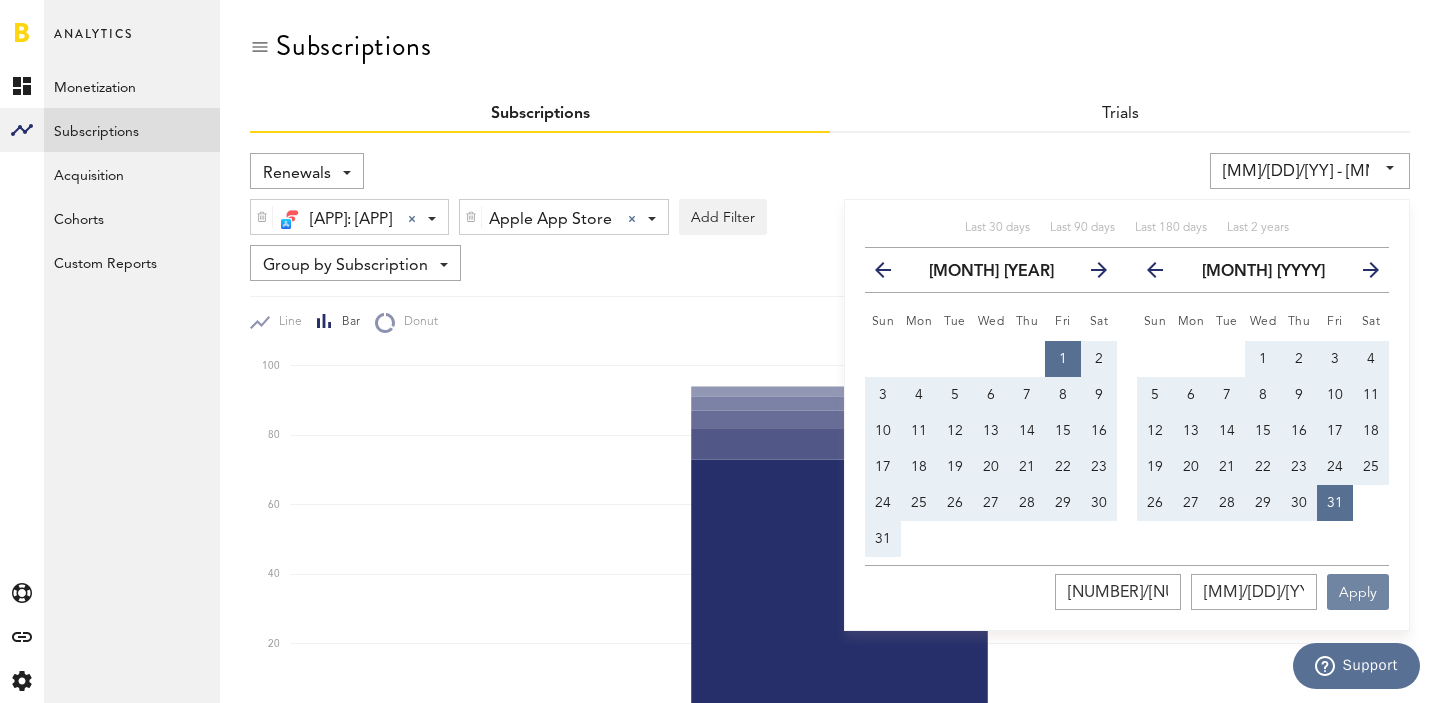 click on "Apply" at bounding box center (1358, 592) 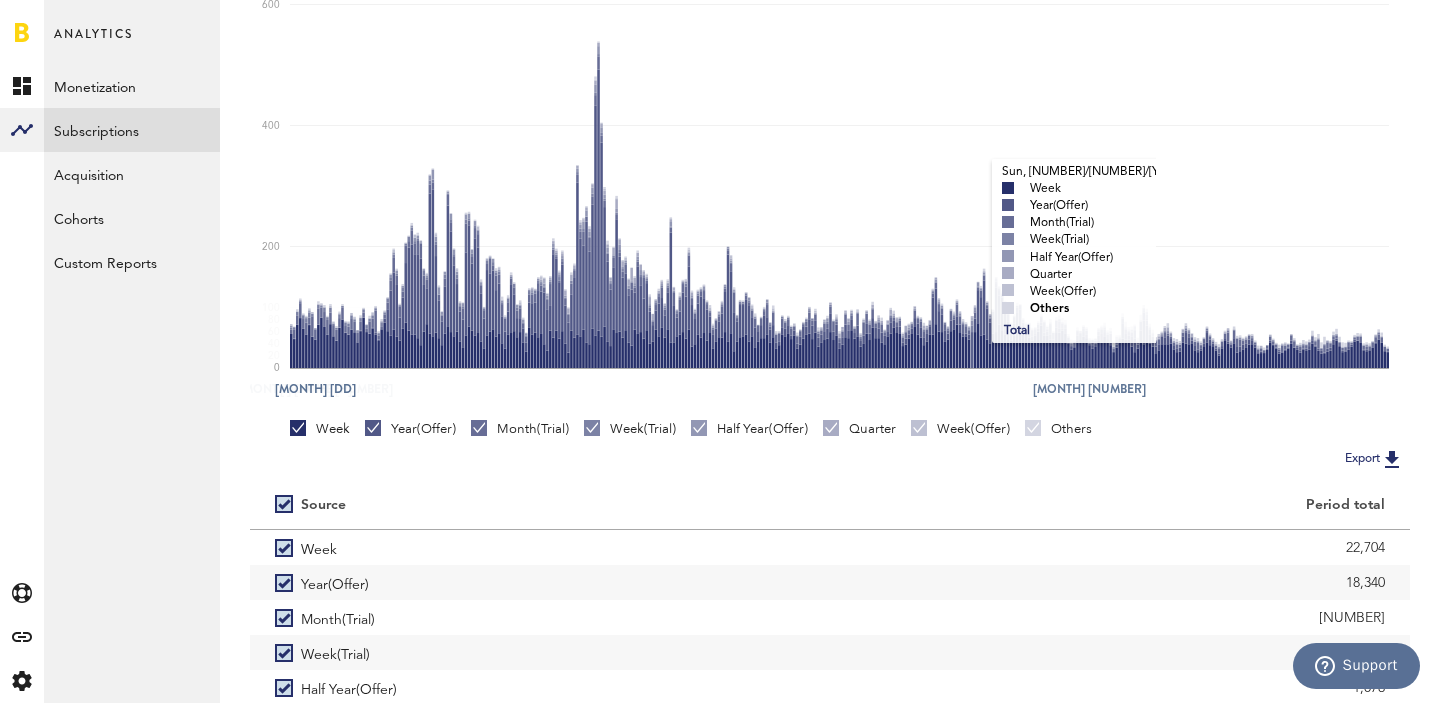 scroll, scrollTop: 431, scrollLeft: 0, axis: vertical 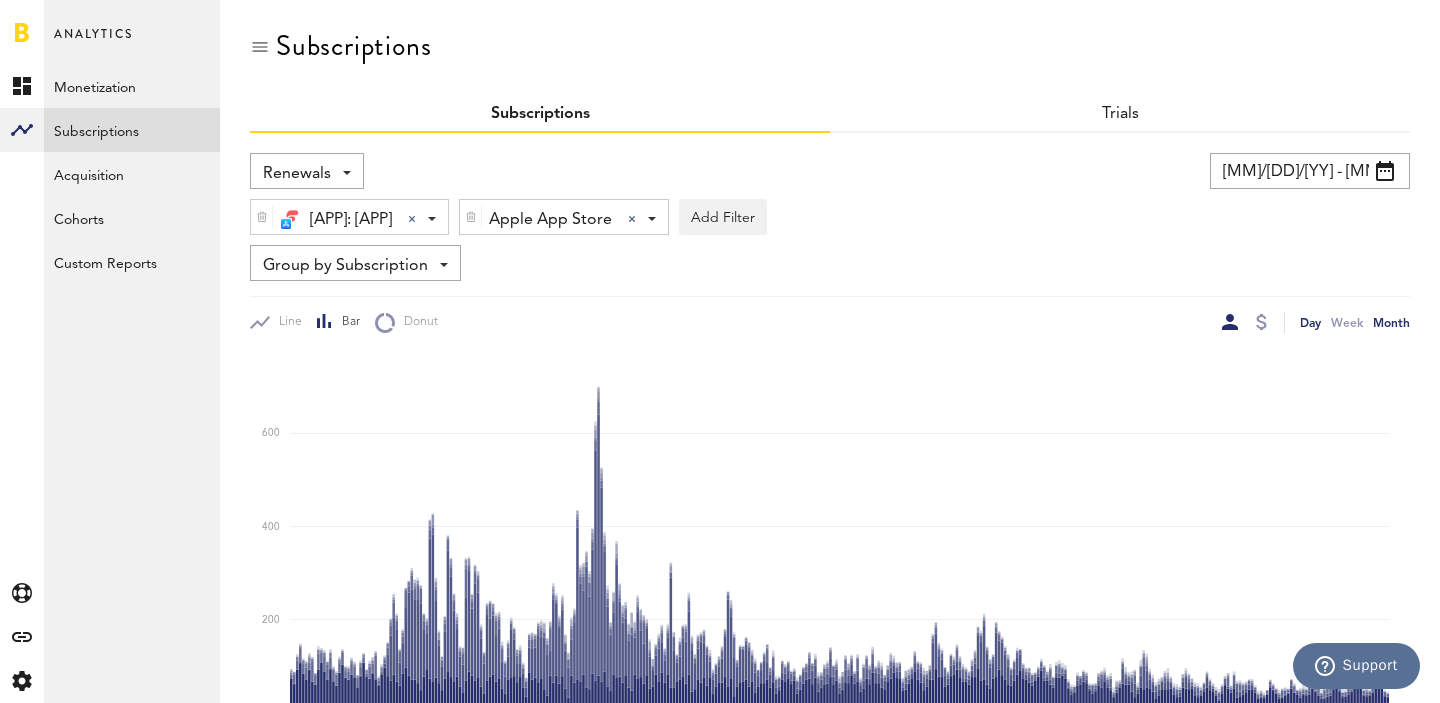 click on "Month" at bounding box center (1391, 322) 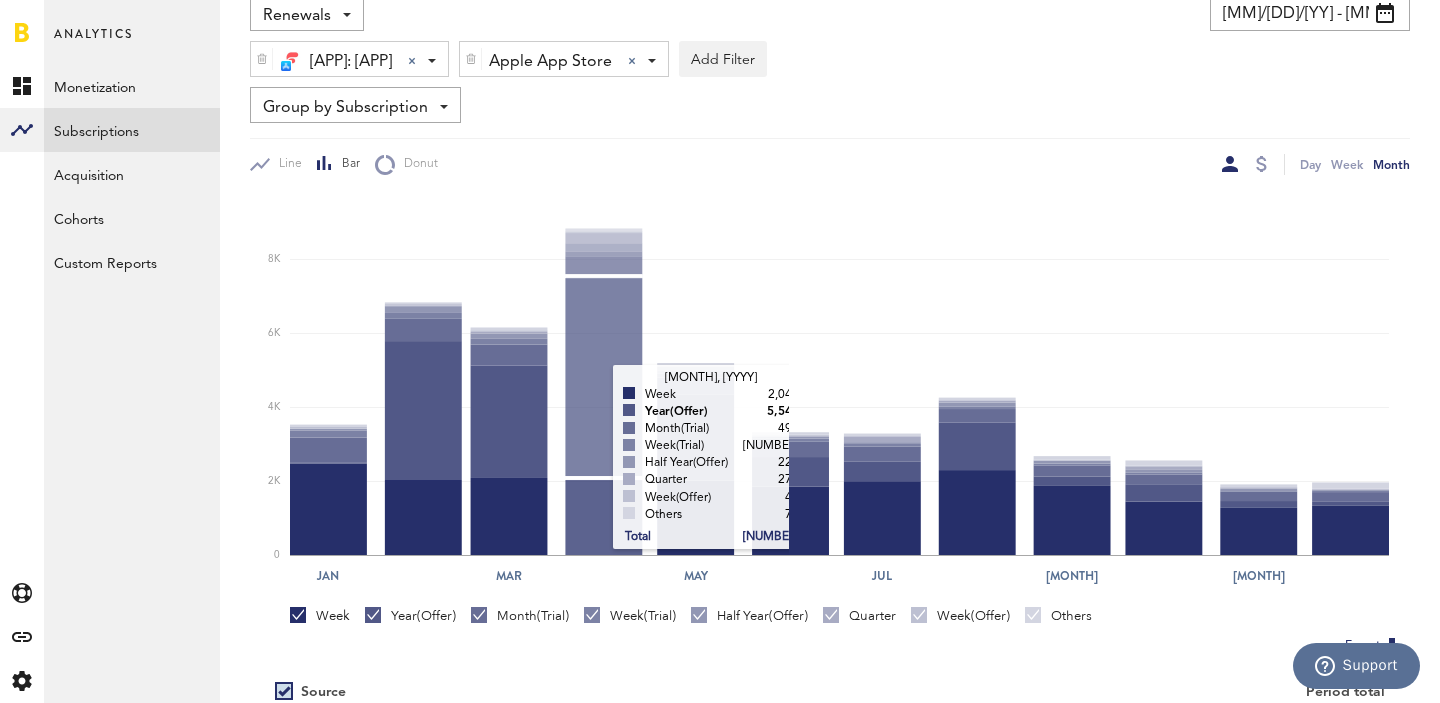 scroll, scrollTop: 0, scrollLeft: 0, axis: both 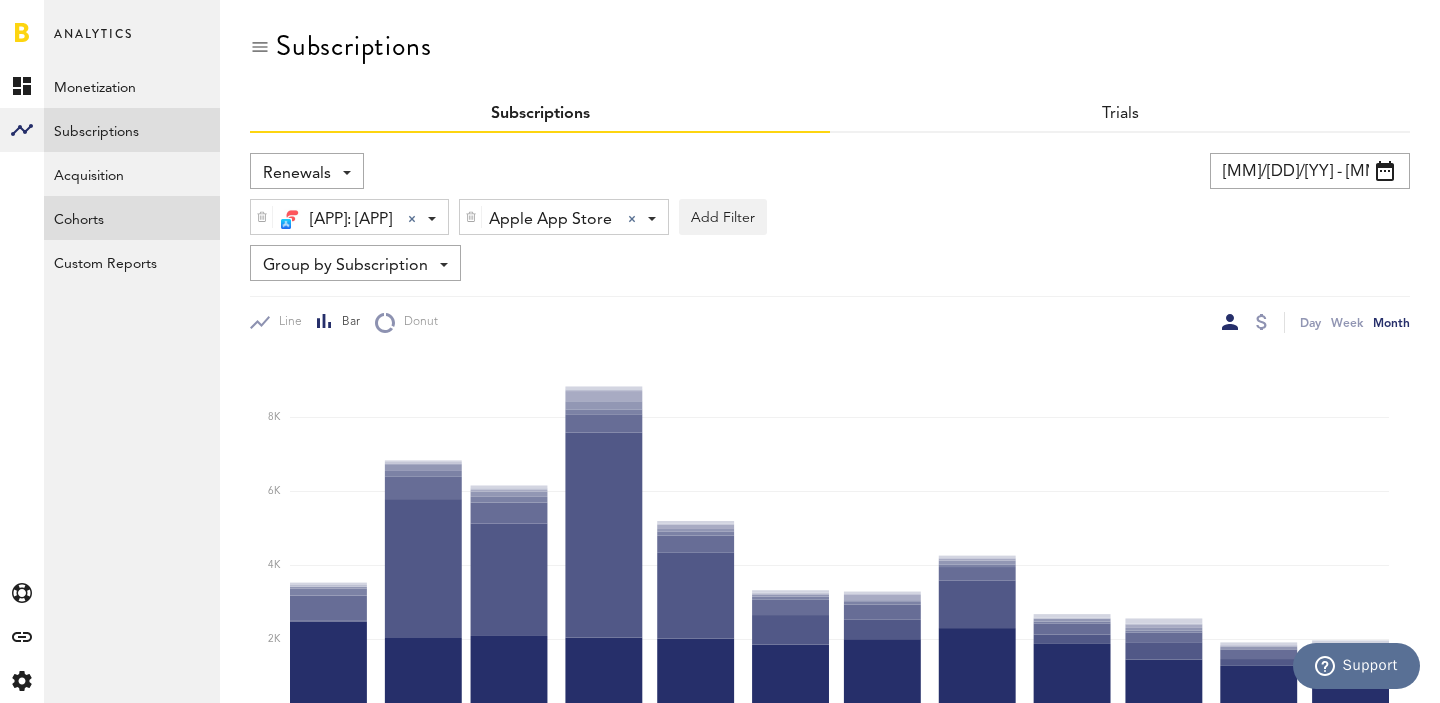 click on "Cohorts" at bounding box center (132, 218) 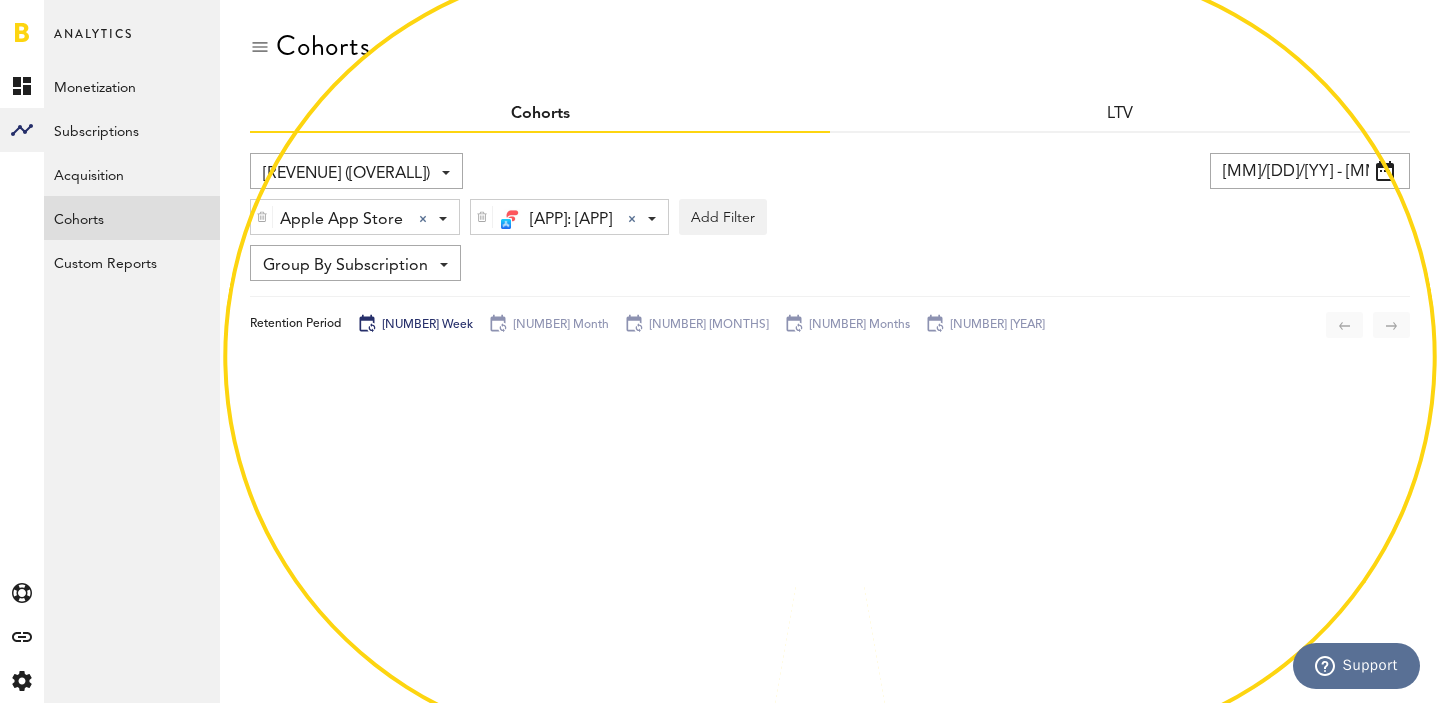 click on "Revenue (Overall)                                 Revenue (Overall)                     Subscribers                          [NUMBER]/[NUMBER]/[YEAR] - [NUMBER]/[NUMBER]/[YEAR]                Last [NUMBER] days       Last [NUMBER] days       Last [NUMBER] days       Year to date       Last Year       All time                        previous       [MONTH] [YEAR]         next               Sun     Mon     Tue     Wed     Thu     Fri     Sat                                       [NUMBER]         [NUMBER]               [NUMBER]         [NUMBER]         [NUMBER]         [NUMBER]         [NUMBER]         [NUMBER]         [NUMBER]               [NUMBER]         [NUMBER]         [NUMBER]         [NUMBER]         [NUMBER]         [NUMBER]         [NUMBER]               [NUMBER]         [NUMBER]         [NUMBER]         [NUMBER]         [NUMBER]         [NUMBER]         [NUMBER]               [NUMBER]         [NUMBER]         [NUMBER]         [NUMBER]         [NUMBER]         [NUMBER]         [NUMBER]                                                           previous       [MONTH] [YEAR]         next               Sun     Mon     Tue     Wed     Thu     Fri     Sat                               [NUMBER]         [NUMBER]" at bounding box center [830, 445] 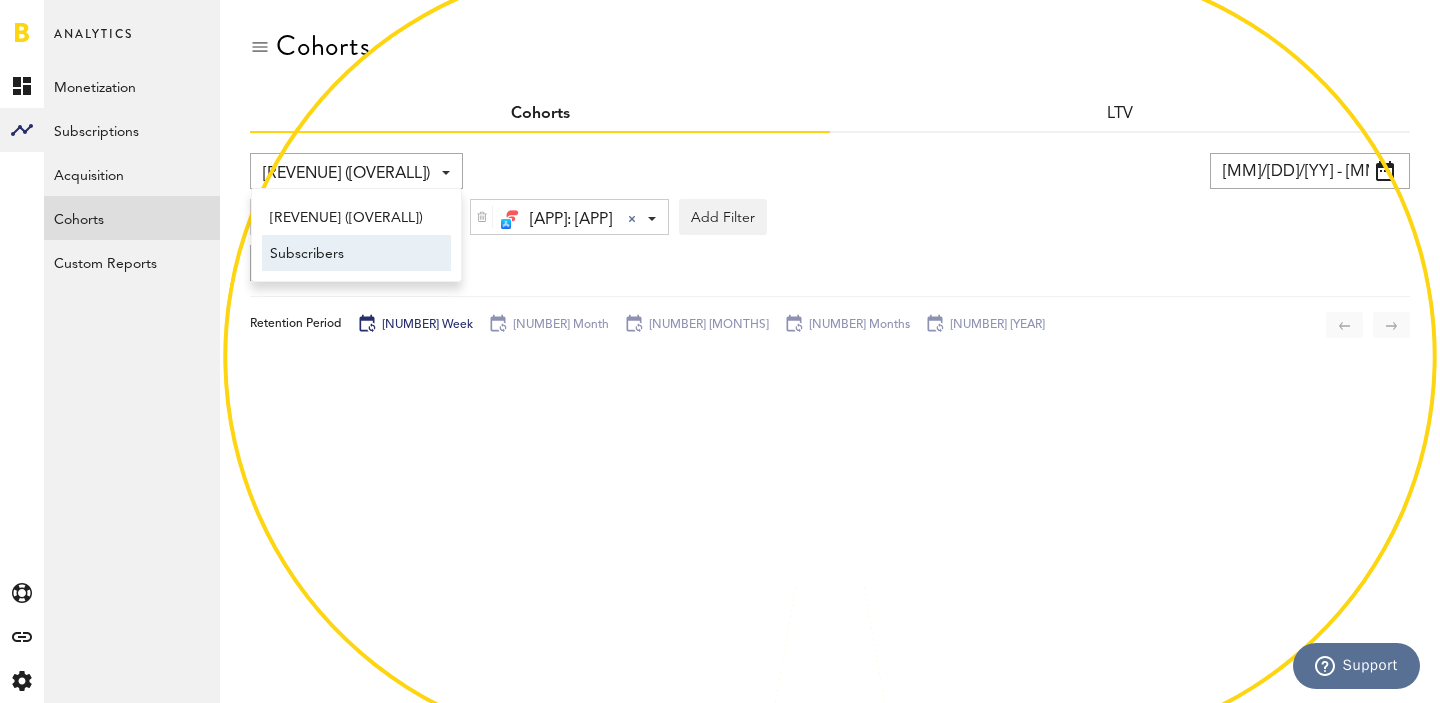 click on "Subscribers" at bounding box center [356, 254] 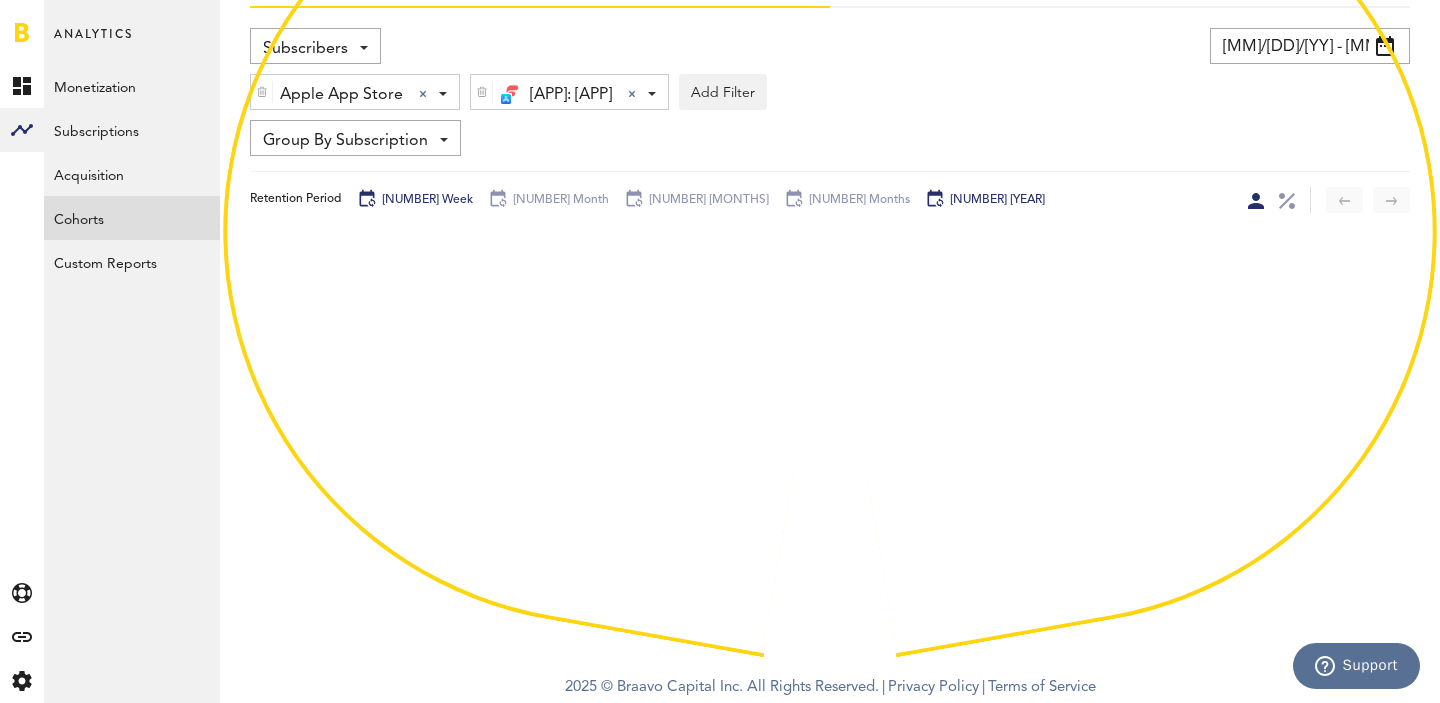 scroll, scrollTop: 129, scrollLeft: 0, axis: vertical 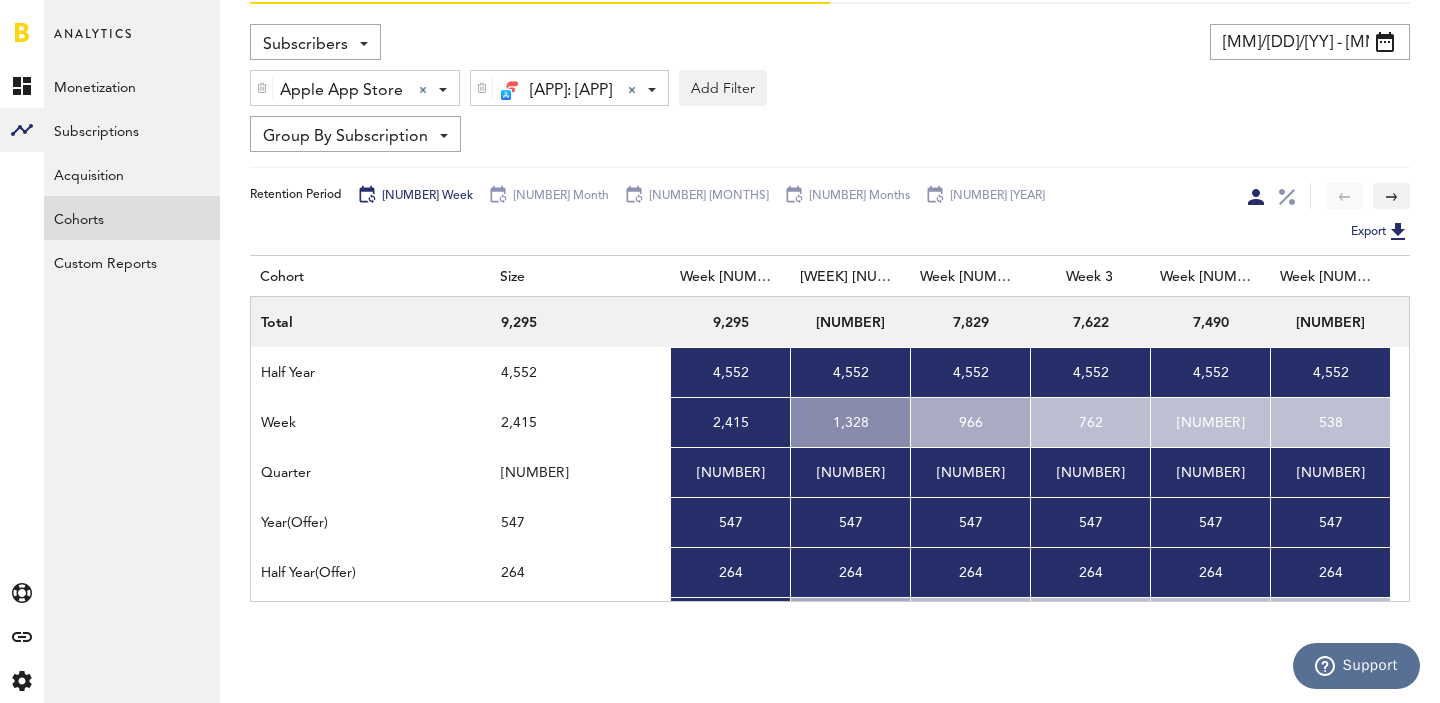 click on "[MM]/[DD]/[YY] - [MM]/[DD]/[YY]" at bounding box center [1310, 42] 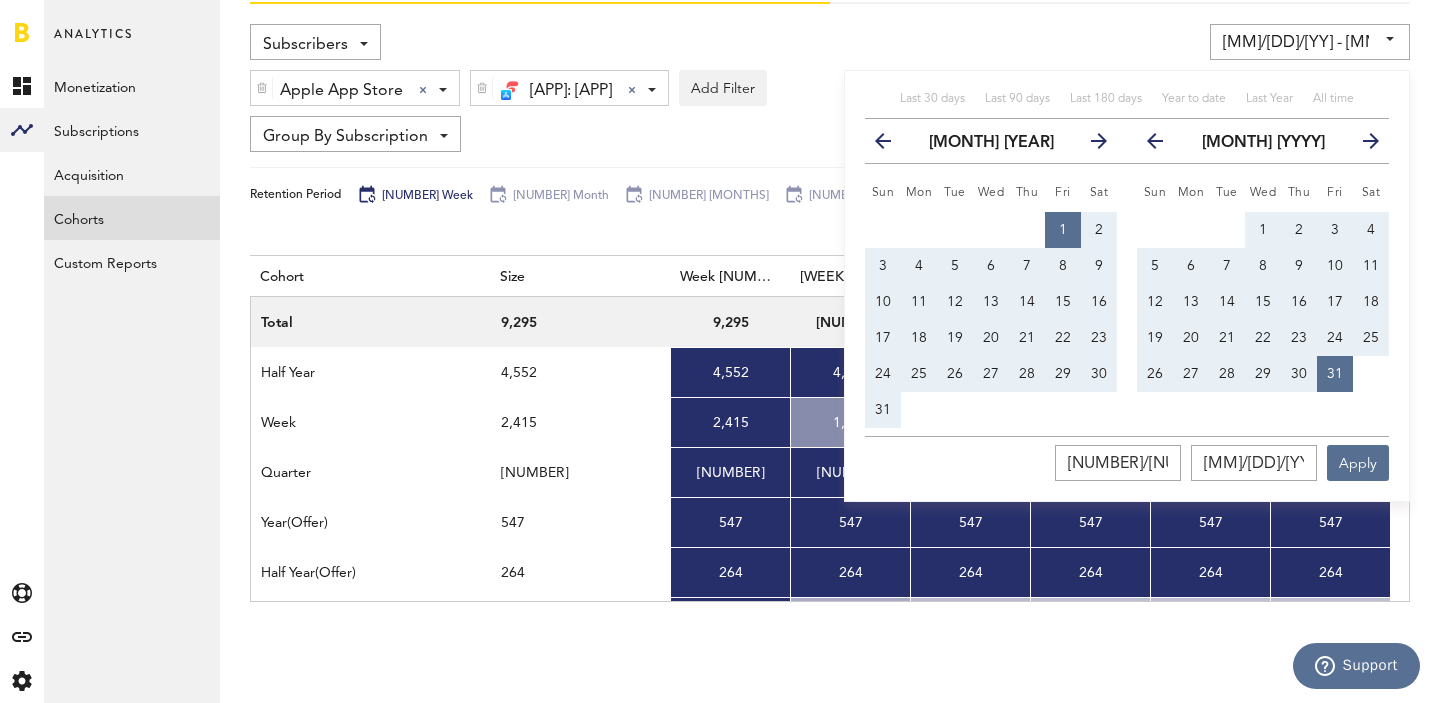click at bounding box center (891, 145) 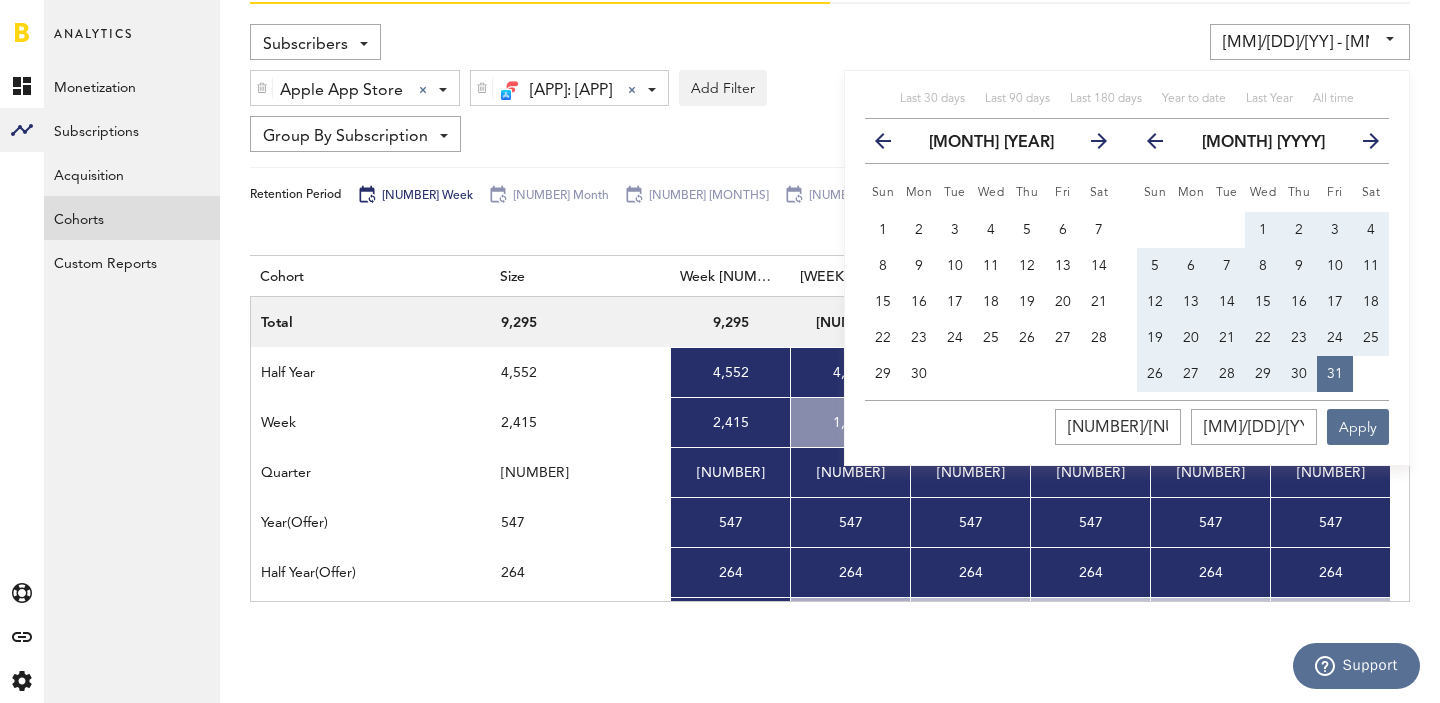 click at bounding box center [891, 145] 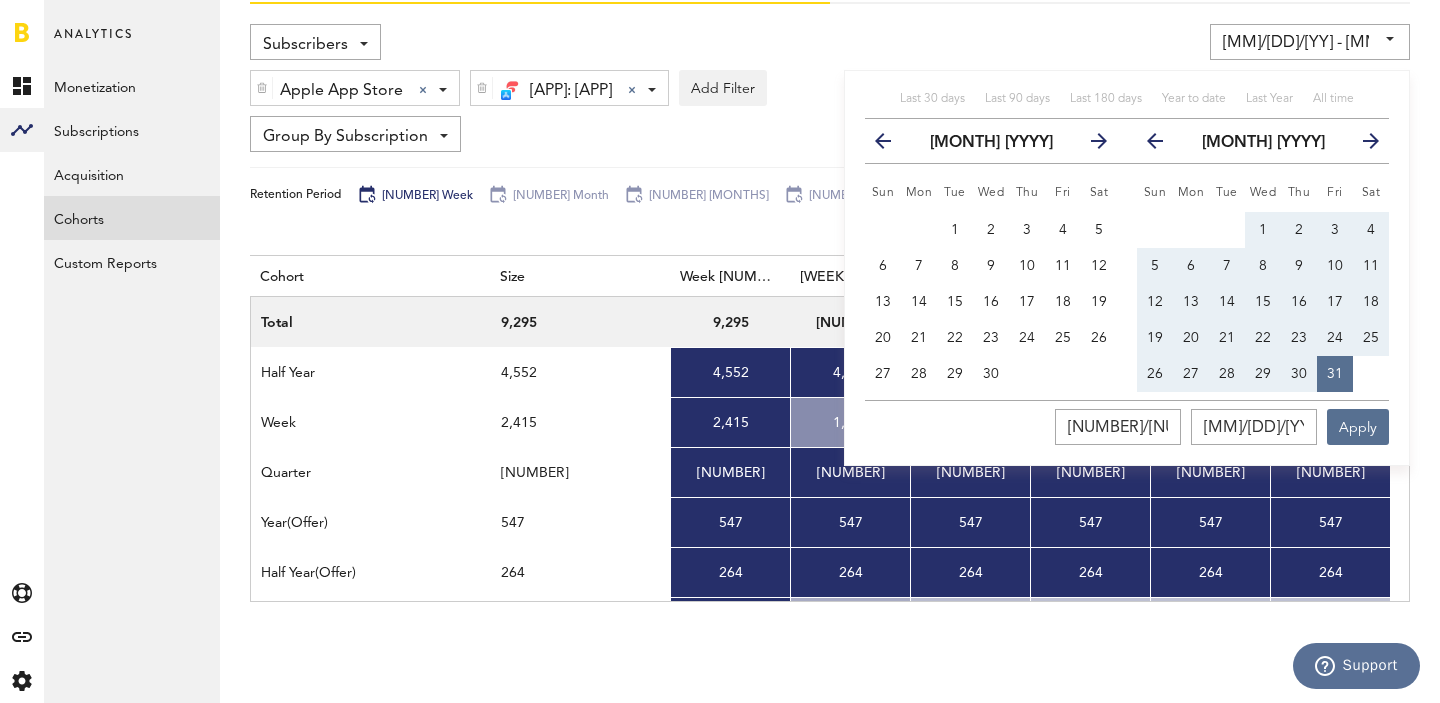 click at bounding box center (891, 145) 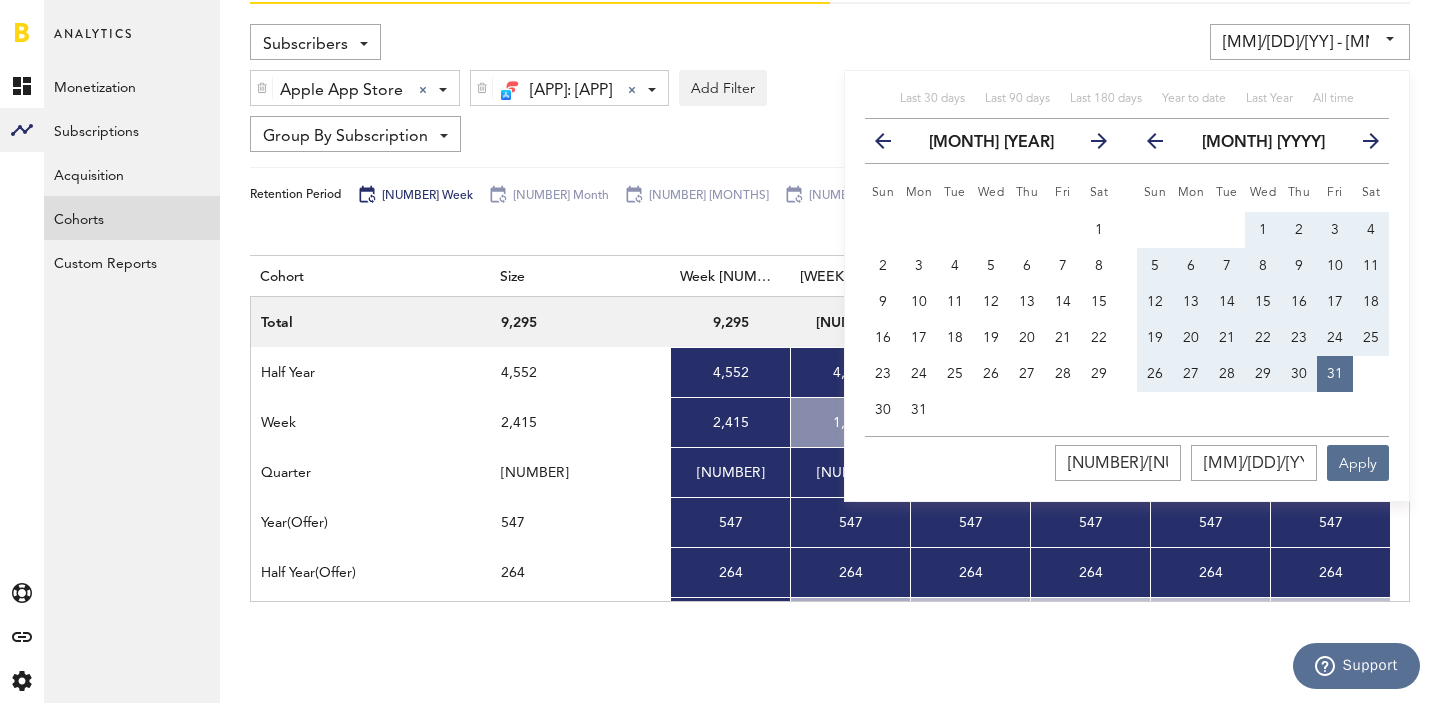 click at bounding box center (891, 145) 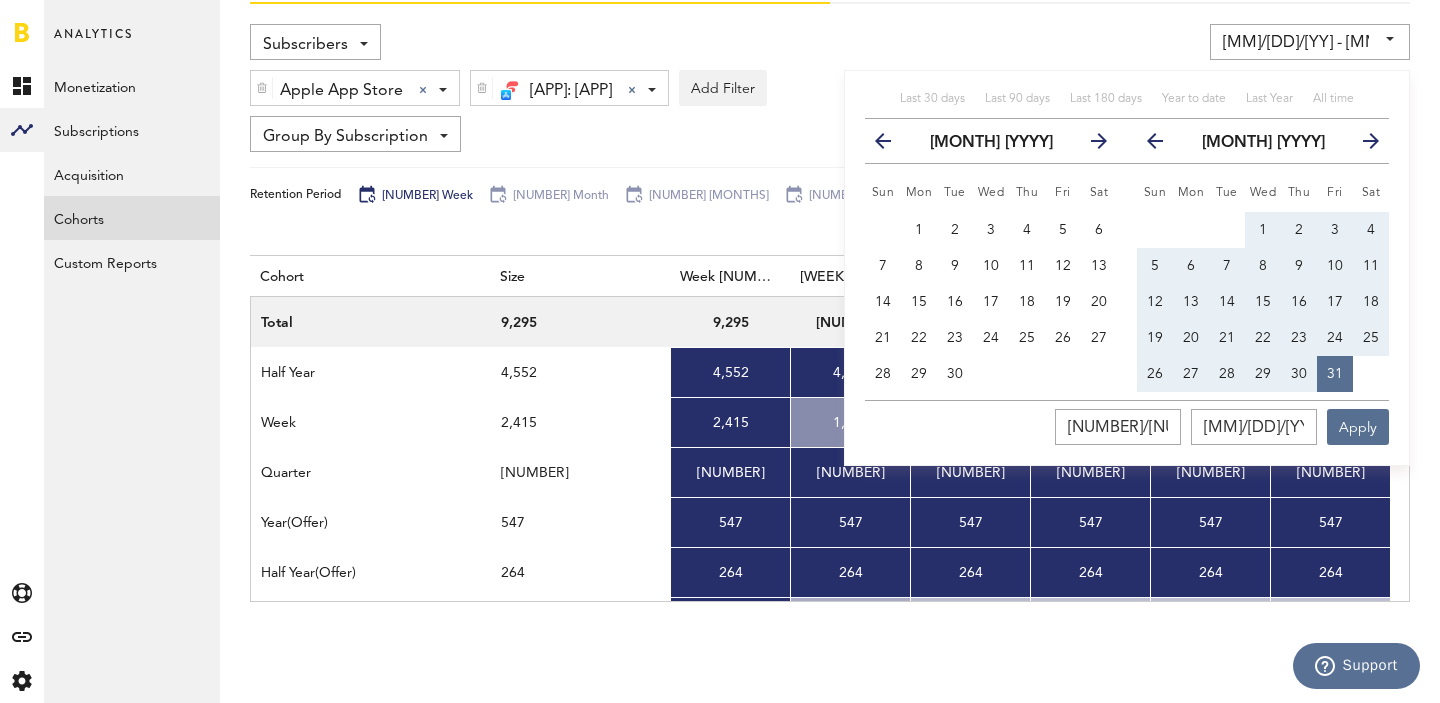 click at bounding box center [891, 145] 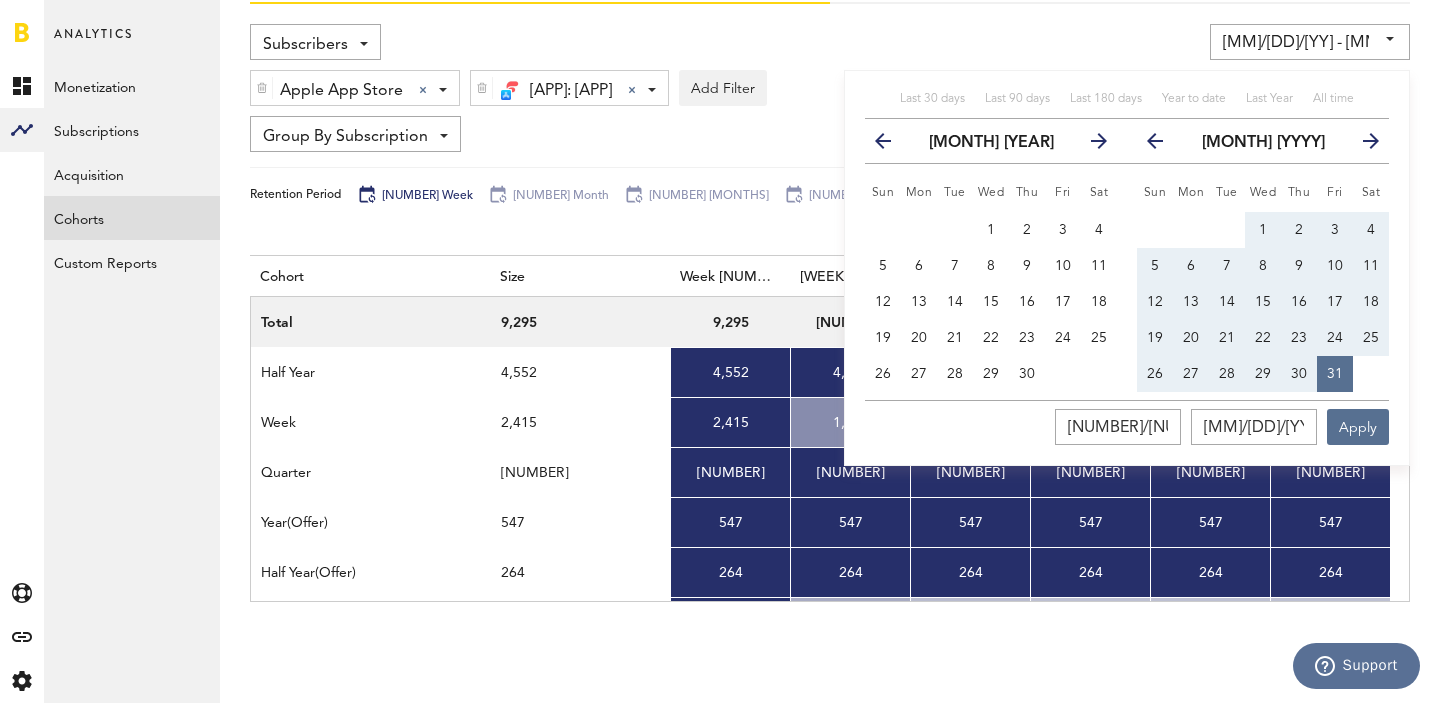 click at bounding box center [891, 145] 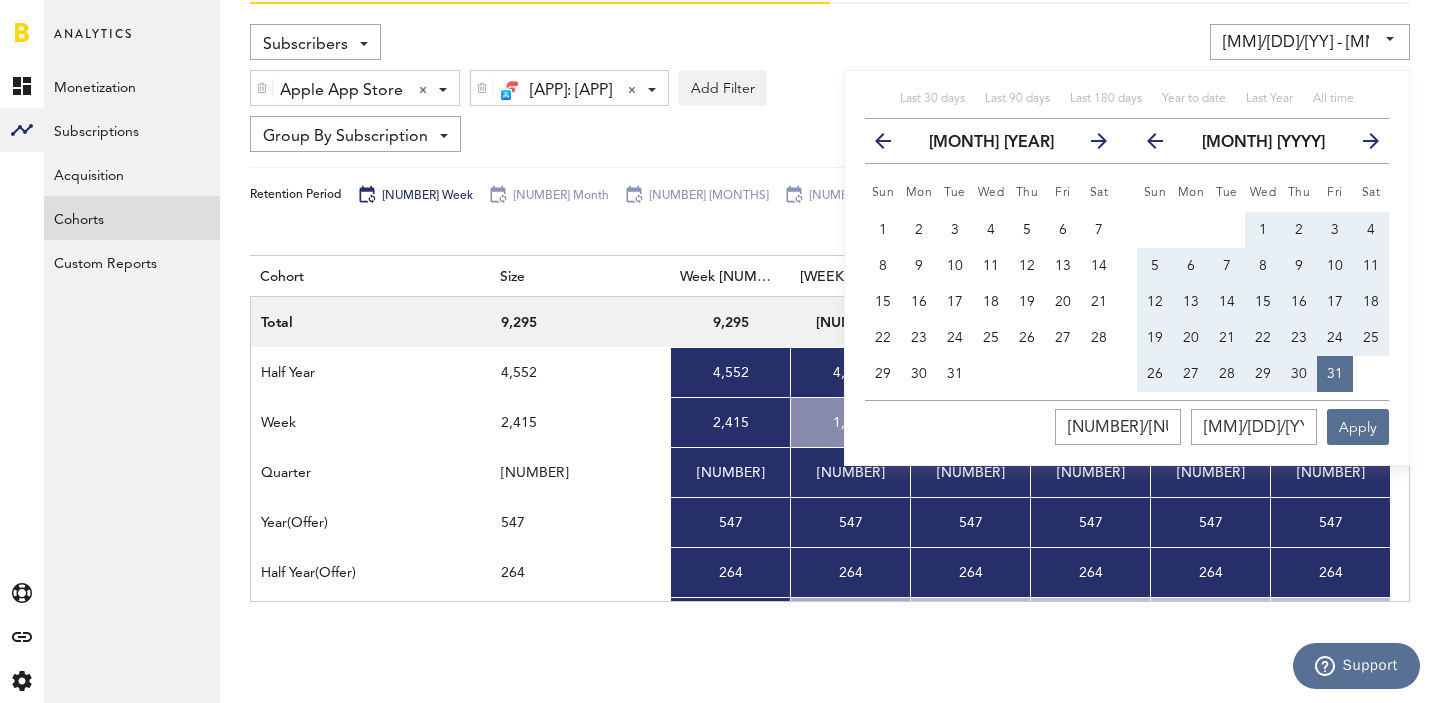 click at bounding box center (891, 145) 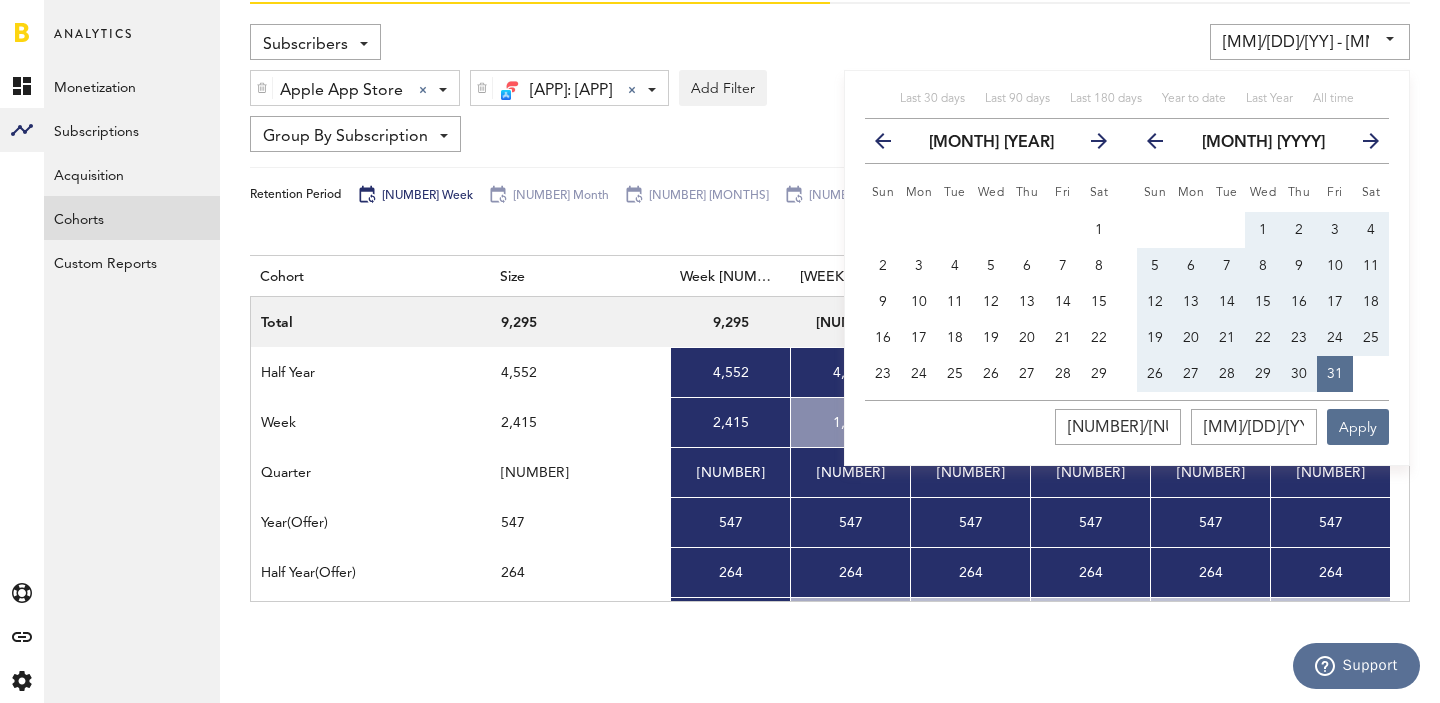 click at bounding box center [891, 145] 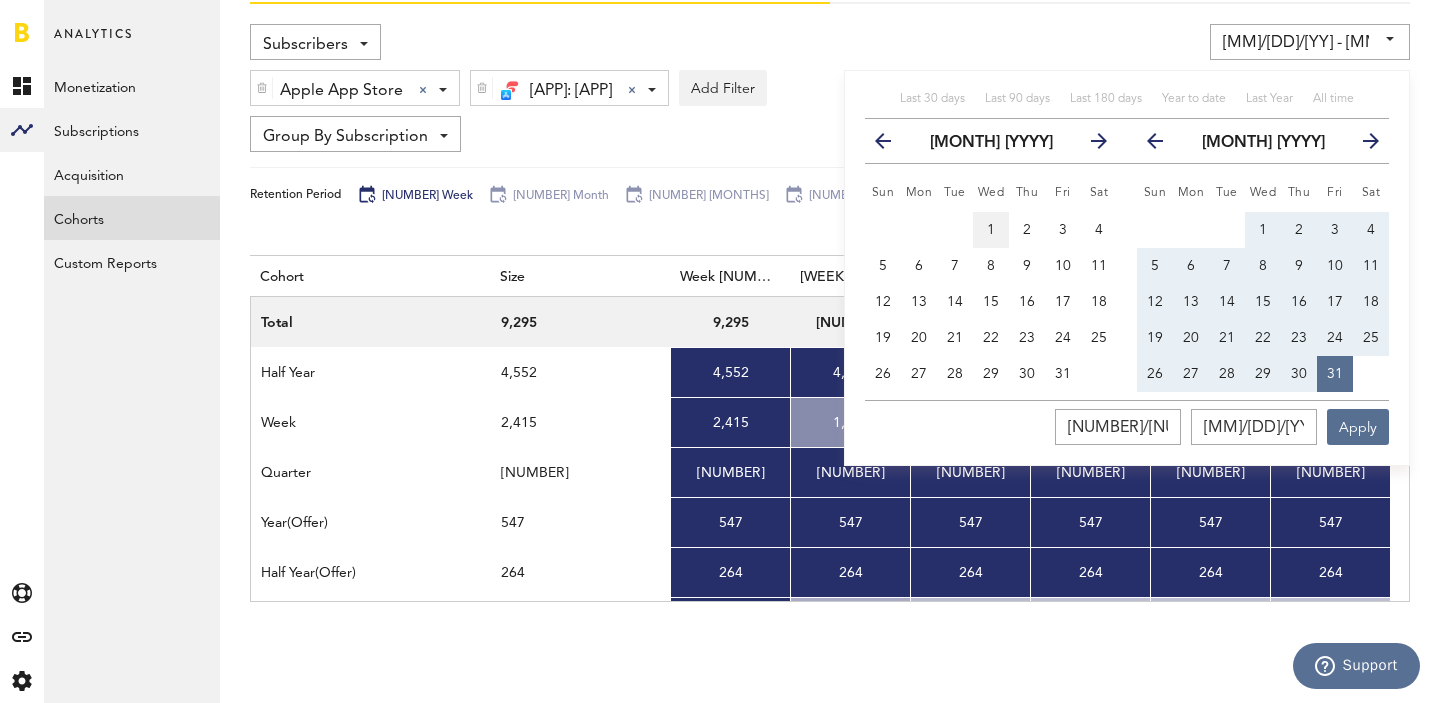 click on "1" at bounding box center [991, 230] 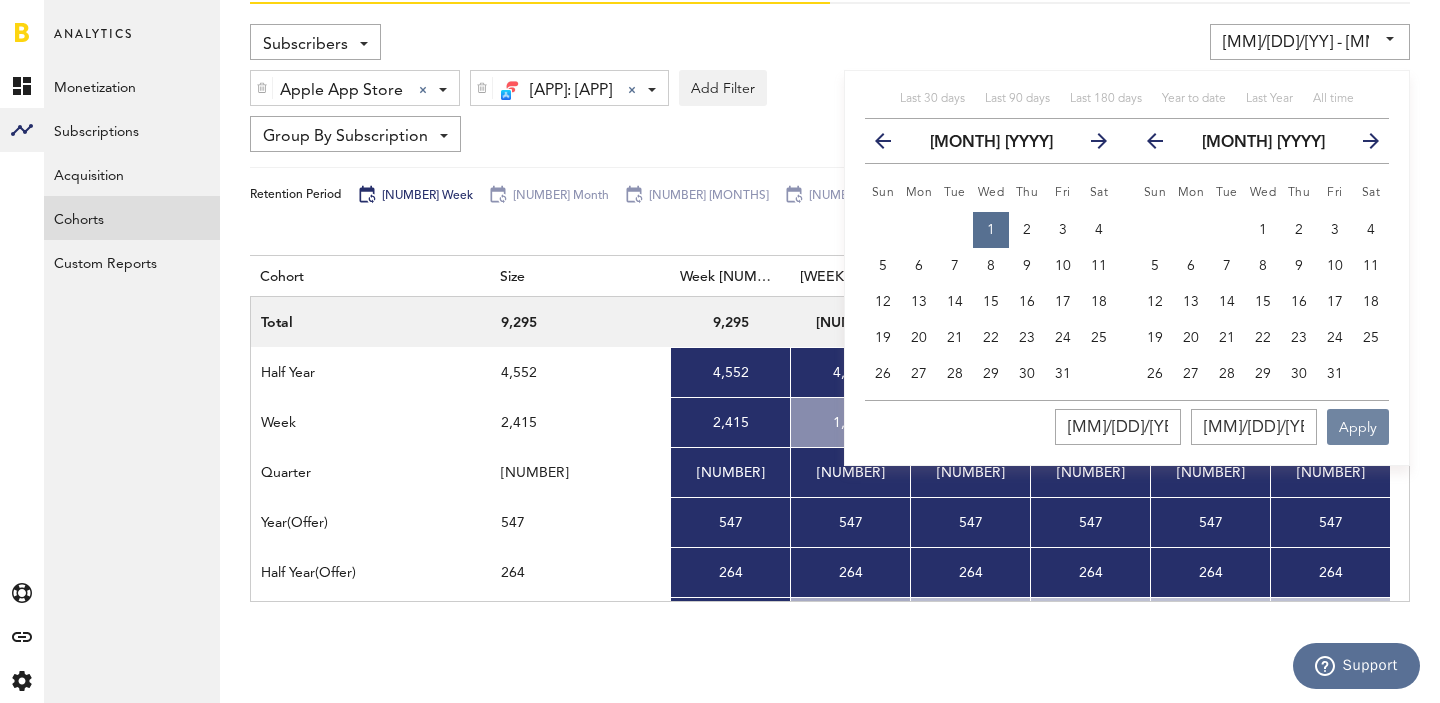 click on "Apply" at bounding box center (1358, 427) 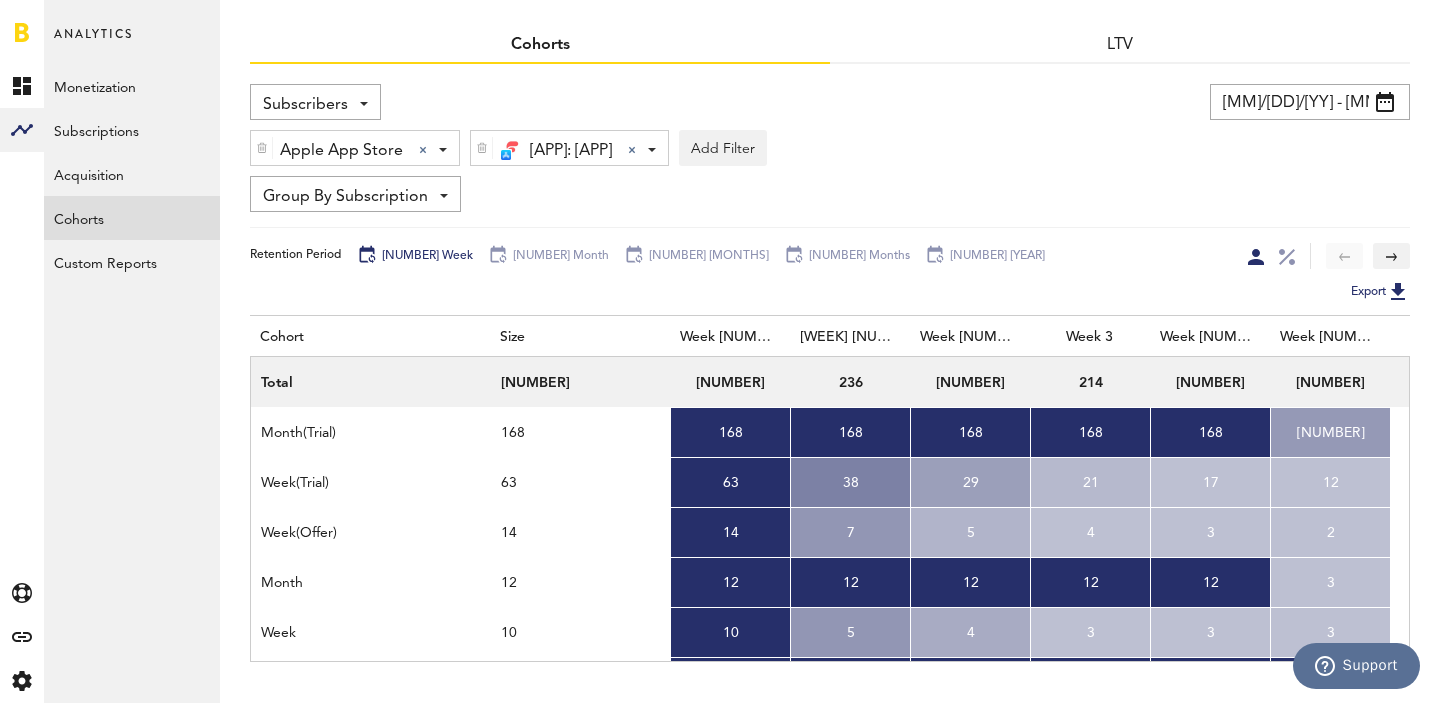 scroll, scrollTop: 0, scrollLeft: 0, axis: both 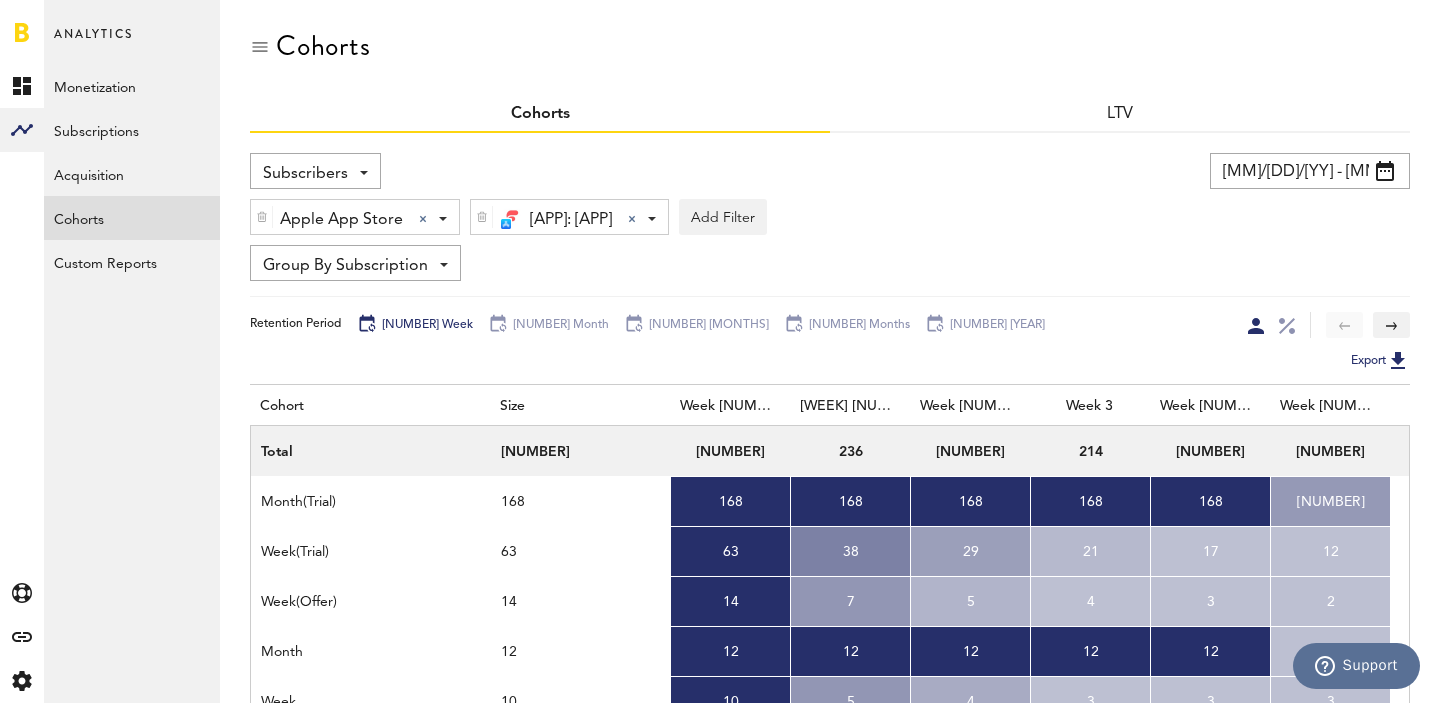 click on "[MM]/[DD]/[YY] - [MM]/[DD]/[YY]" at bounding box center [1310, 171] 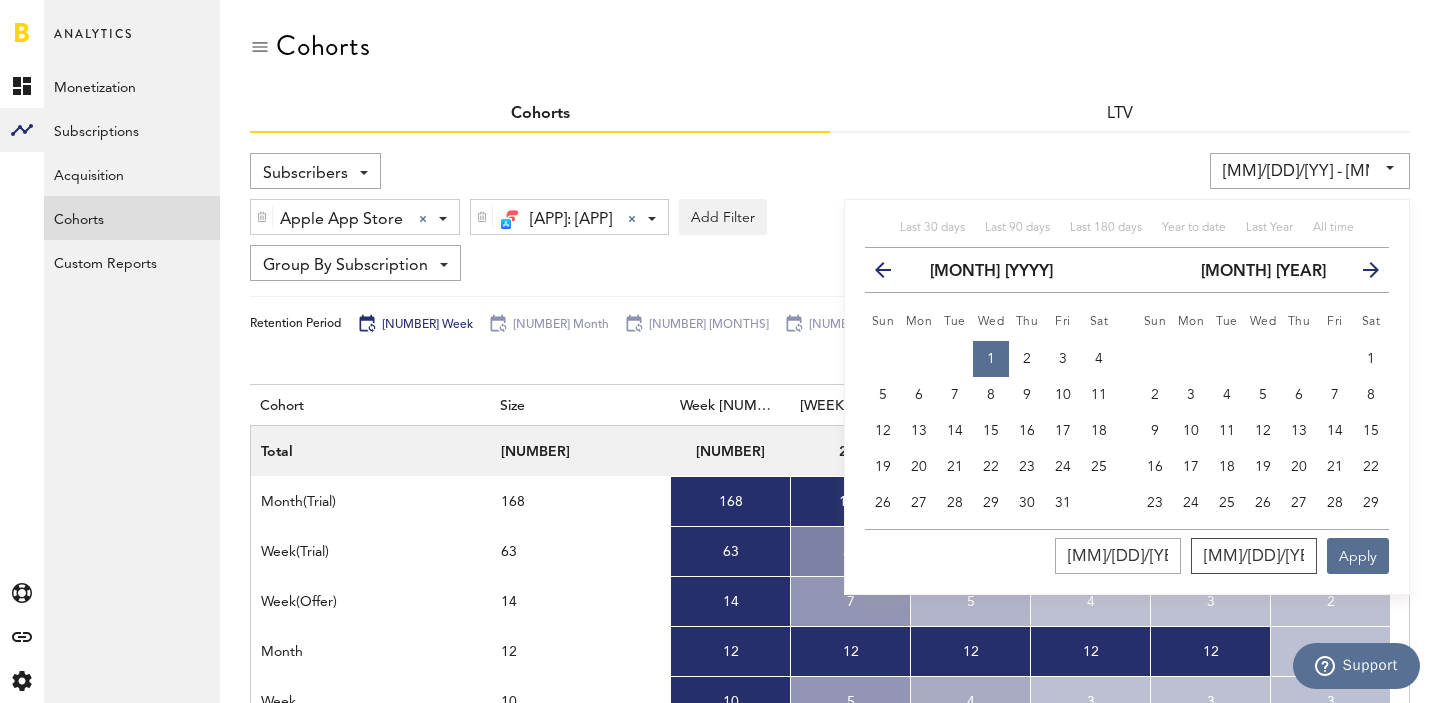 click on "[MM]/[DD]/[YEAR]" at bounding box center [1254, 556] 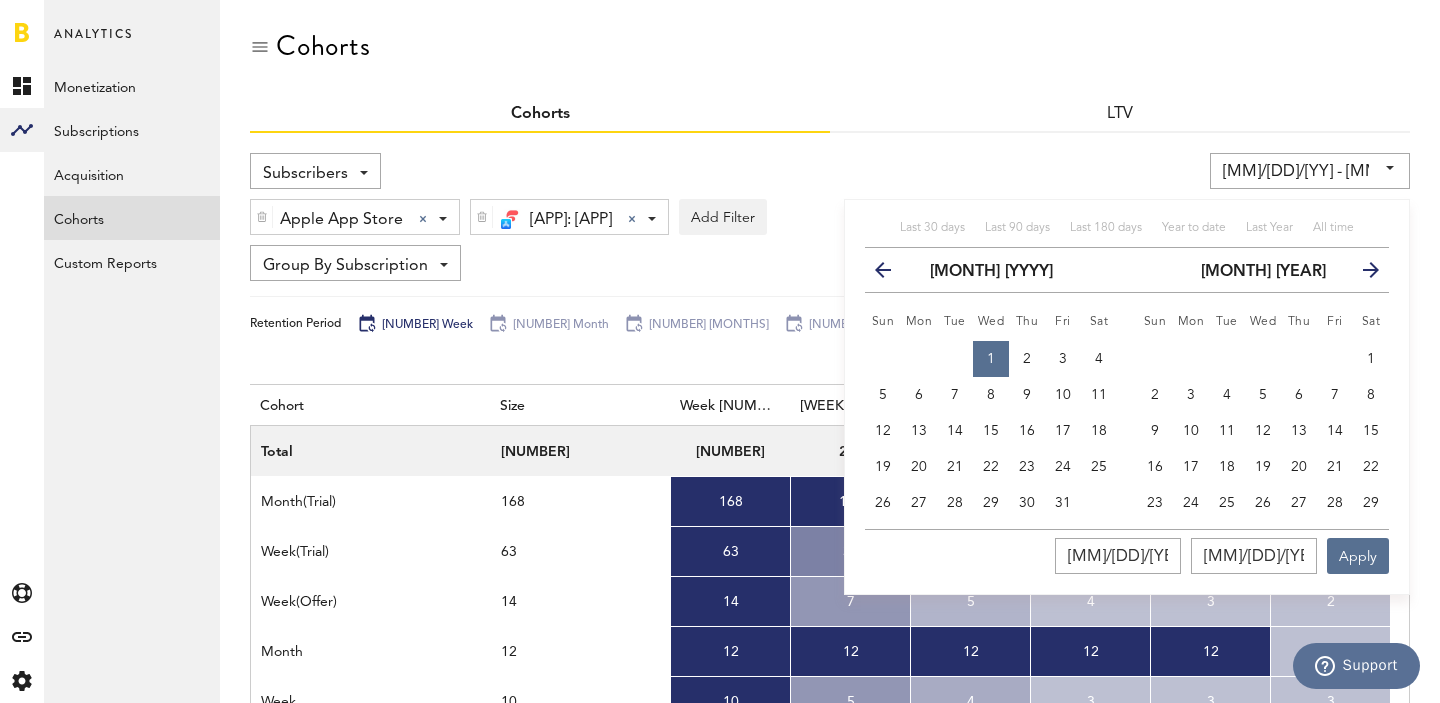 click at bounding box center [1363, 274] 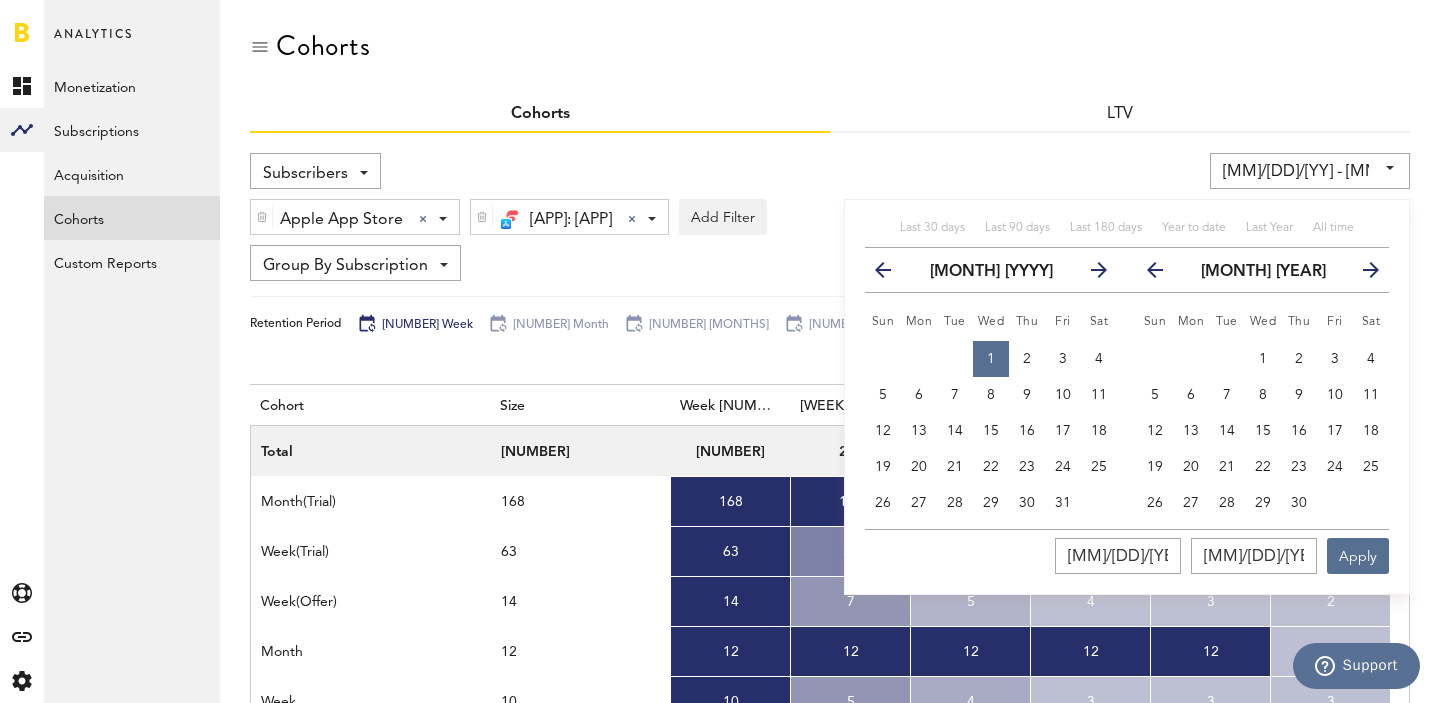 click at bounding box center [1363, 274] 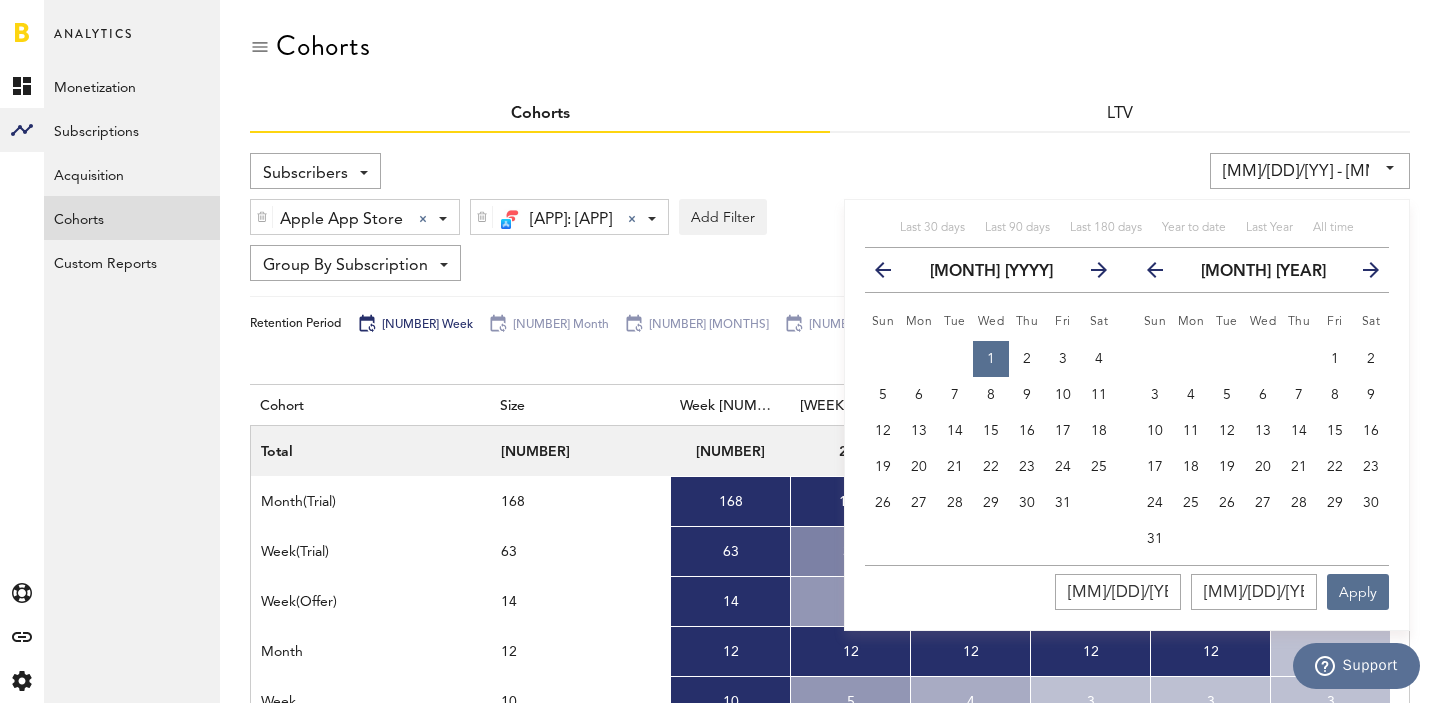 click at bounding box center (1363, 274) 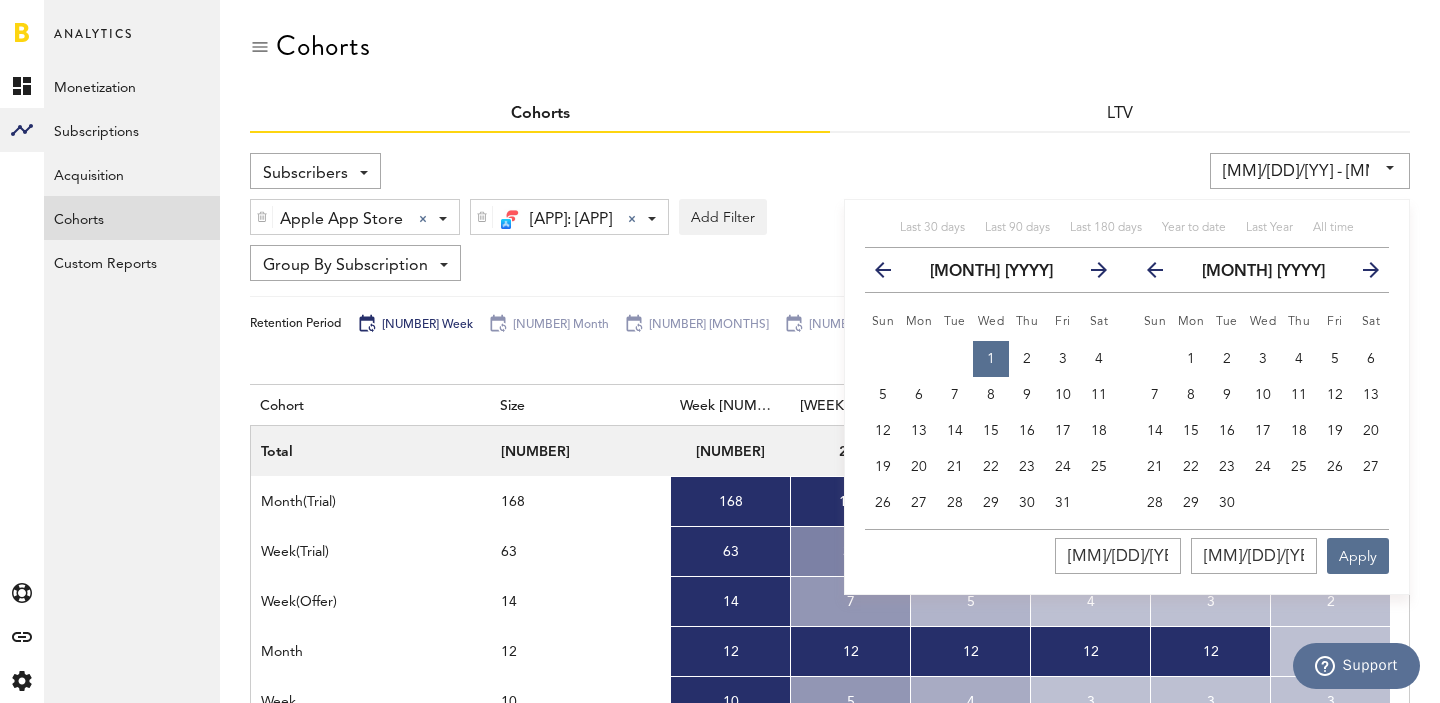 click at bounding box center (1363, 274) 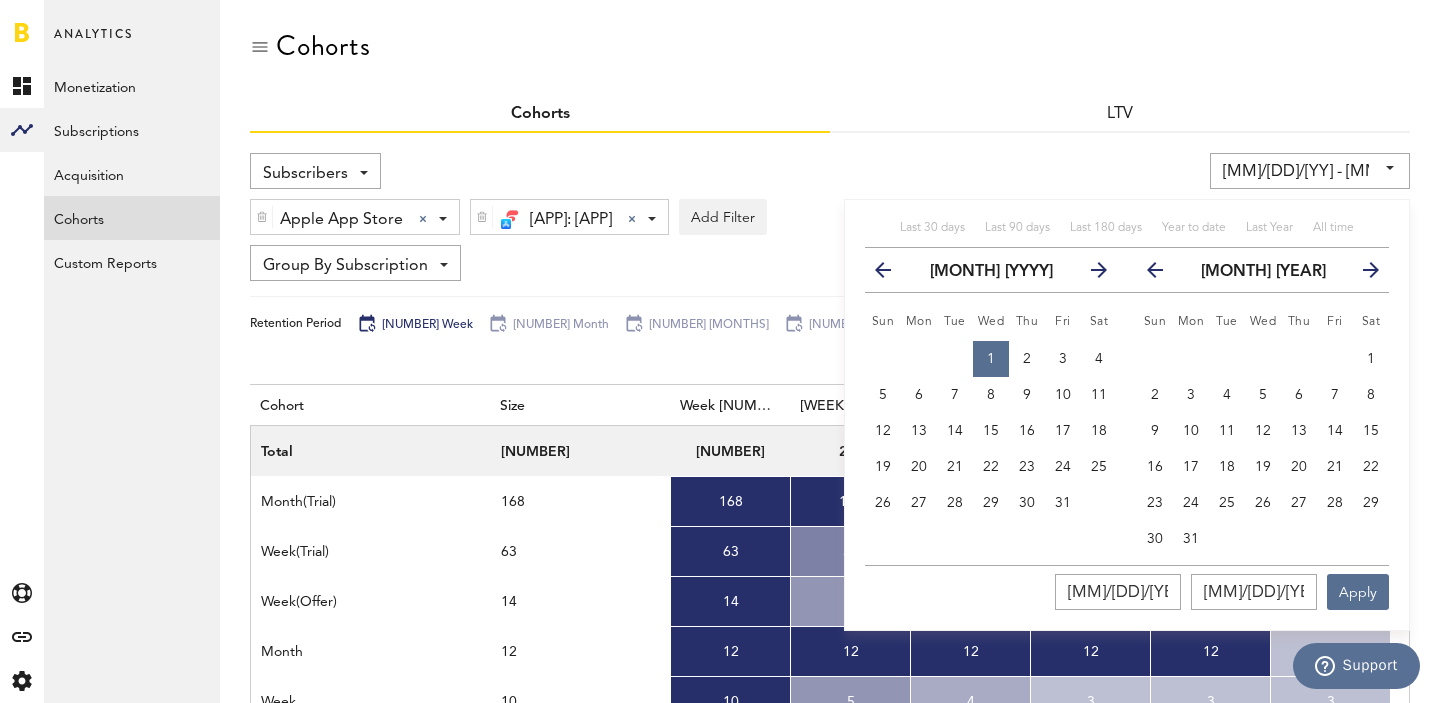 click at bounding box center (1363, 274) 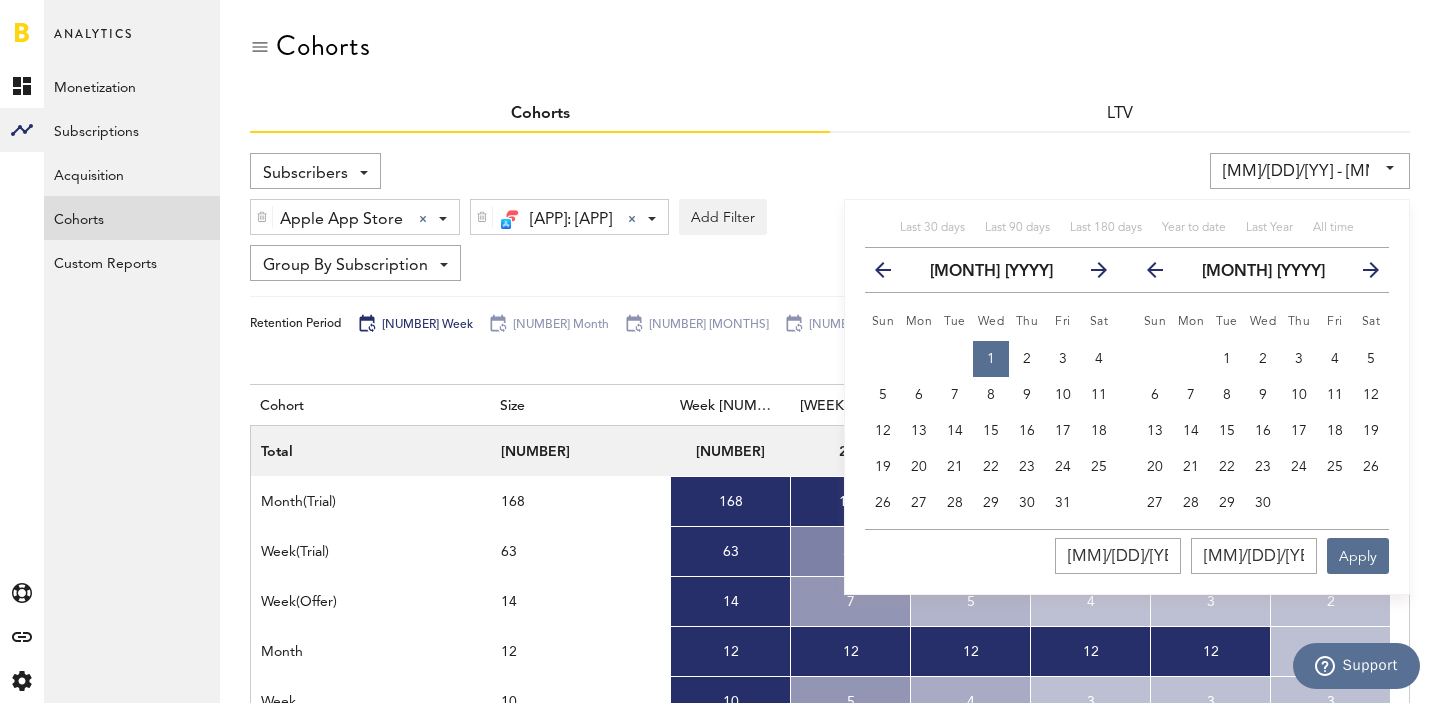 click at bounding box center (1363, 274) 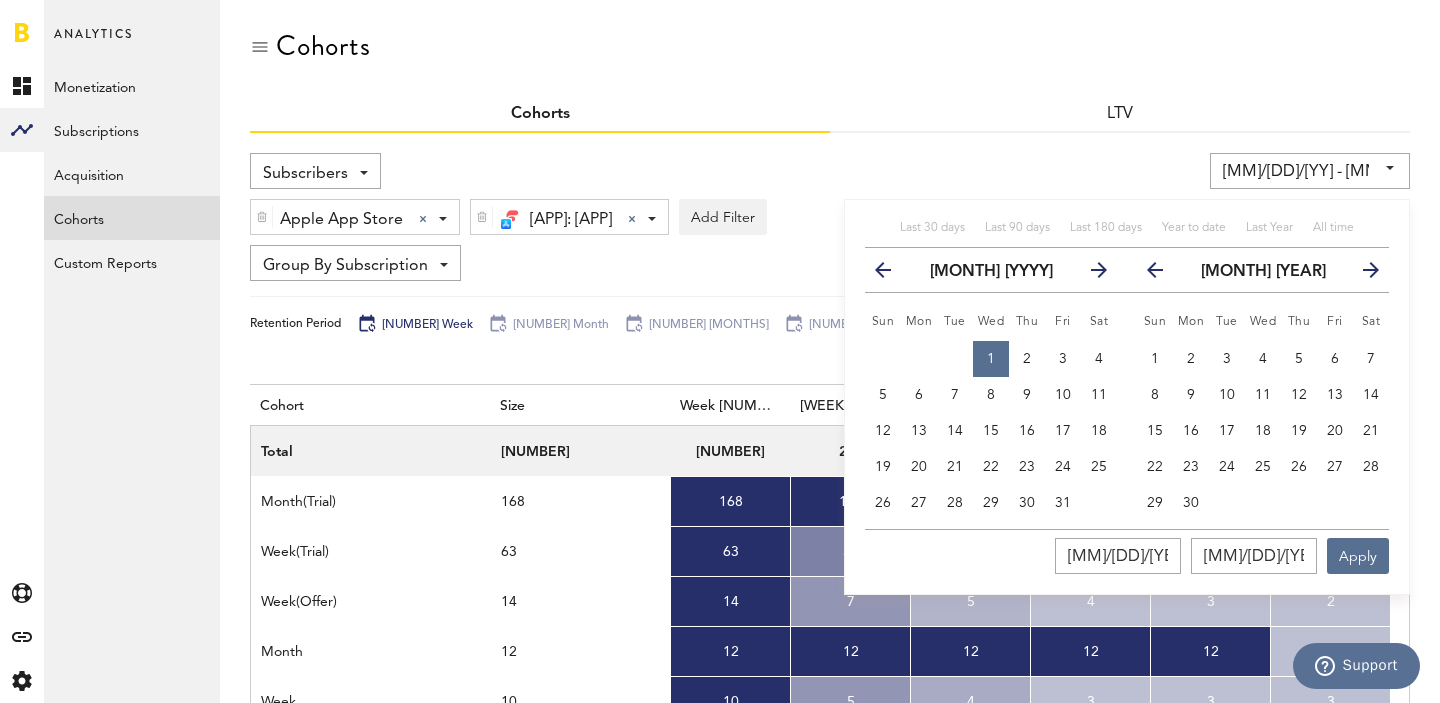 click at bounding box center (1363, 274) 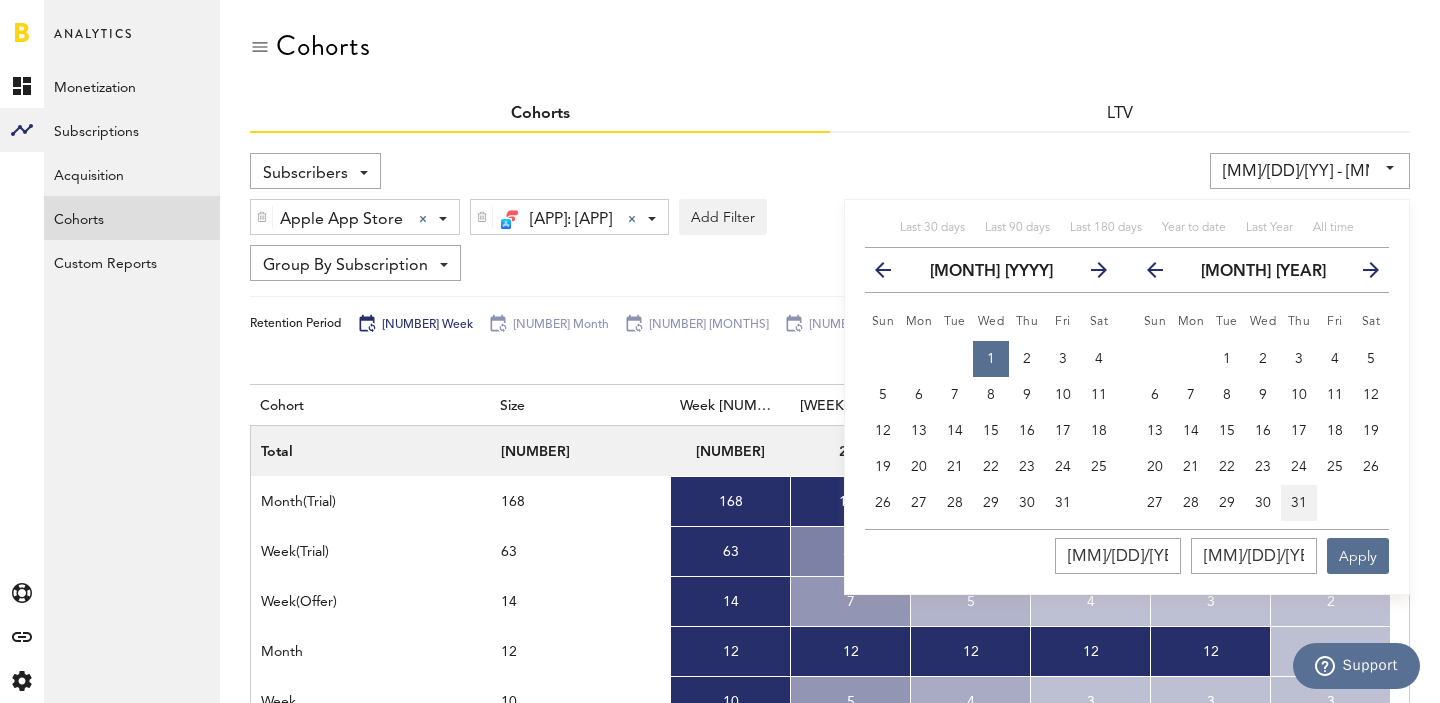 click on "31" at bounding box center [1299, 503] 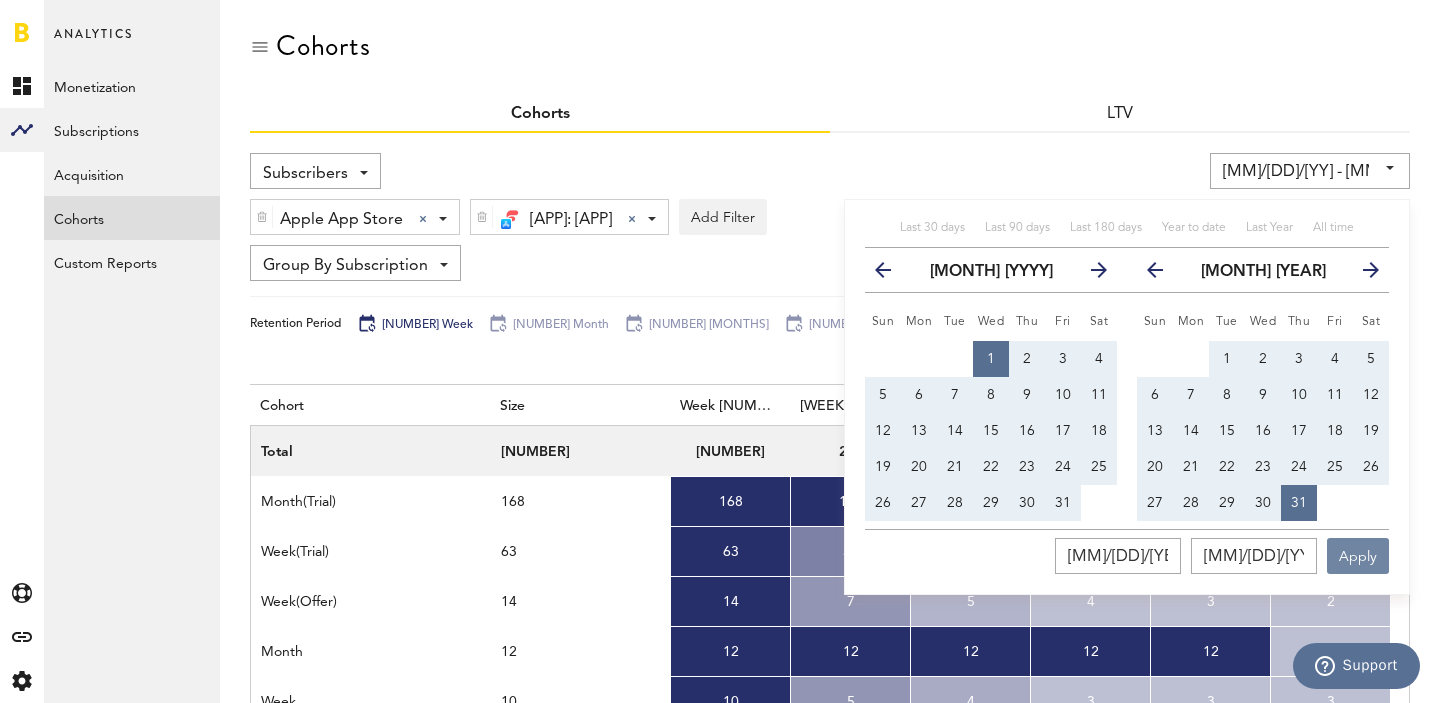 click on "Apply" at bounding box center [1358, 556] 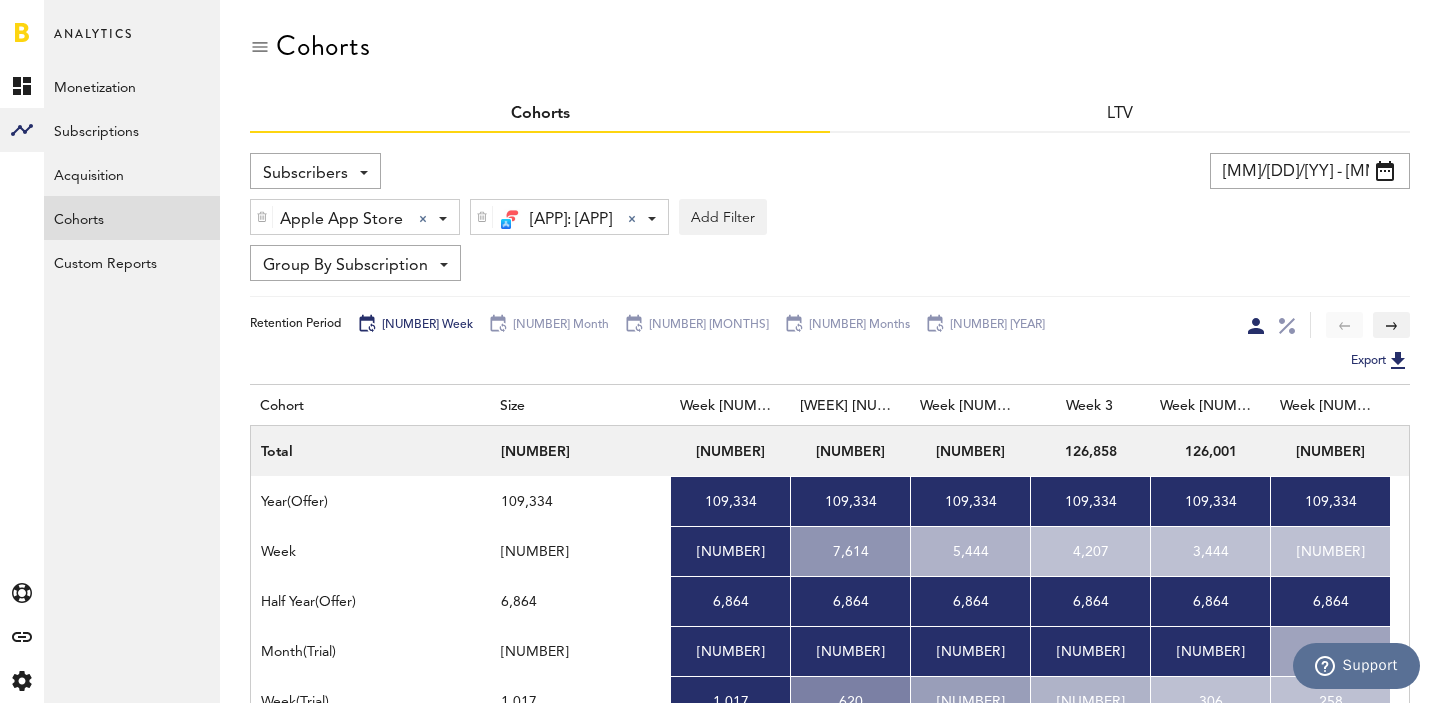 scroll, scrollTop: 26, scrollLeft: 0, axis: vertical 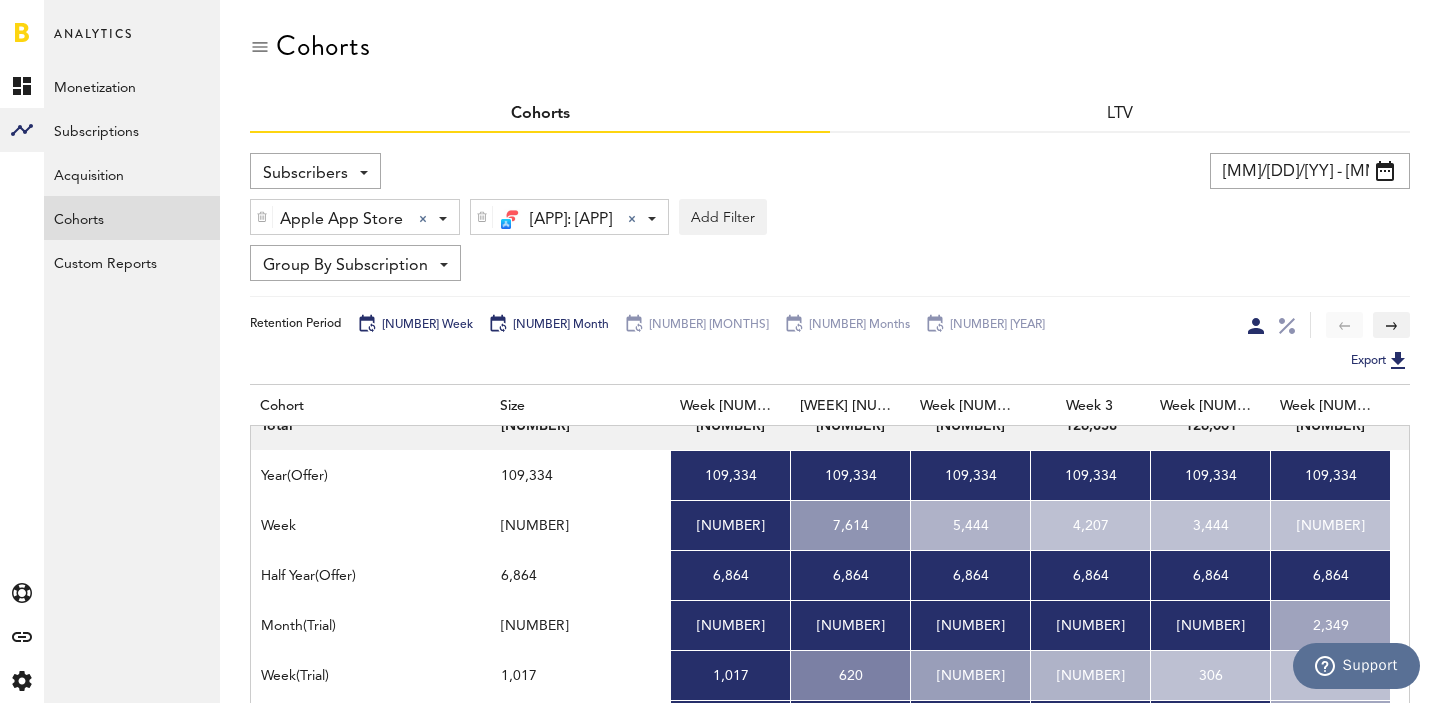 click on "[NUMBER] Month" at bounding box center (548, 325) 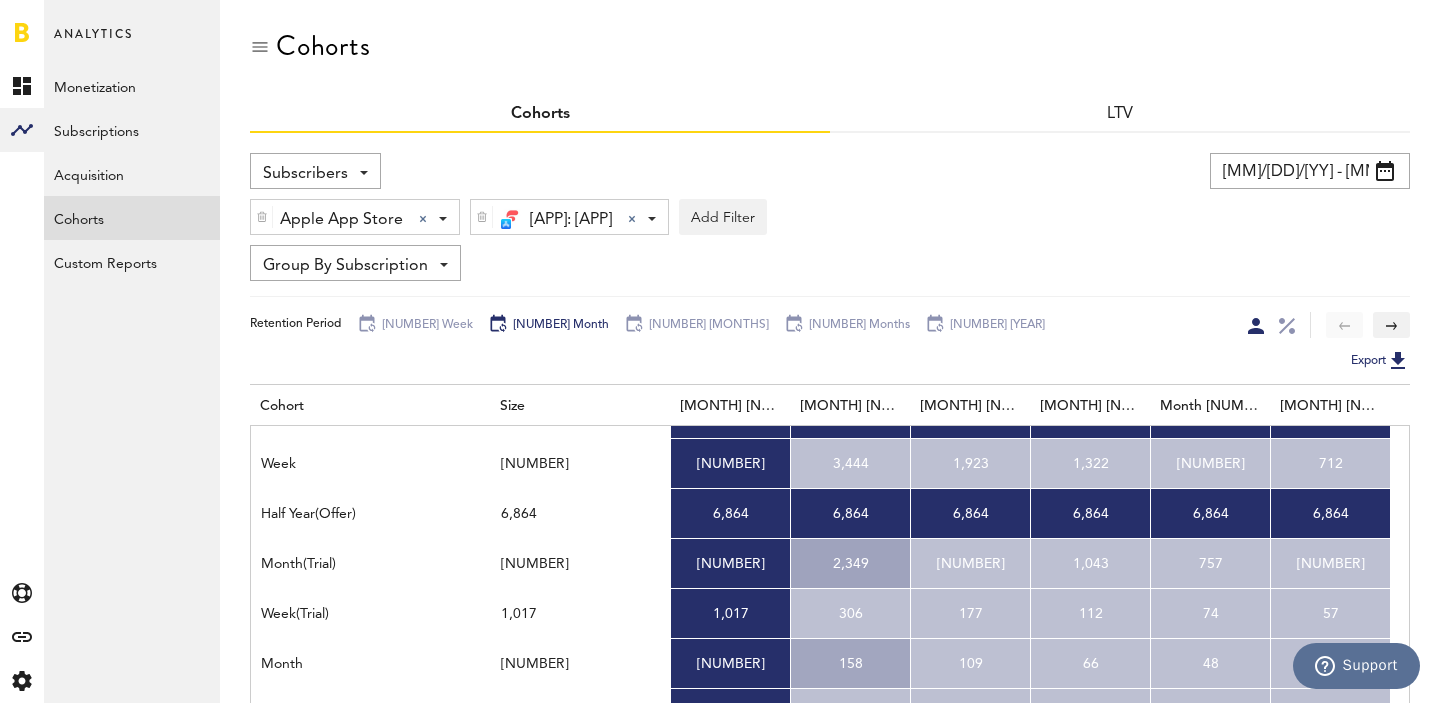 scroll, scrollTop: 90, scrollLeft: 0, axis: vertical 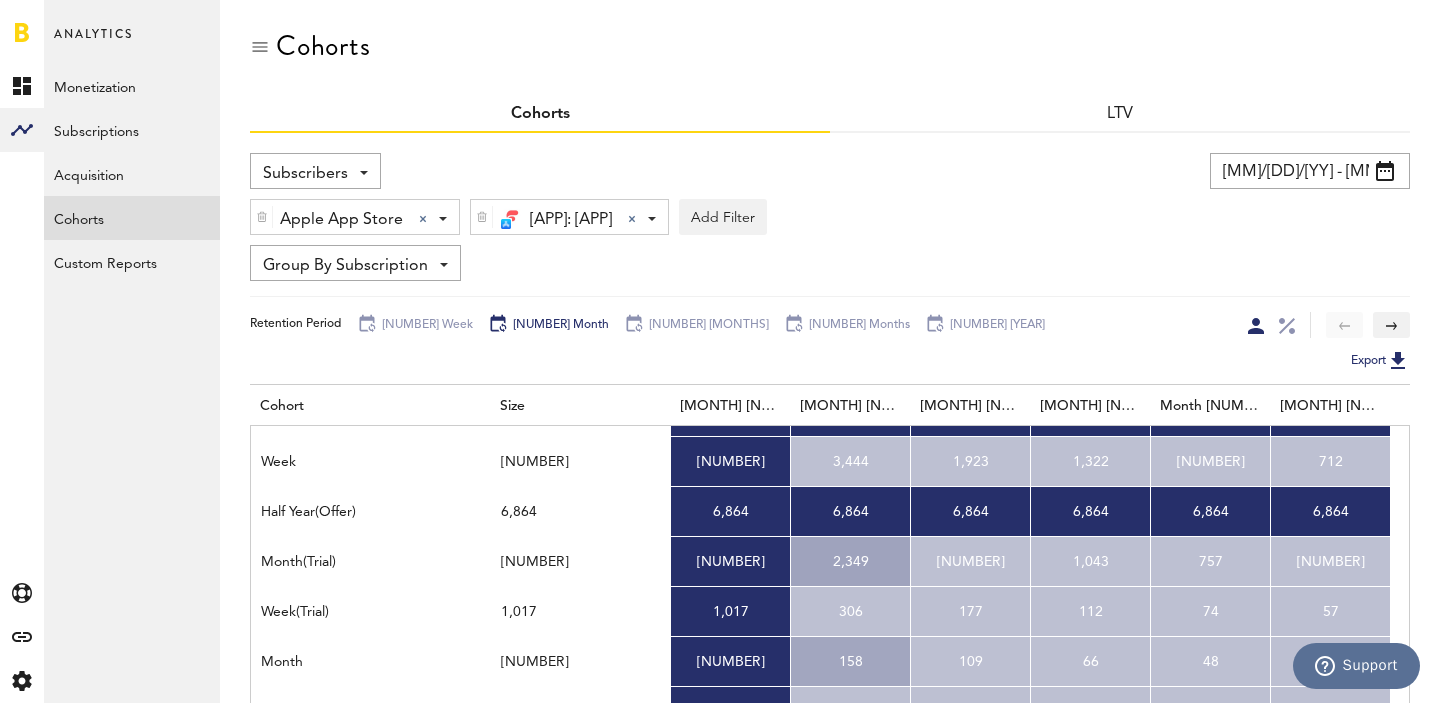 click on "[NUMBER]" at bounding box center [730, 562] 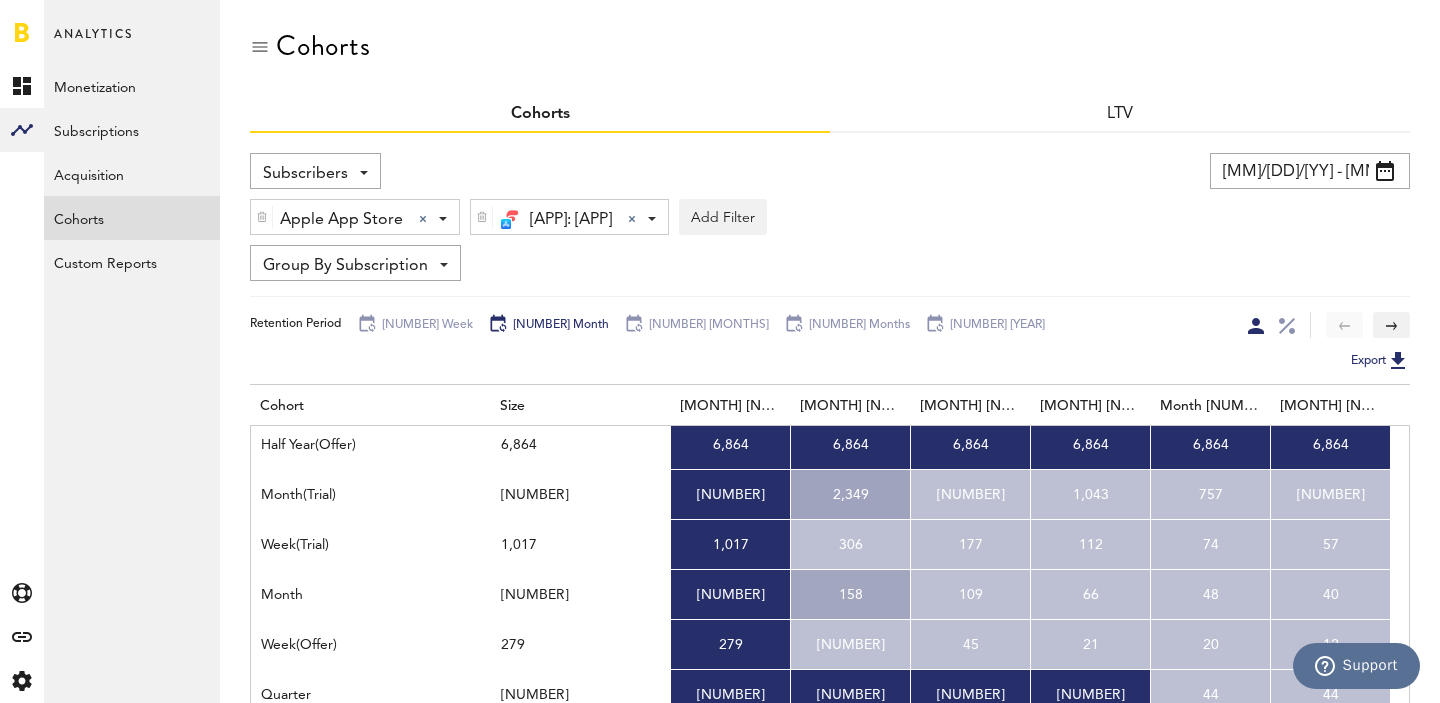 scroll, scrollTop: 162, scrollLeft: 0, axis: vertical 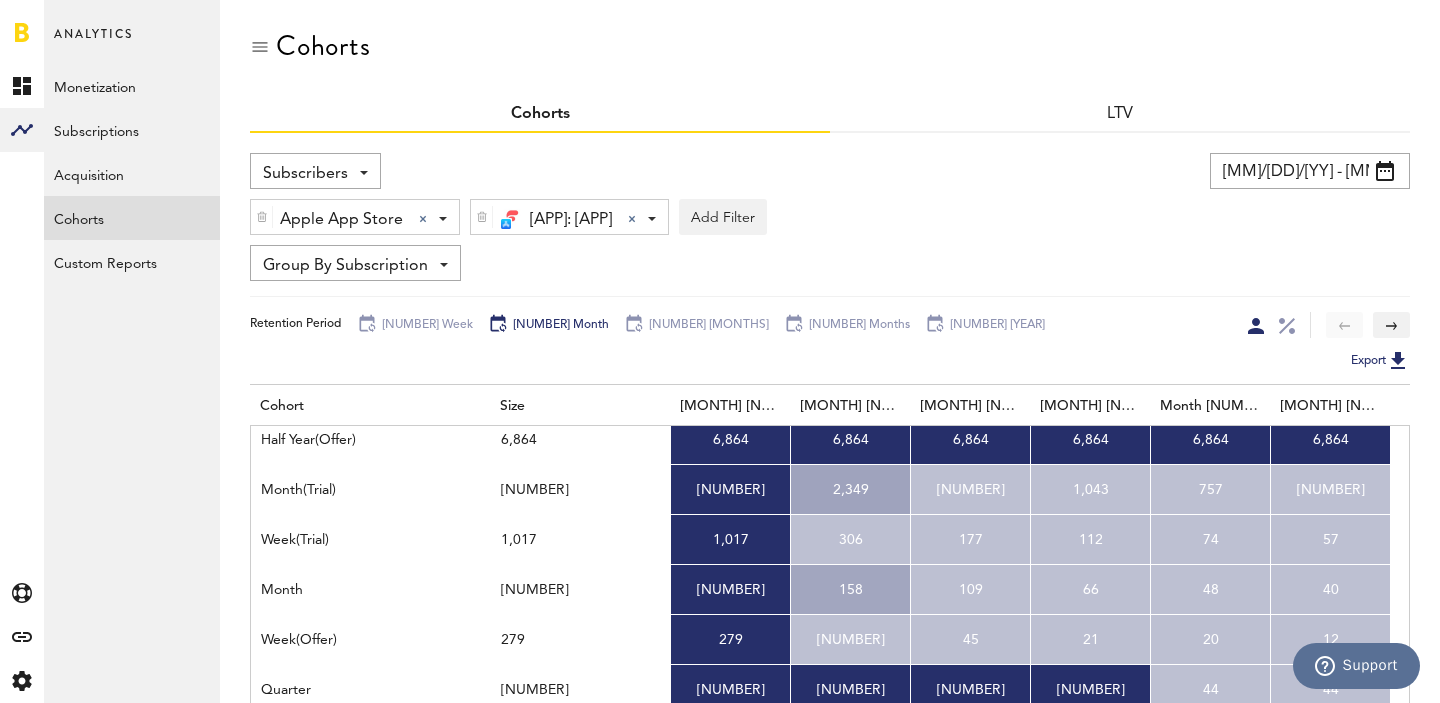click on "57" at bounding box center [1331, 539] 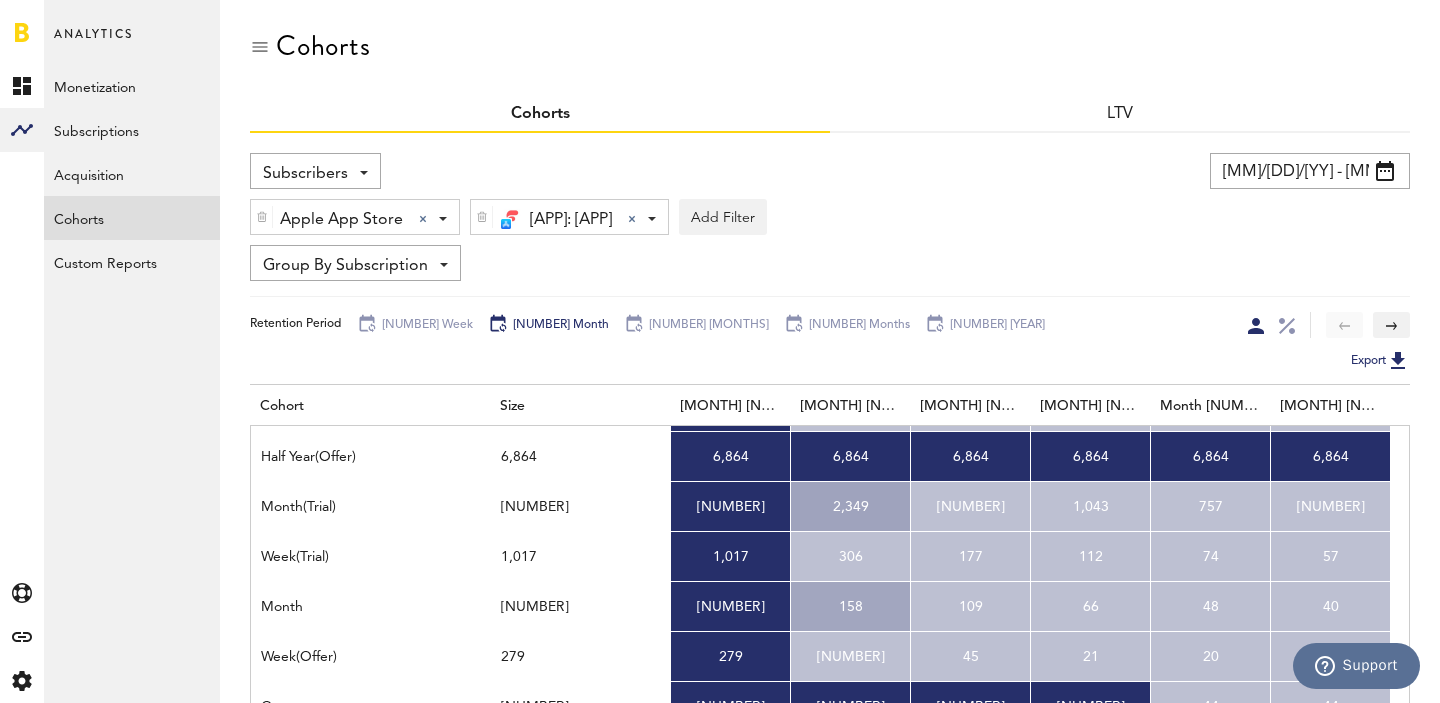 scroll, scrollTop: 135, scrollLeft: 0, axis: vertical 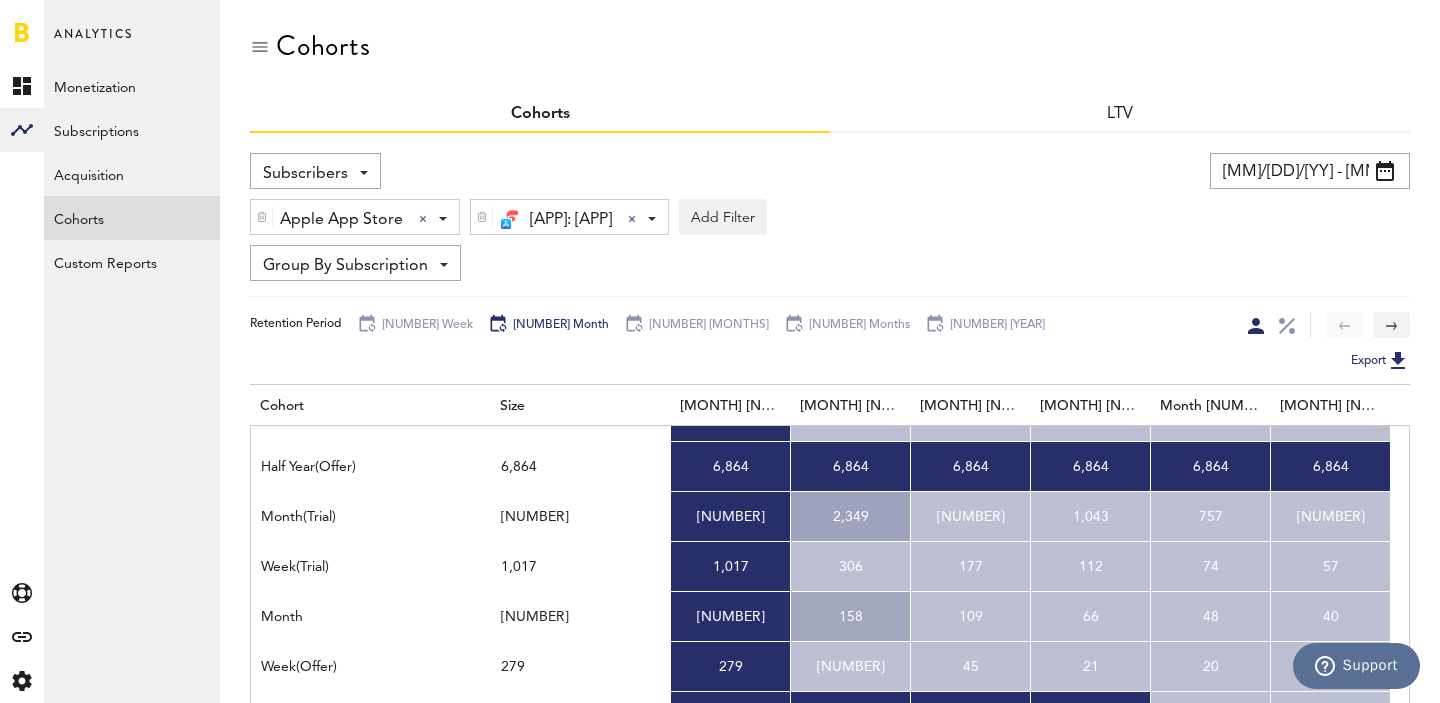 click at bounding box center [1391, 325] 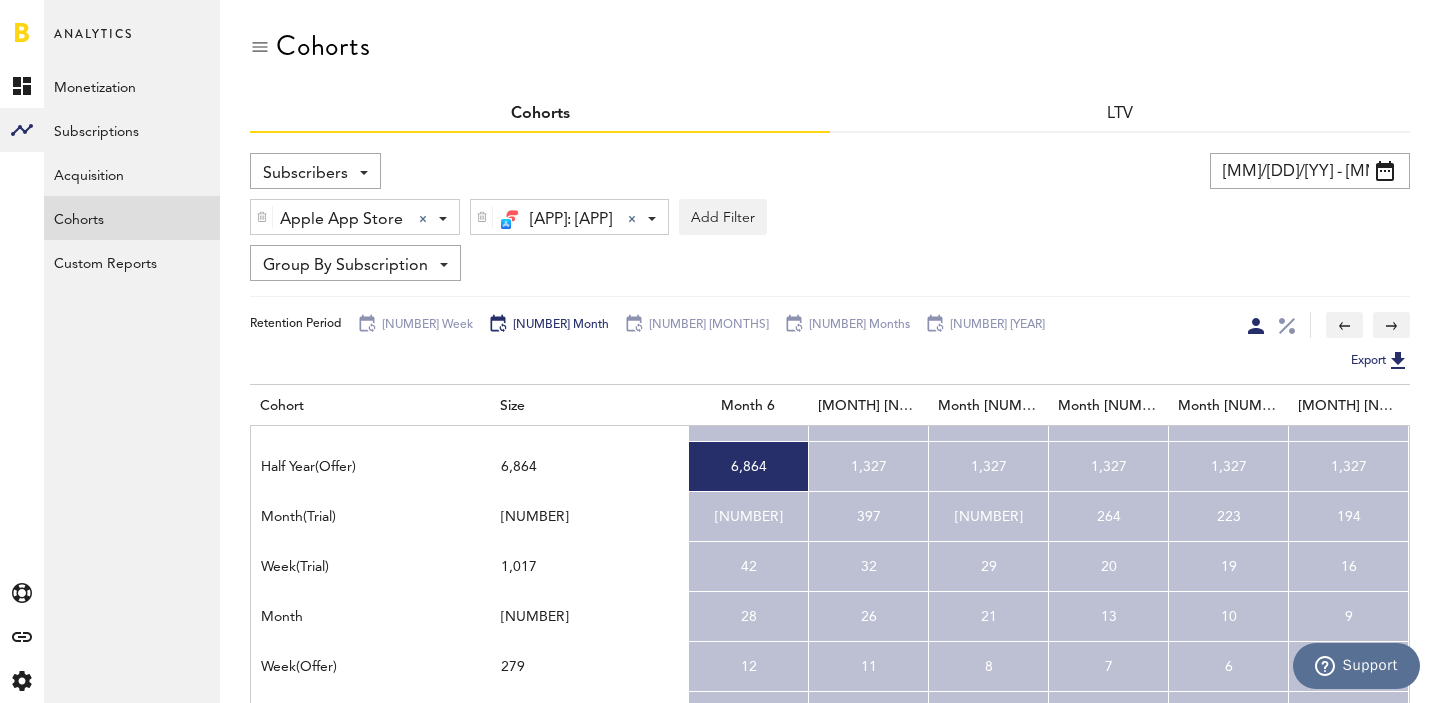 click on "[NUMBER]" at bounding box center [988, 517] 